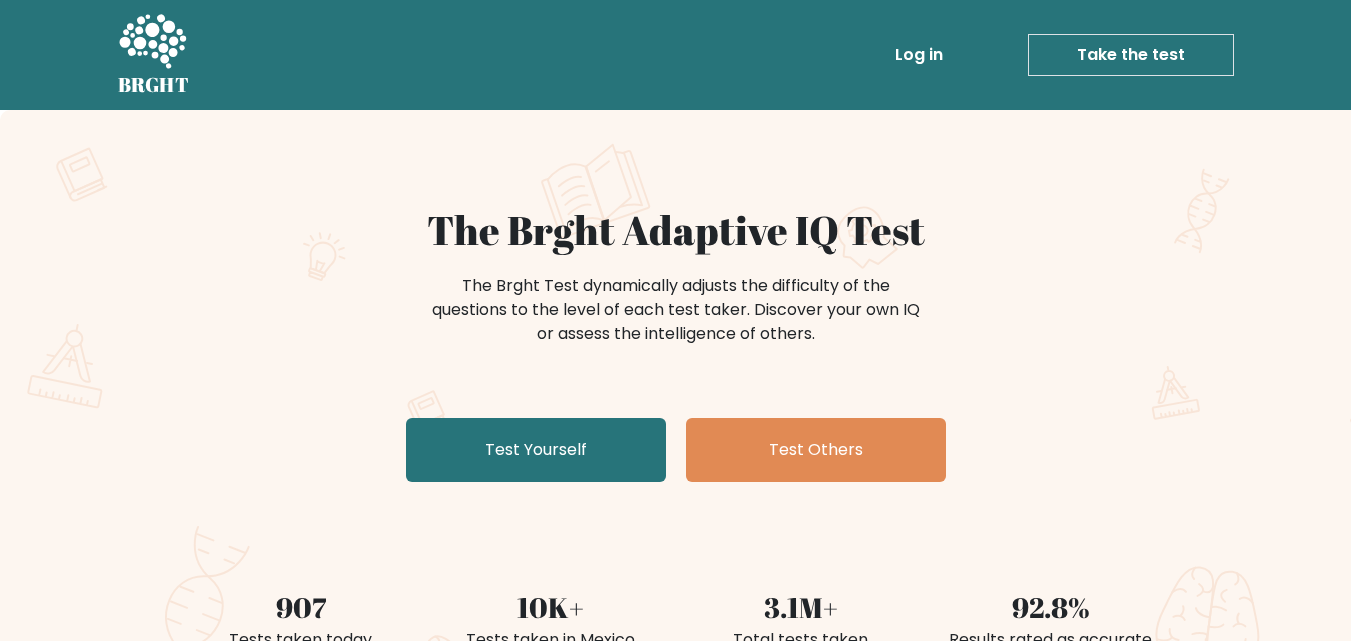 scroll, scrollTop: 0, scrollLeft: 0, axis: both 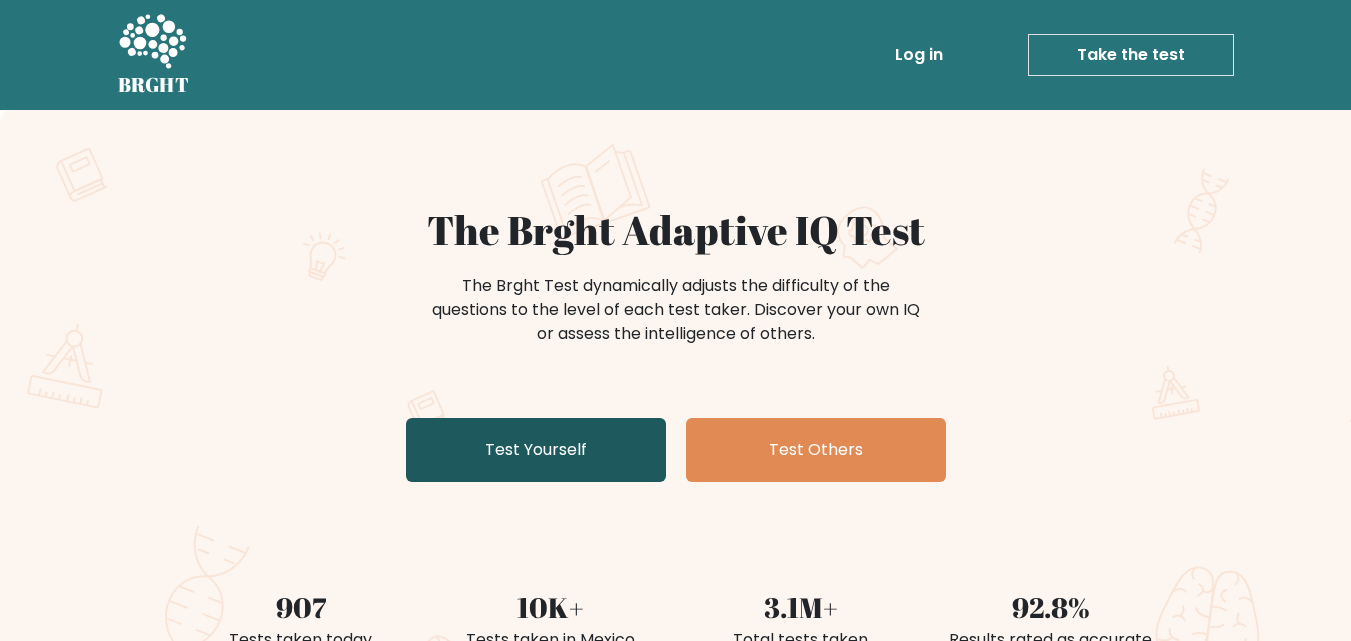 click on "Test Yourself" at bounding box center (536, 450) 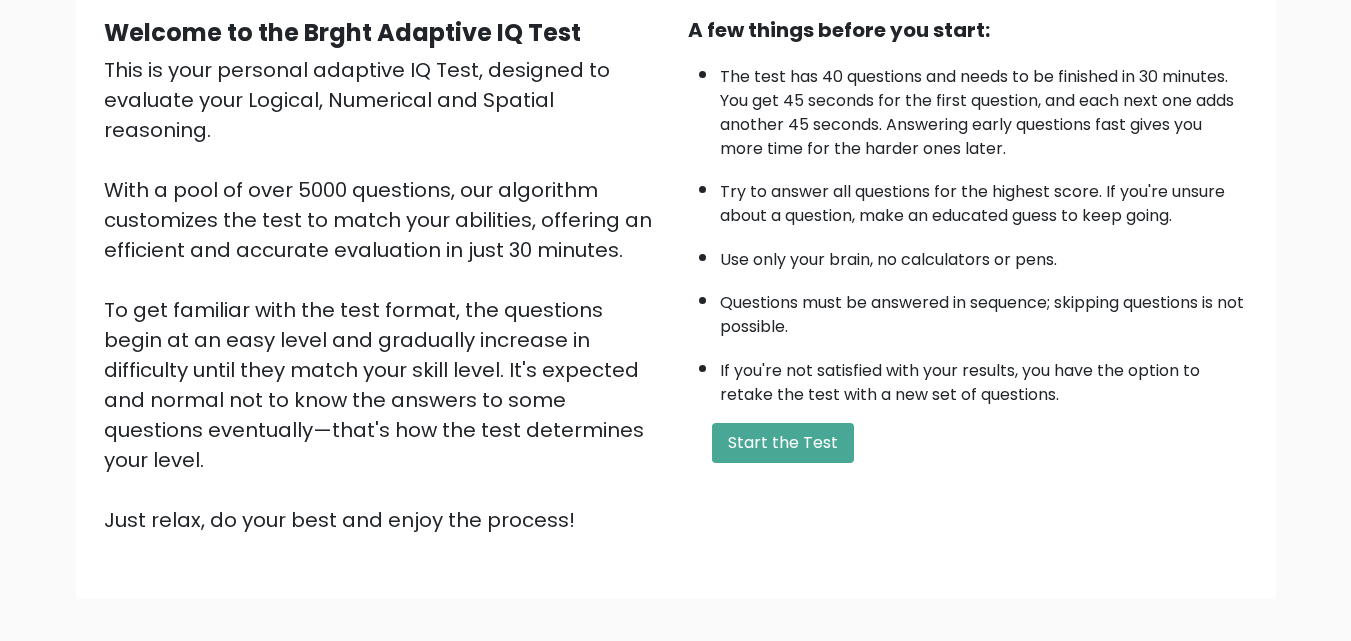 scroll, scrollTop: 192, scrollLeft: 0, axis: vertical 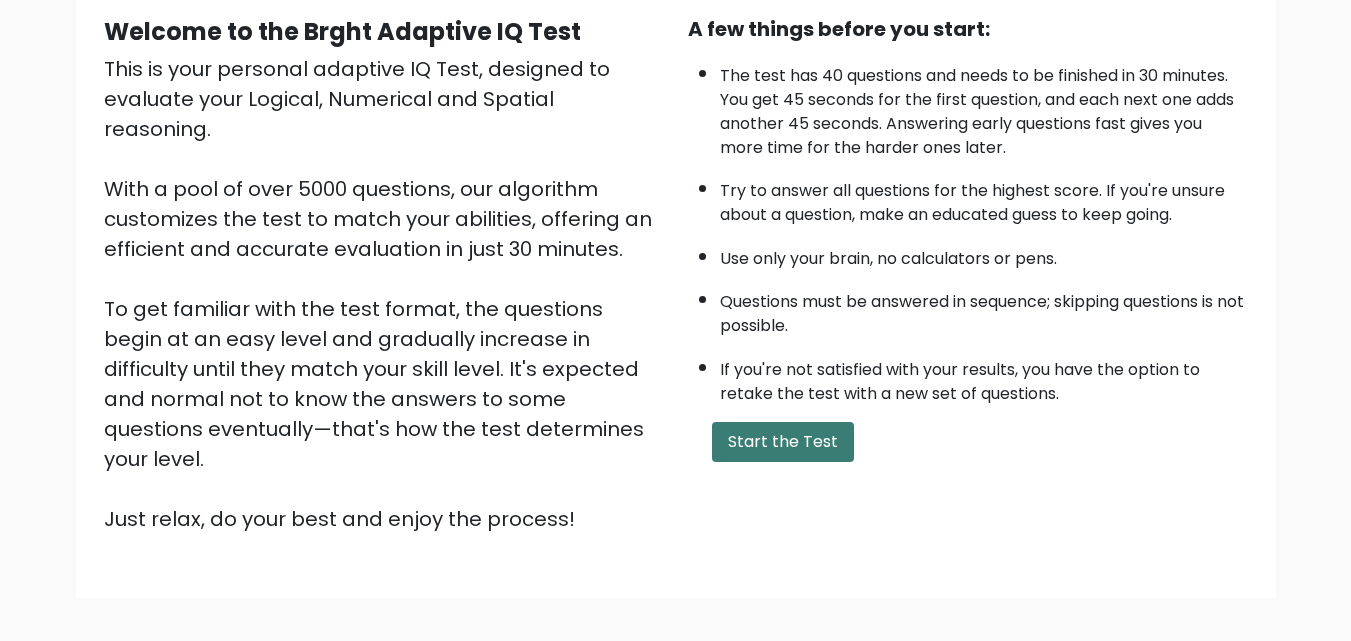 click on "Start the Test" at bounding box center [783, 442] 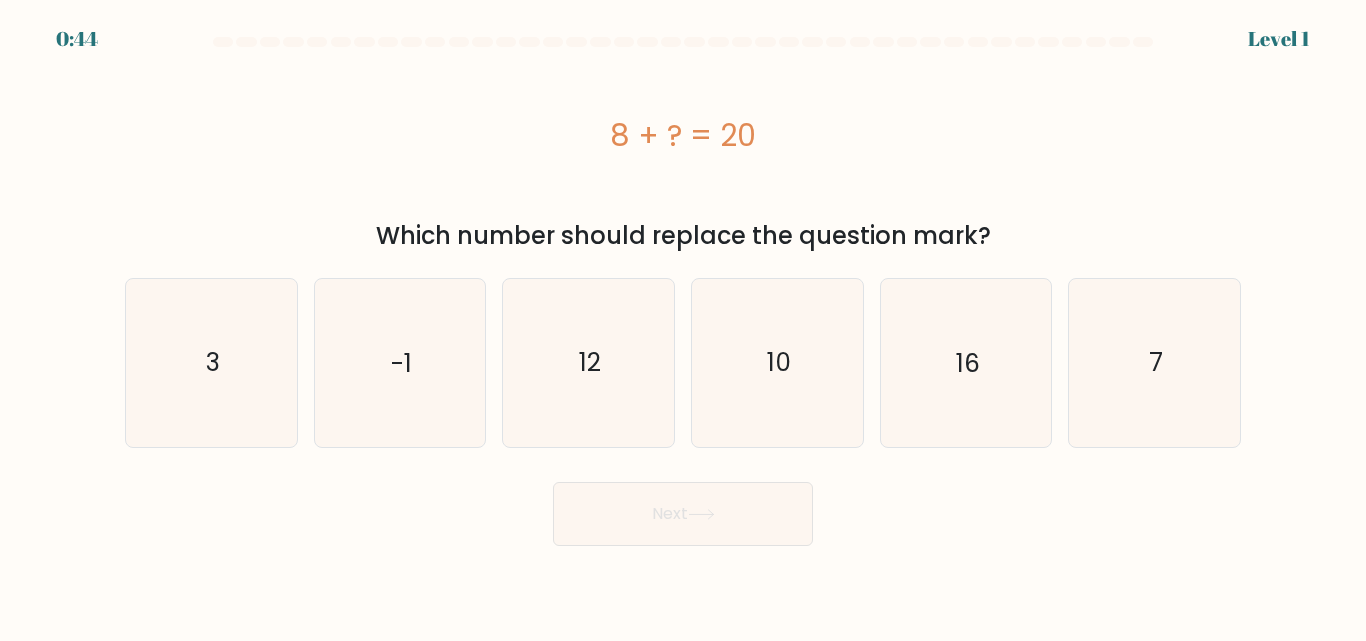 scroll, scrollTop: 0, scrollLeft: 0, axis: both 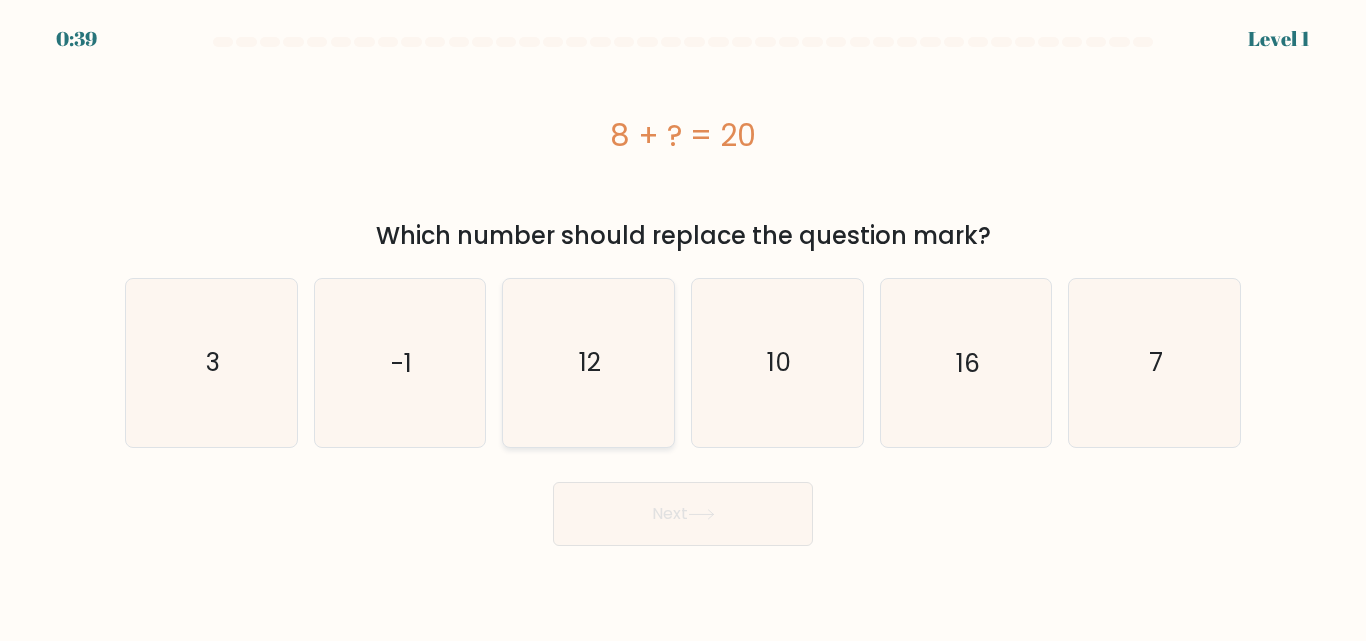 click on "12" 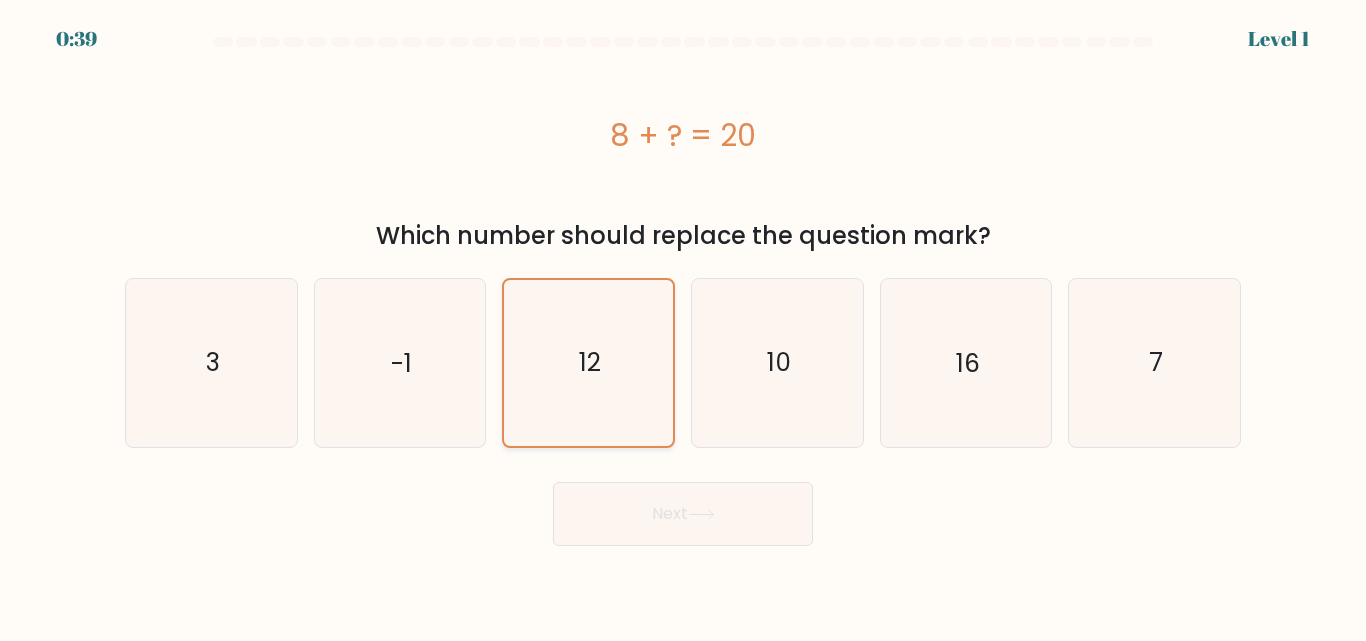 click on "12" 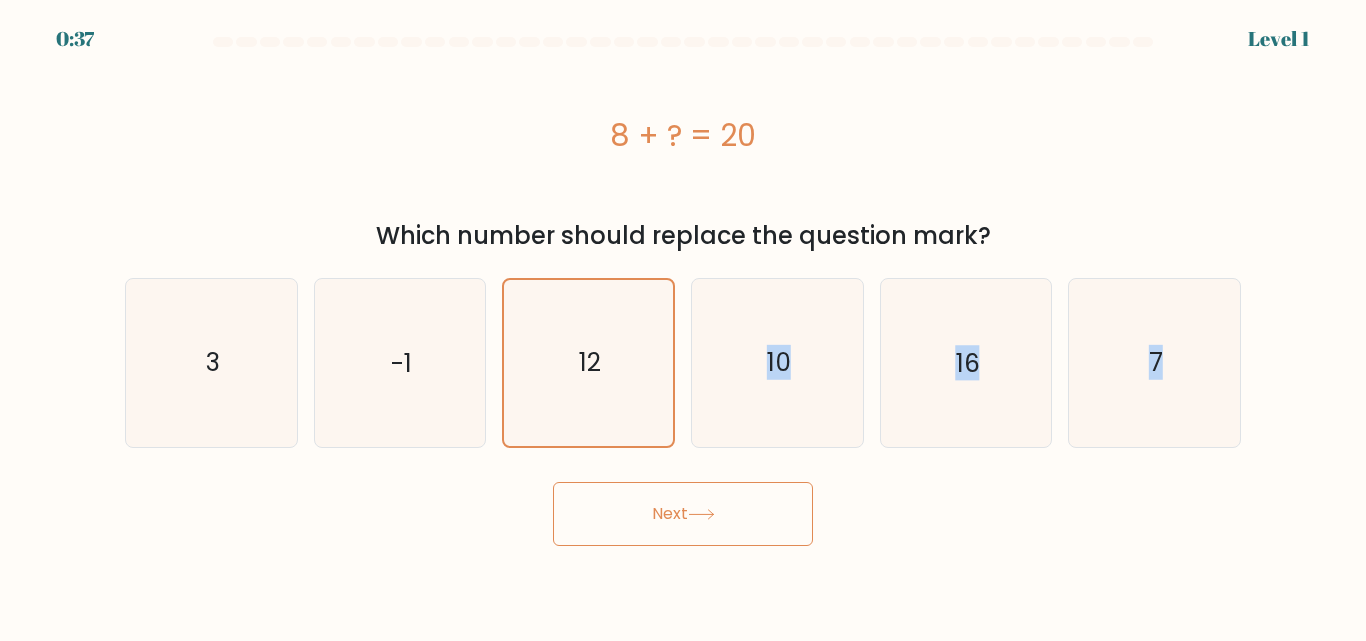drag, startPoint x: 613, startPoint y: 384, endPoint x: 710, endPoint y: 491, distance: 144.42299 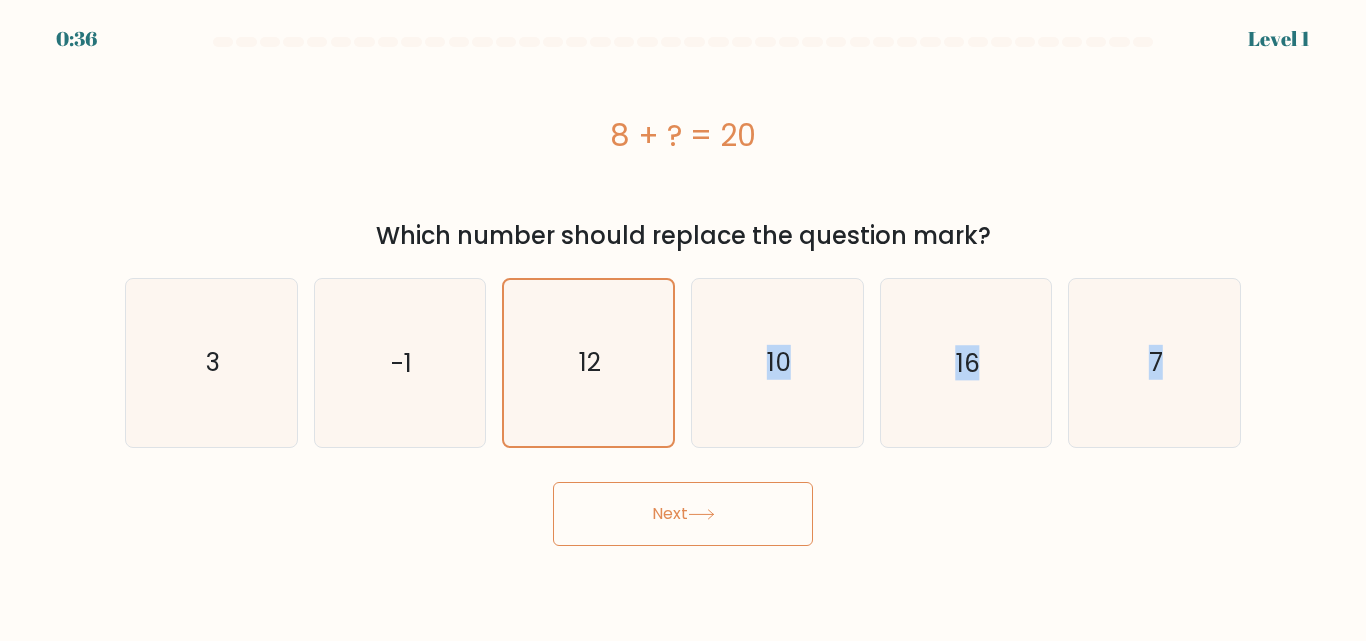 click on "Next" at bounding box center [683, 514] 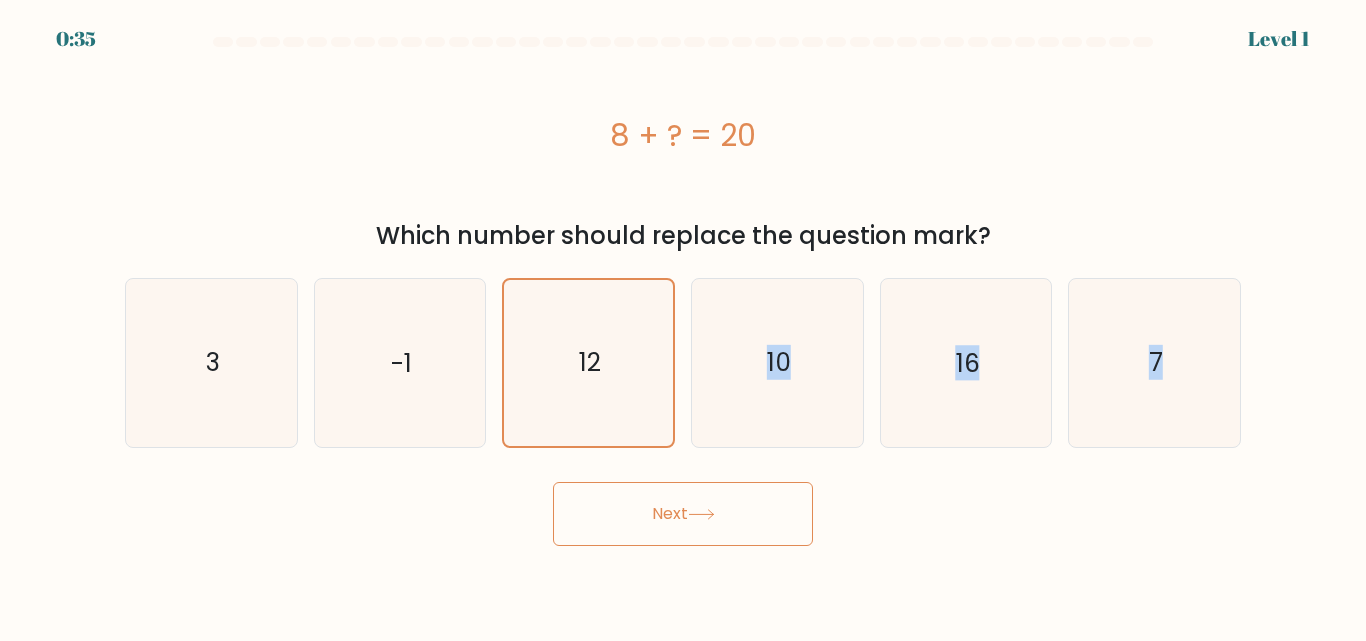 click on "Next" at bounding box center [683, 514] 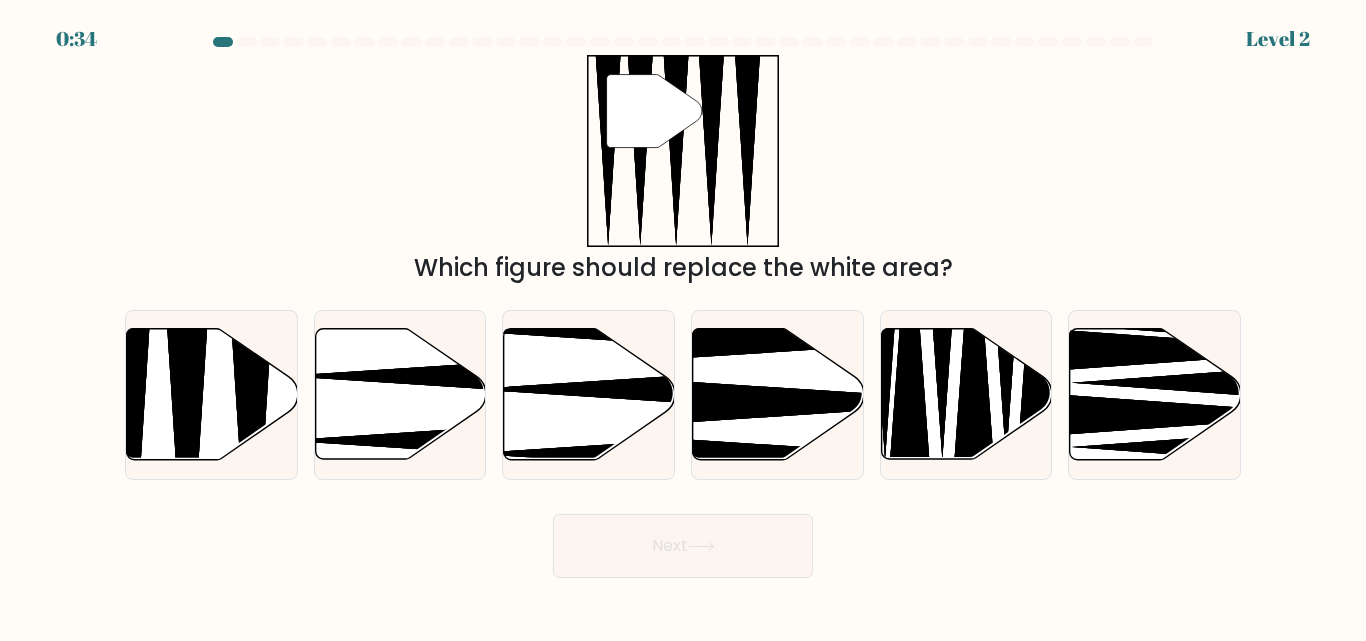 click on "Next" at bounding box center [683, 546] 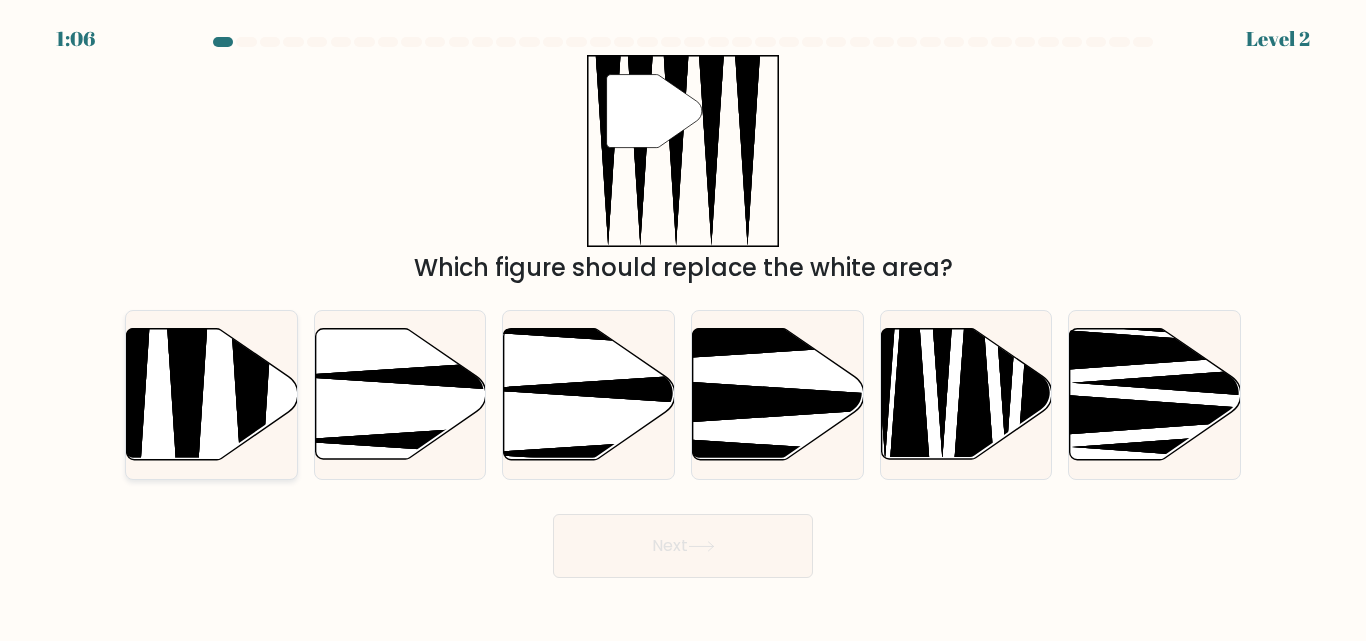 click 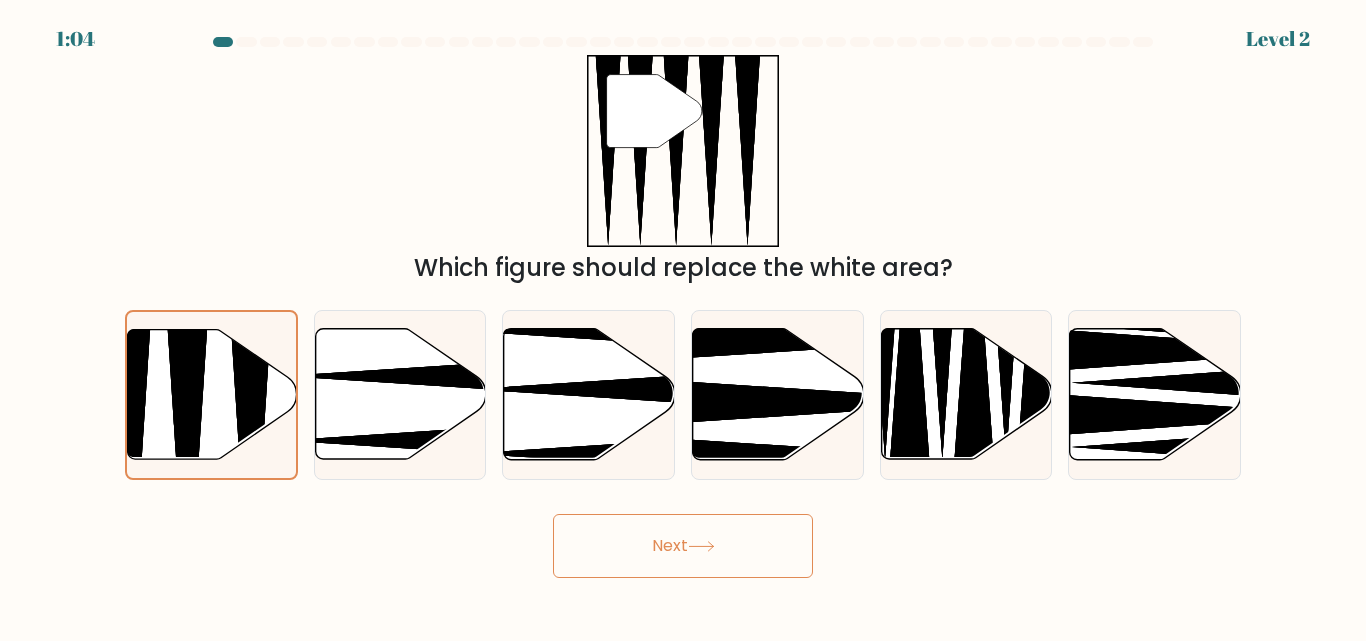 click on "Next" at bounding box center (683, 546) 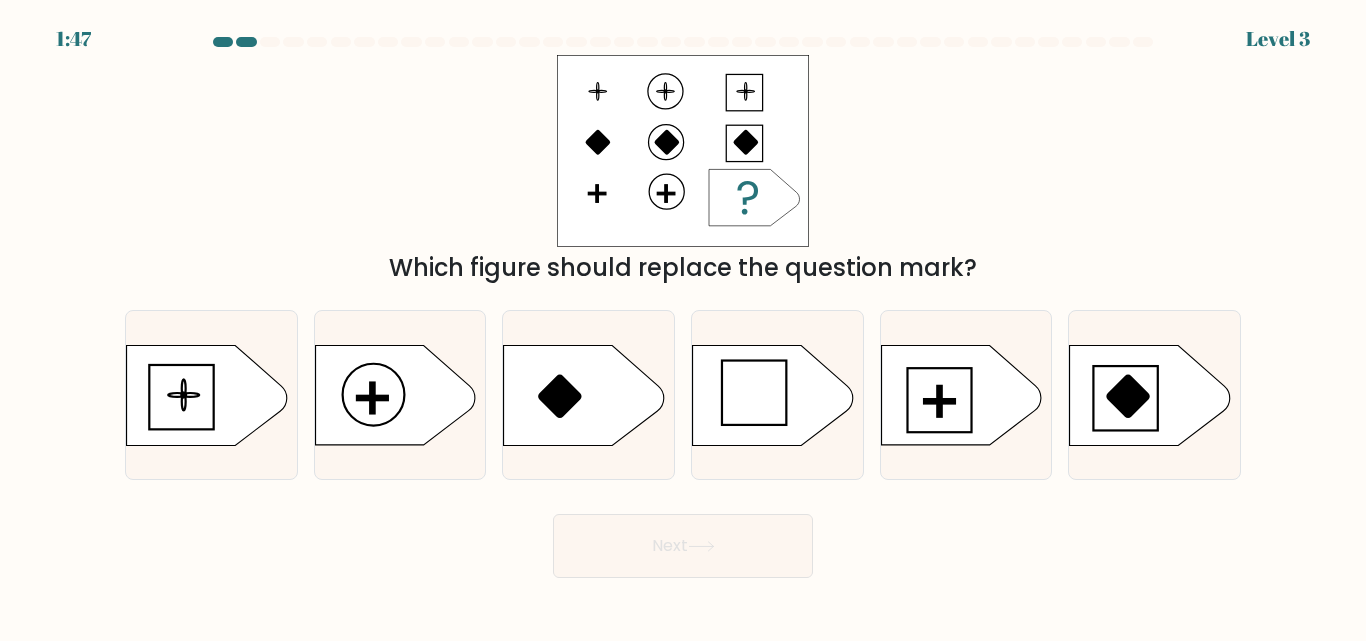 click on "Next" at bounding box center [683, 546] 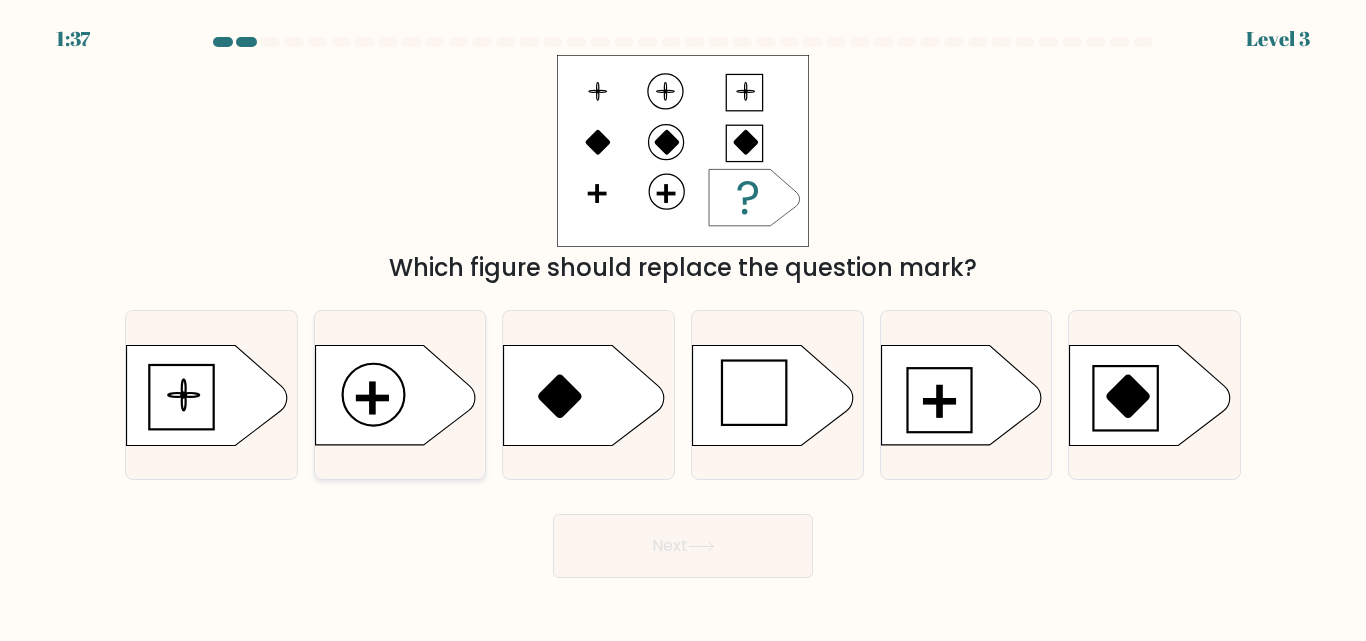 click 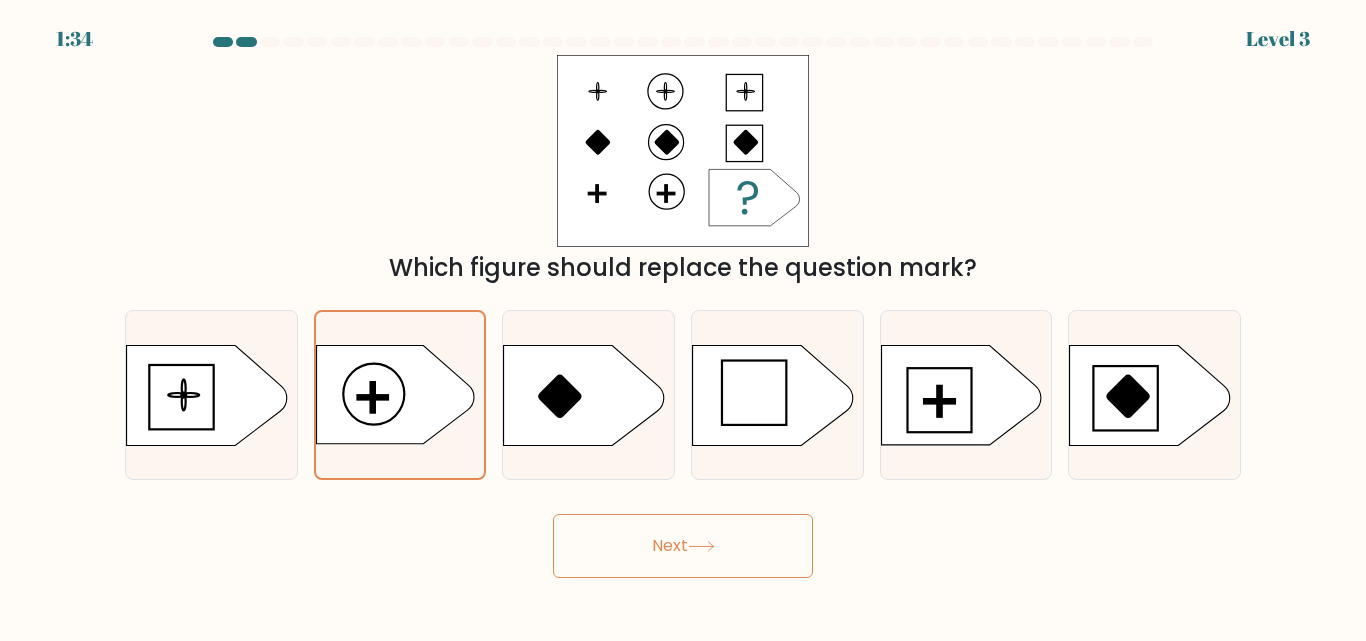 click on "Next" at bounding box center [683, 546] 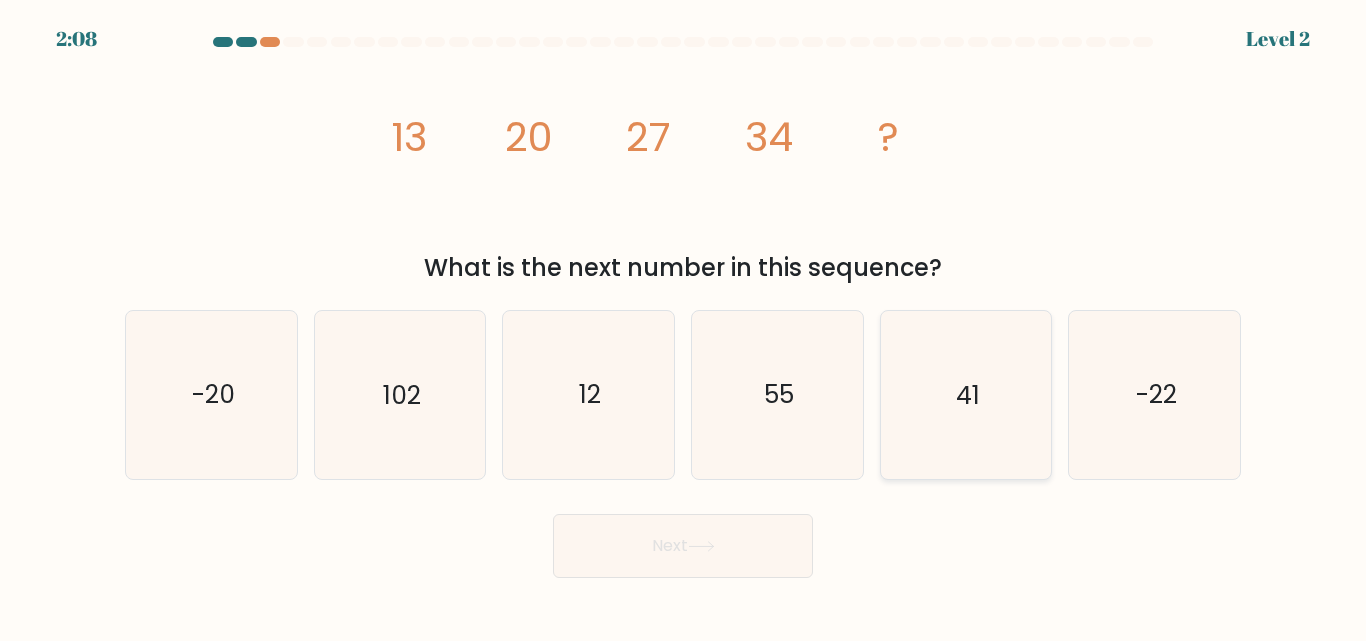 click on "41" 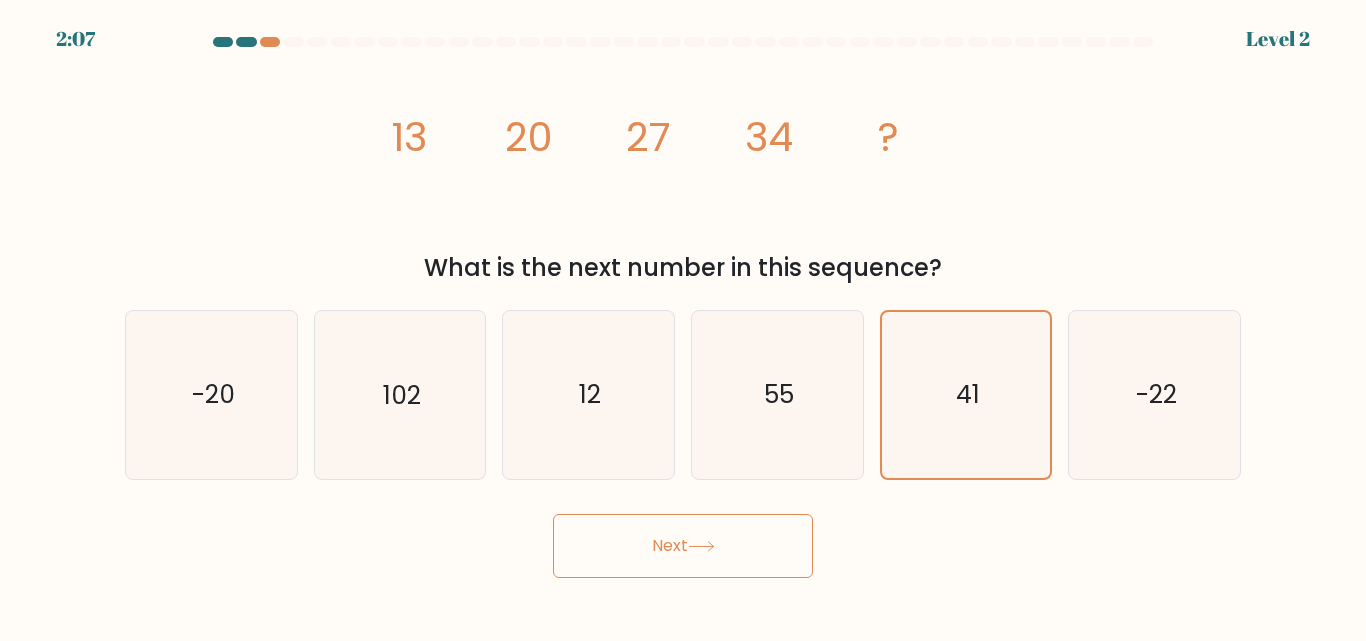 click on "Next" at bounding box center [683, 546] 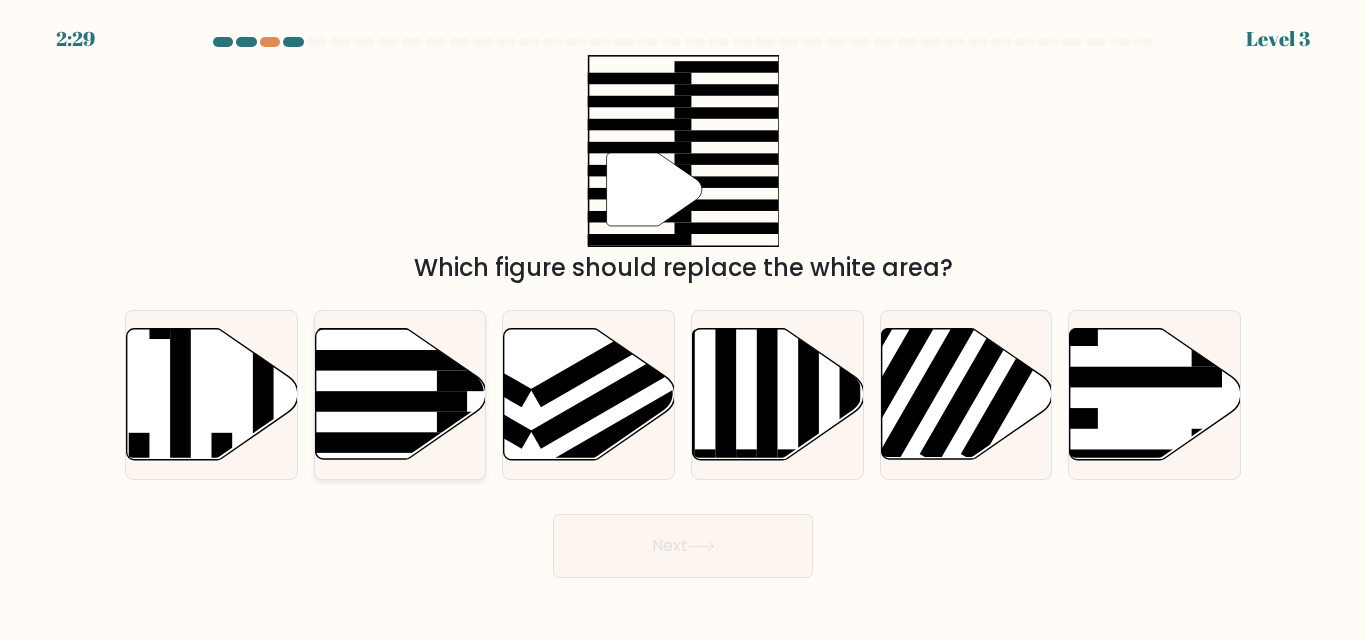 click 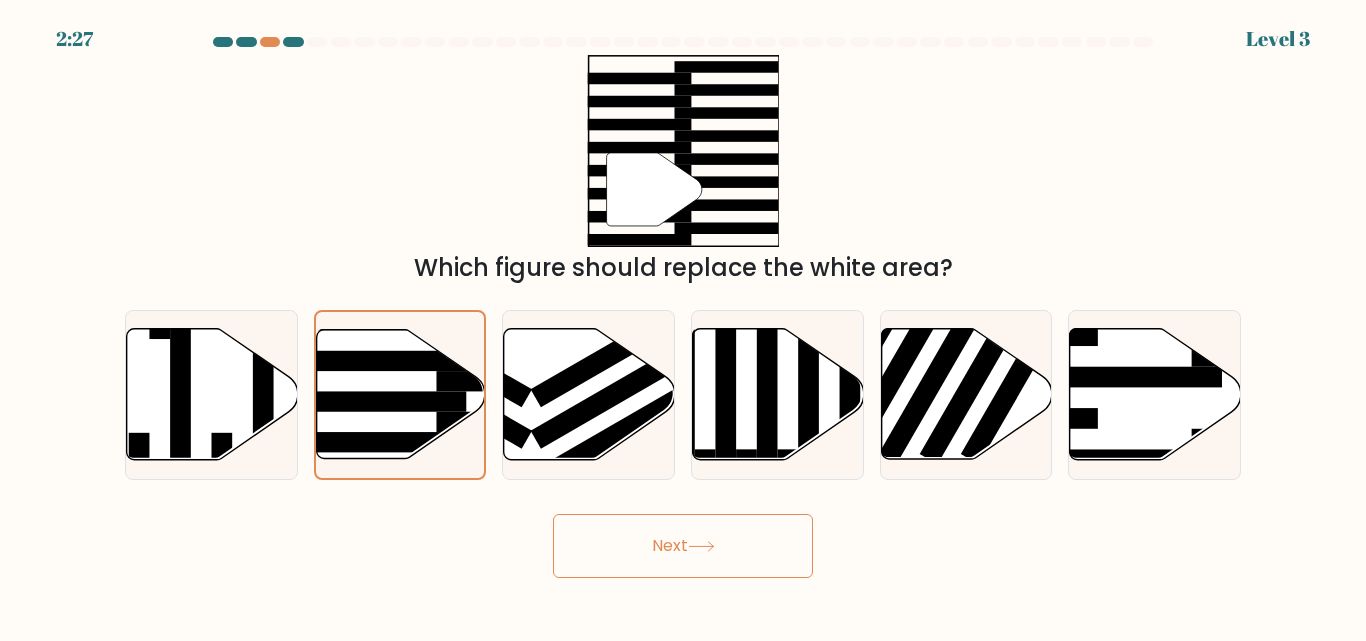 click on "Next" at bounding box center (683, 546) 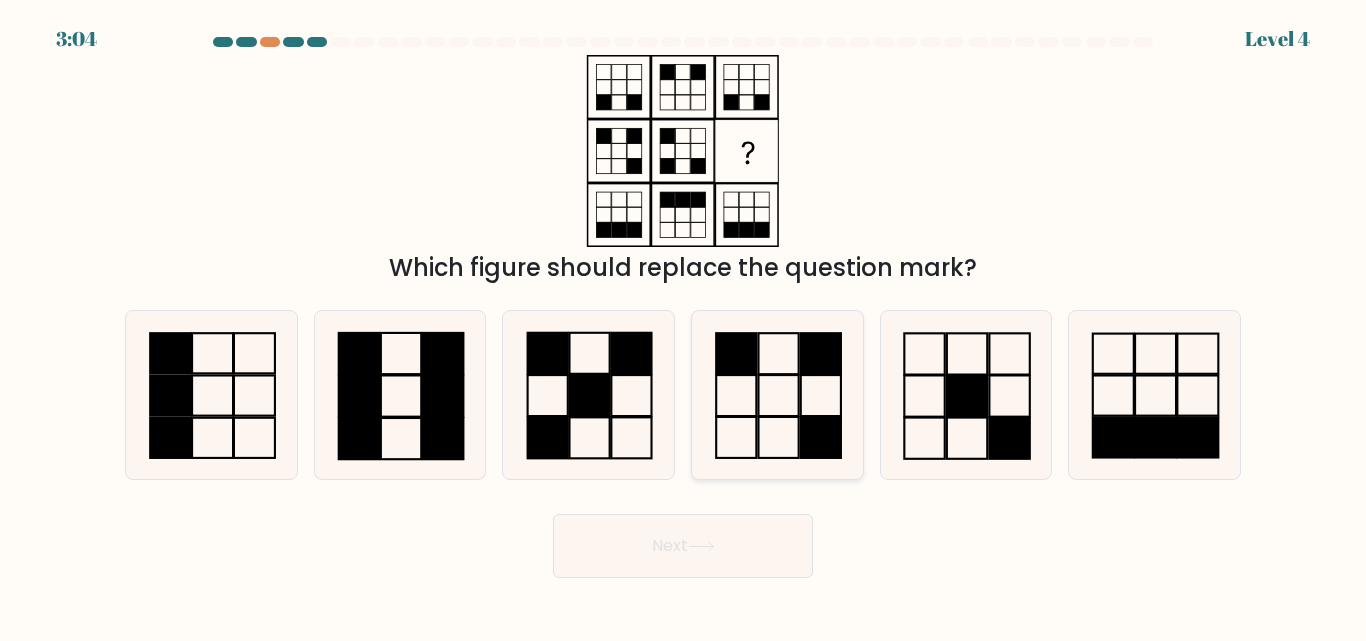 click 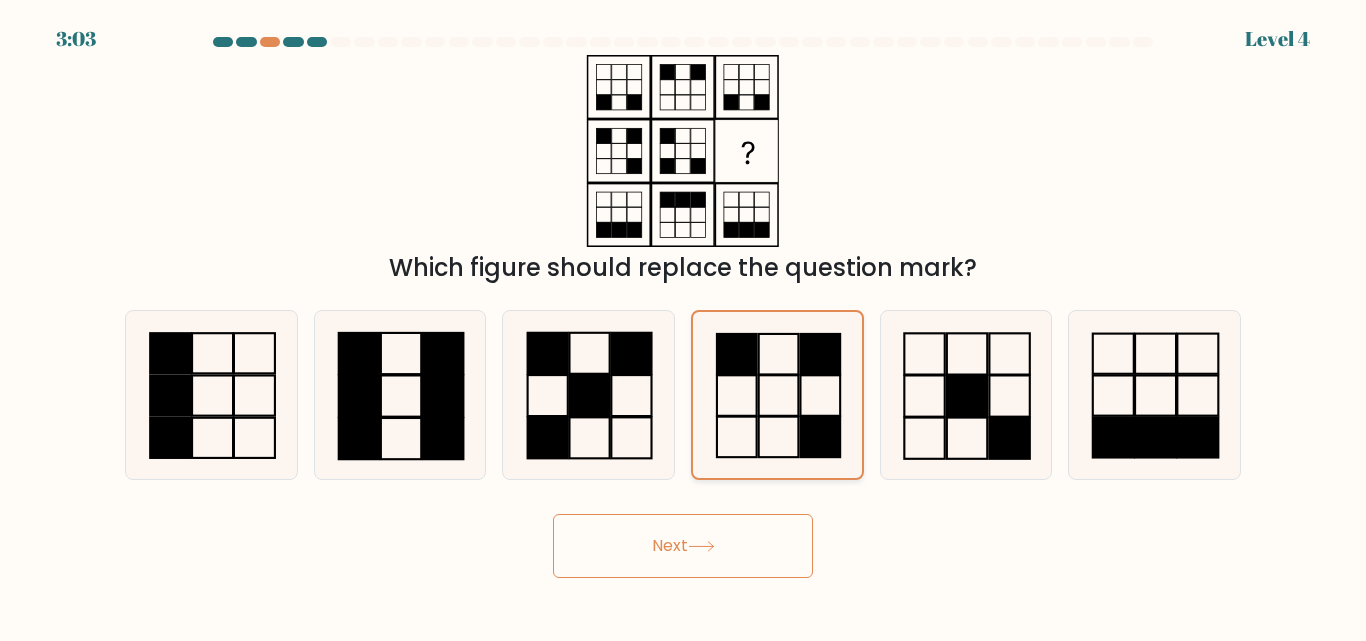 click 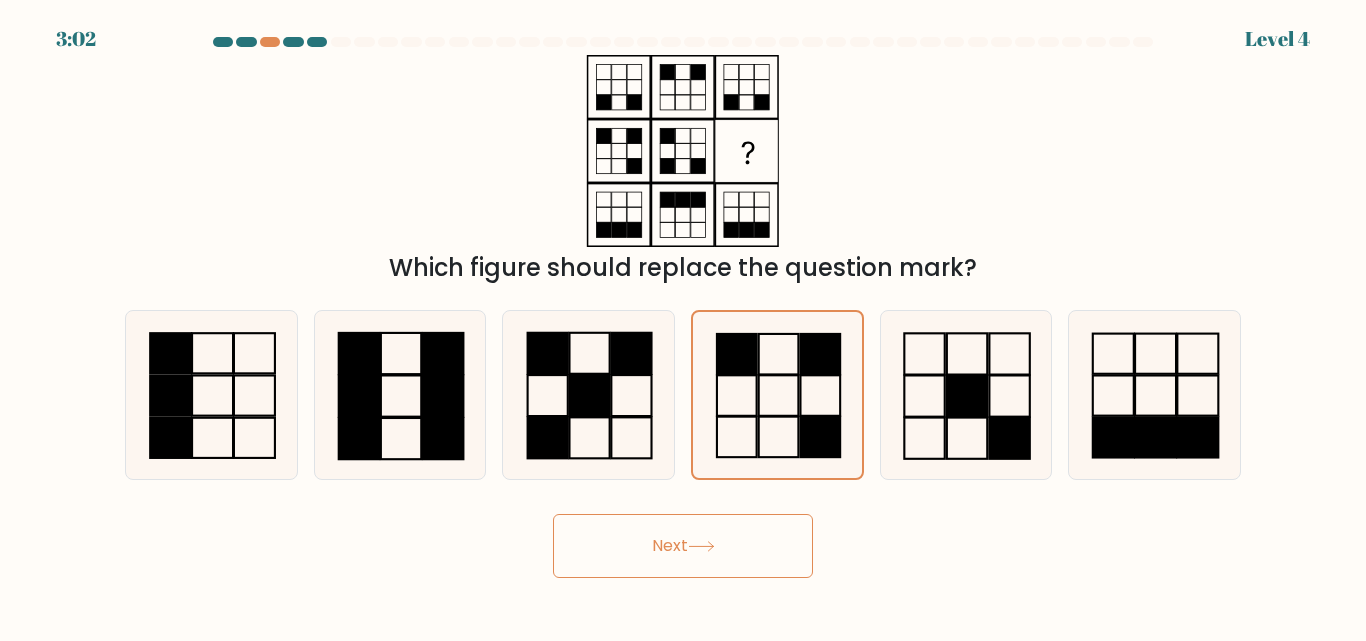 click on "Next" at bounding box center (683, 546) 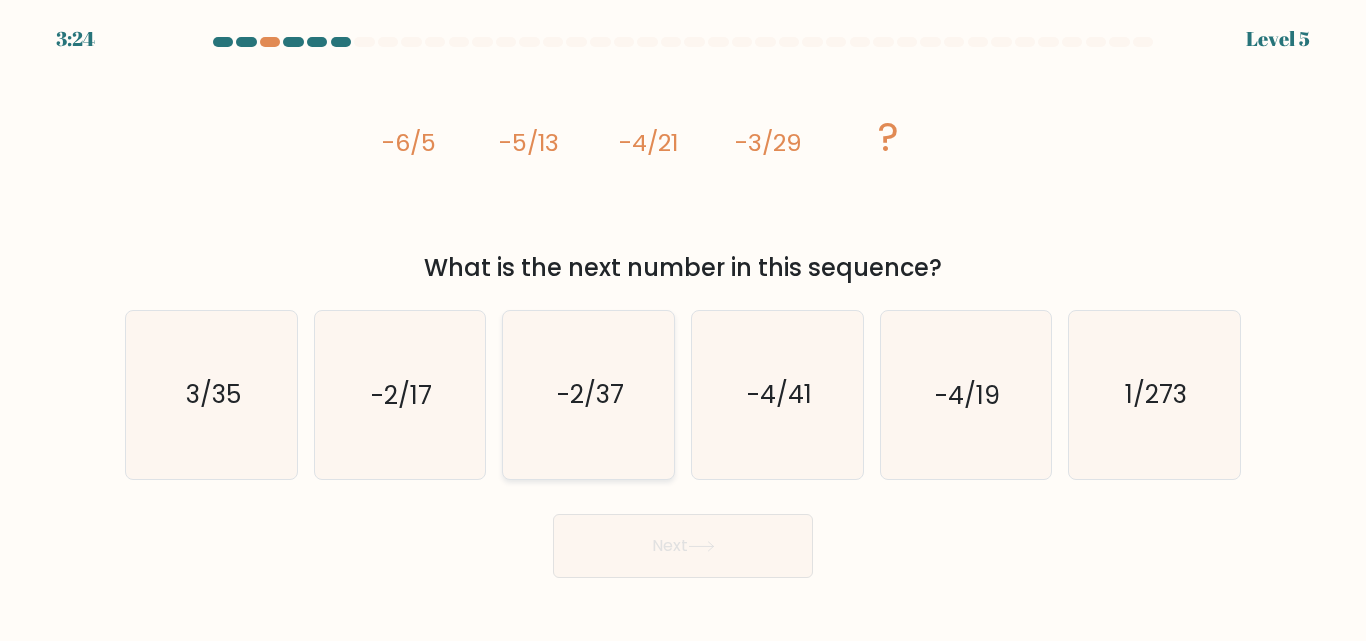 click on "-2/37" 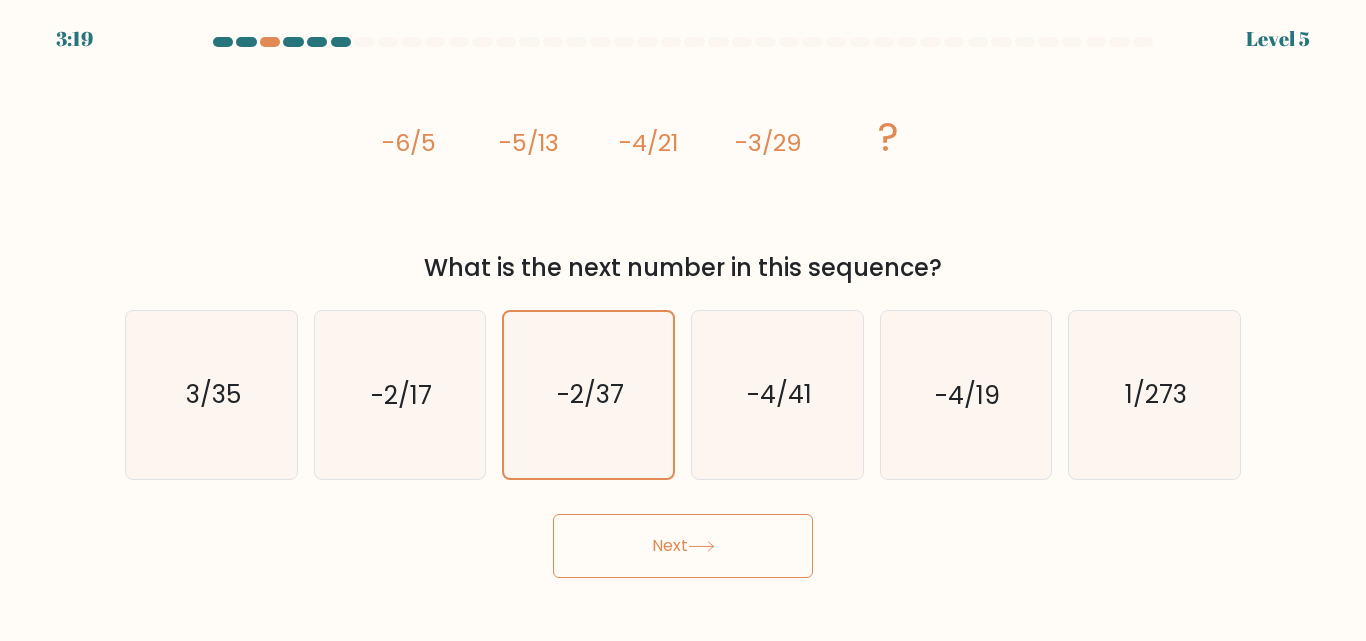 click on "Next" at bounding box center [683, 546] 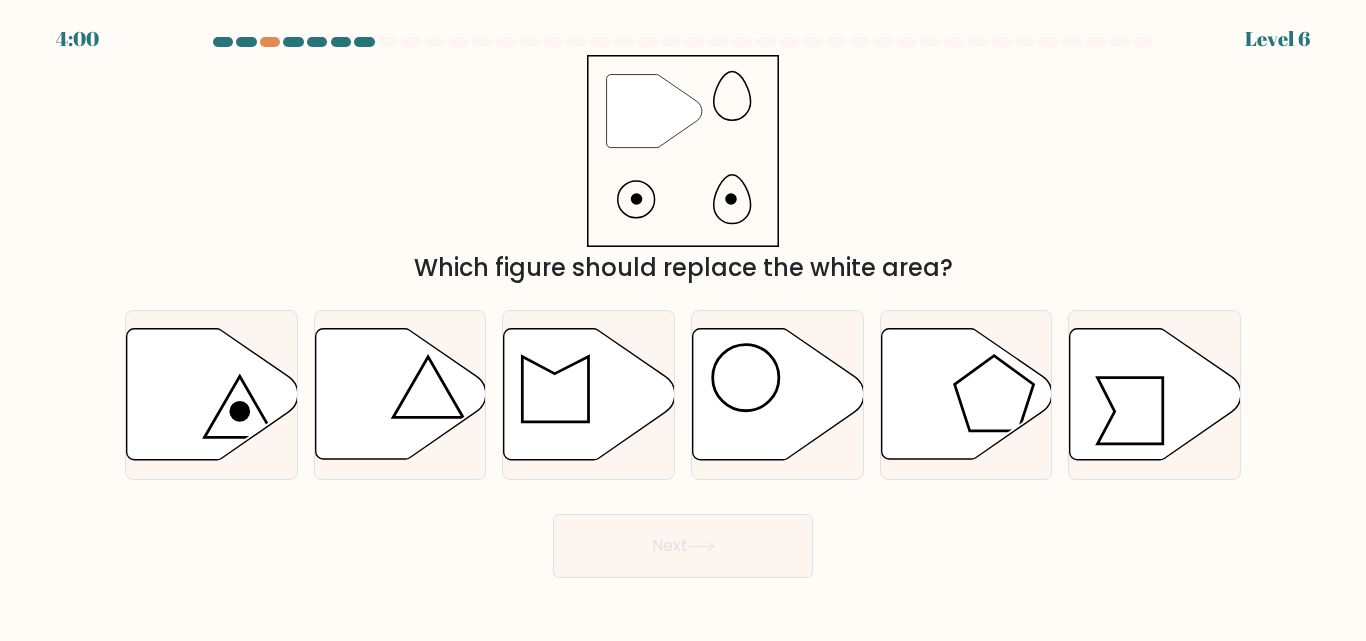 drag, startPoint x: 670, startPoint y: 551, endPoint x: 525, endPoint y: 535, distance: 145.88008 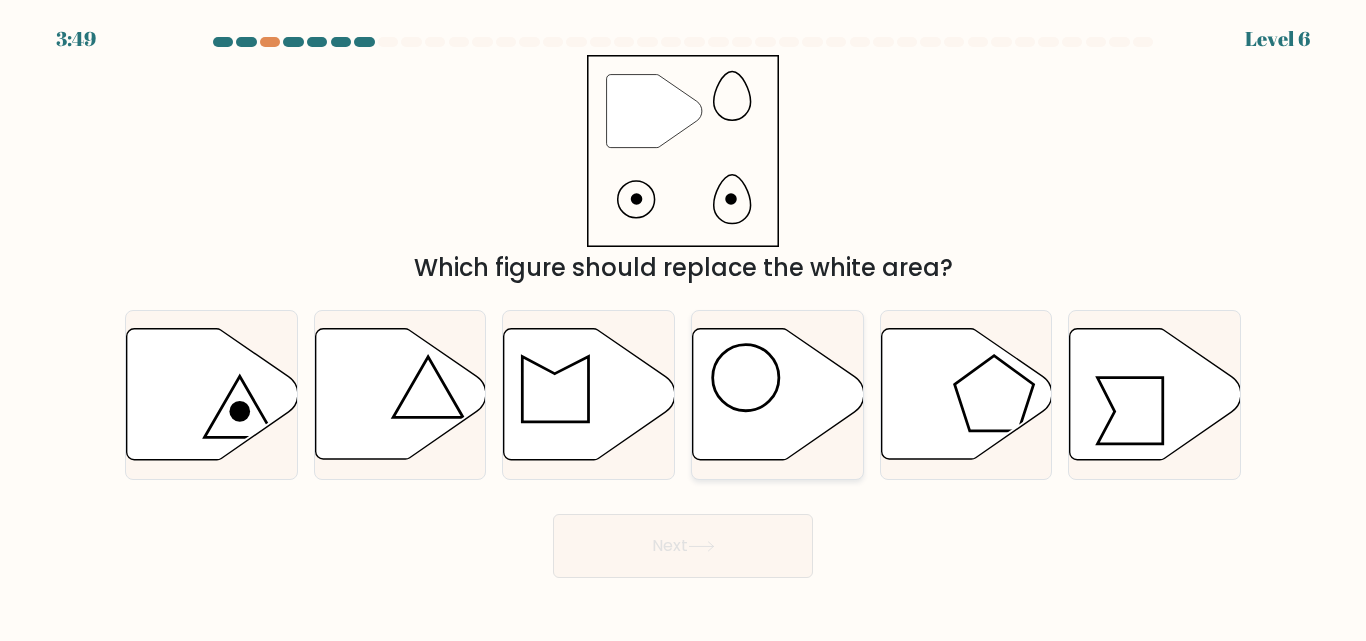 click 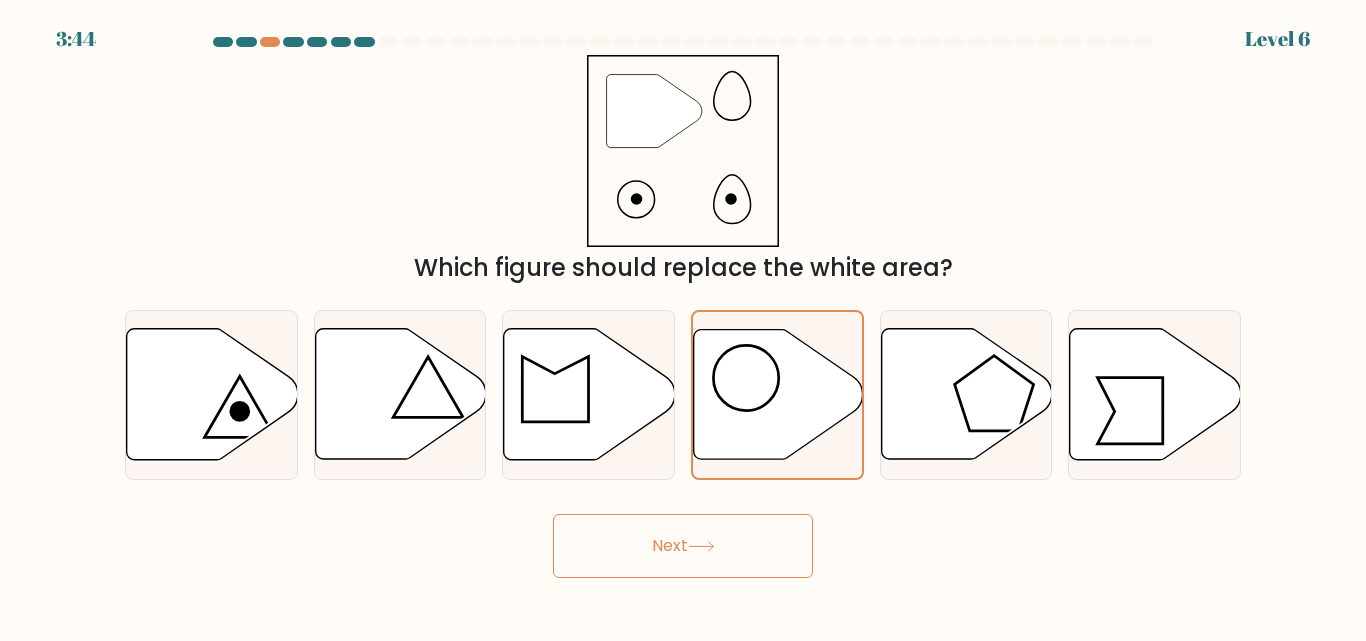 click 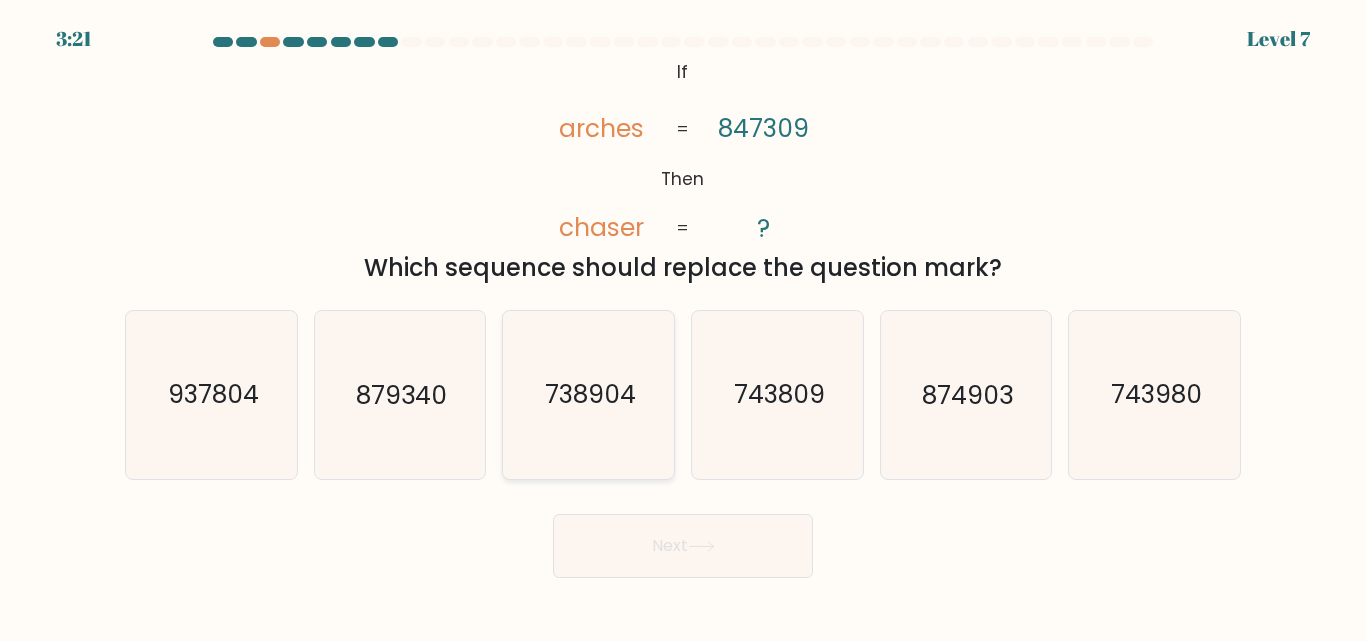 click on "738904" 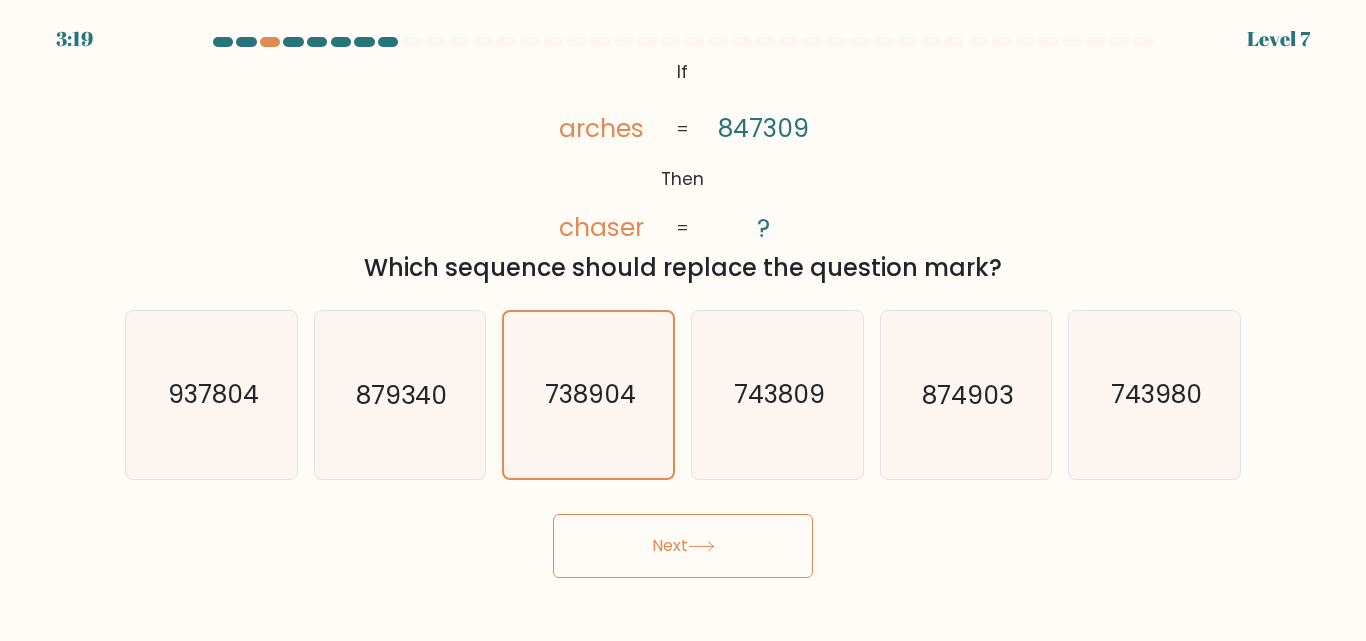 click on "Next" at bounding box center (683, 546) 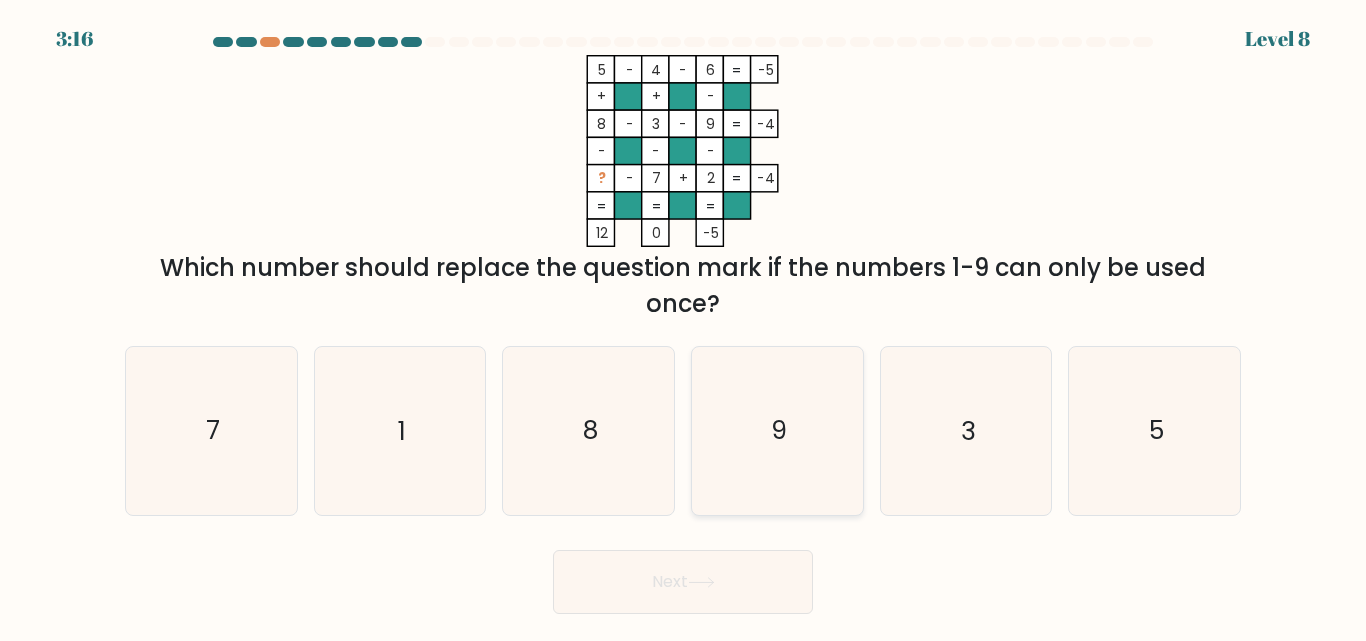 click on "9" 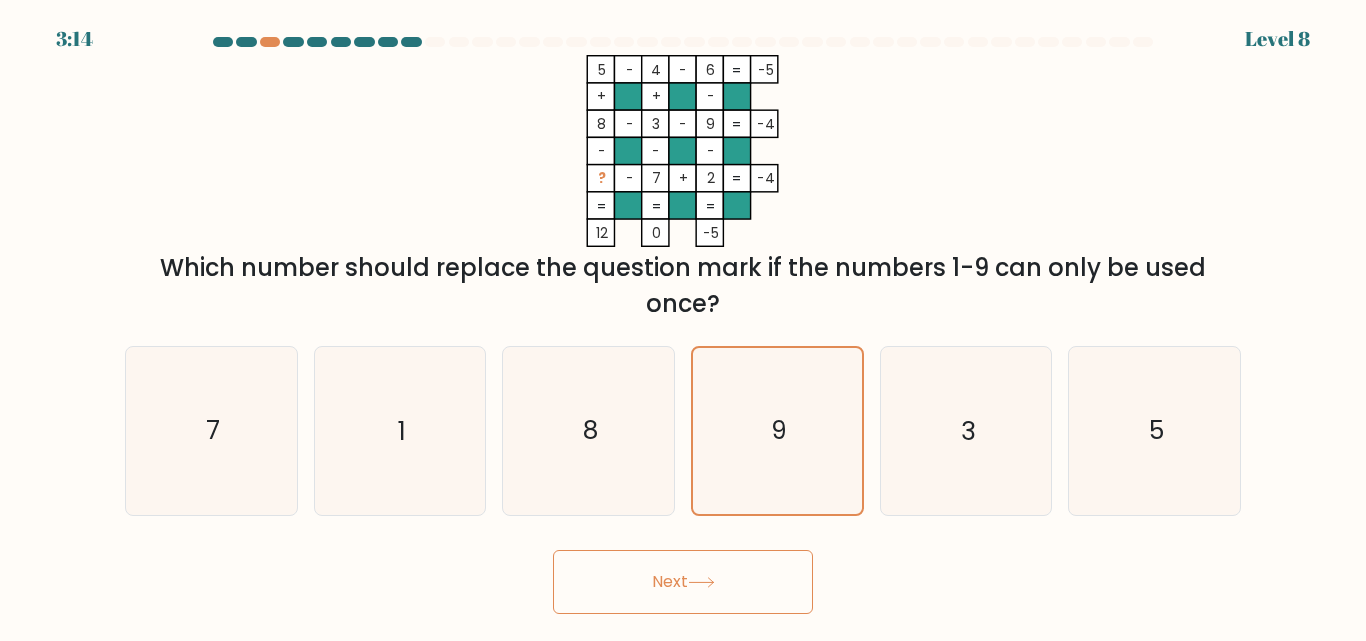 click on "Next" at bounding box center [683, 582] 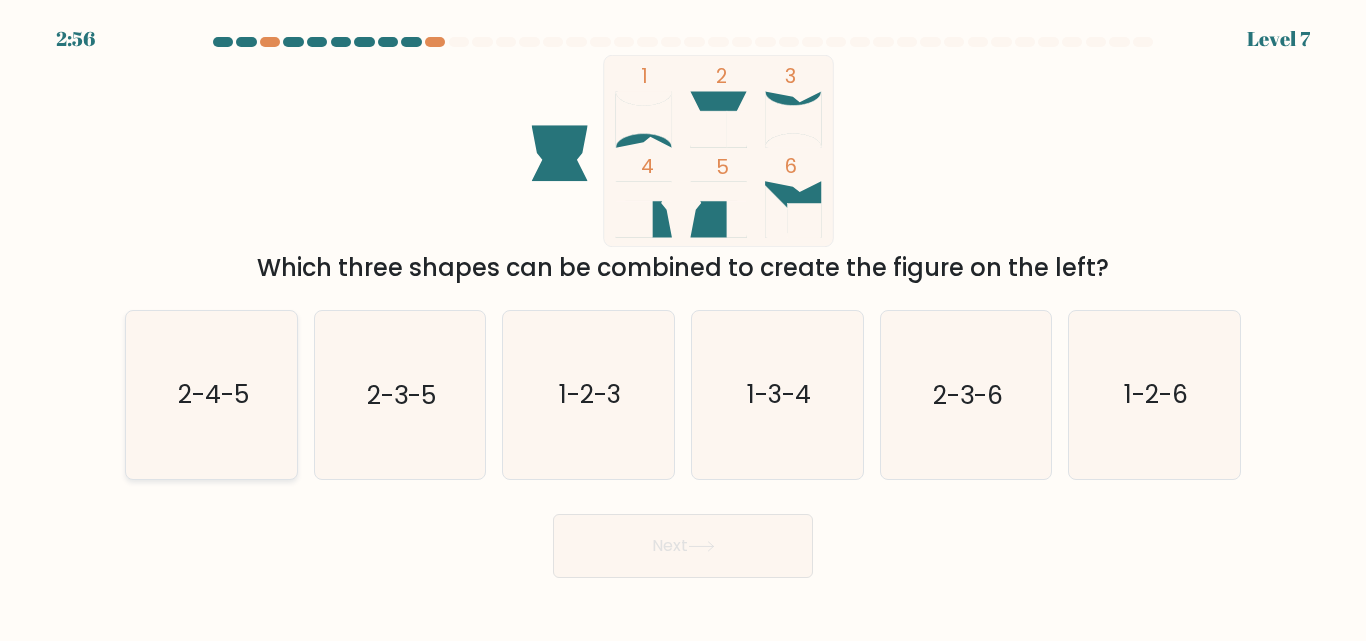 click on "2-4-5" 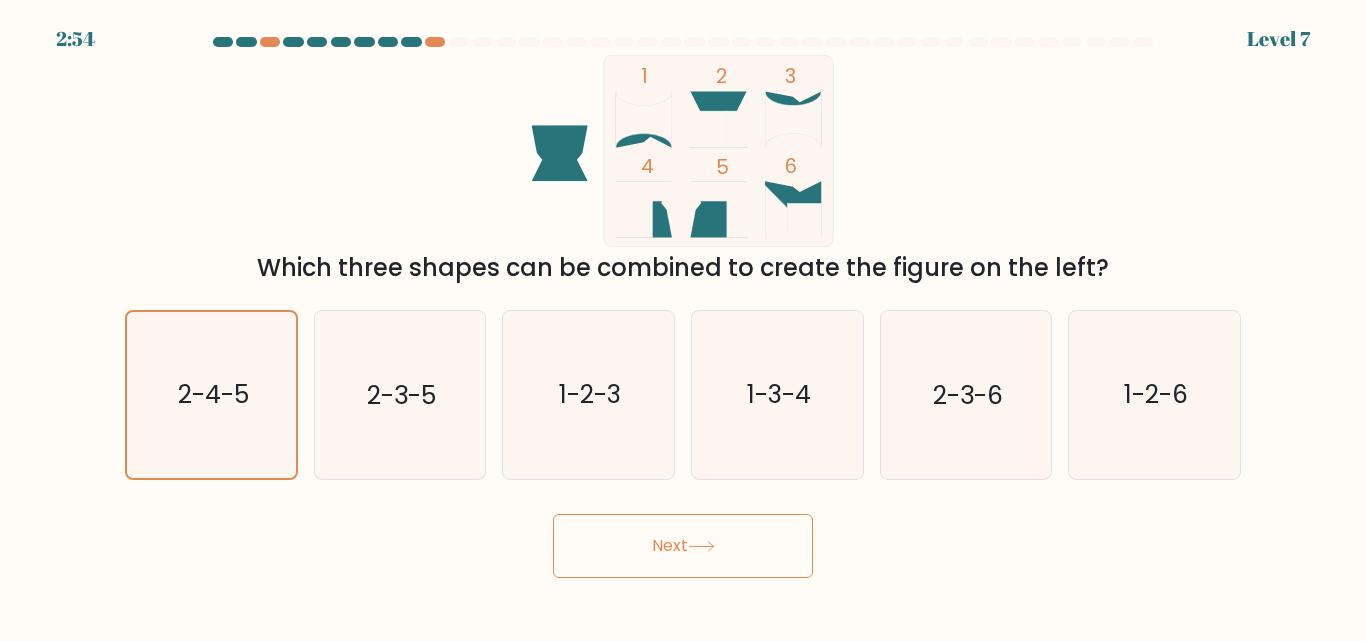 click on "Next" at bounding box center (683, 546) 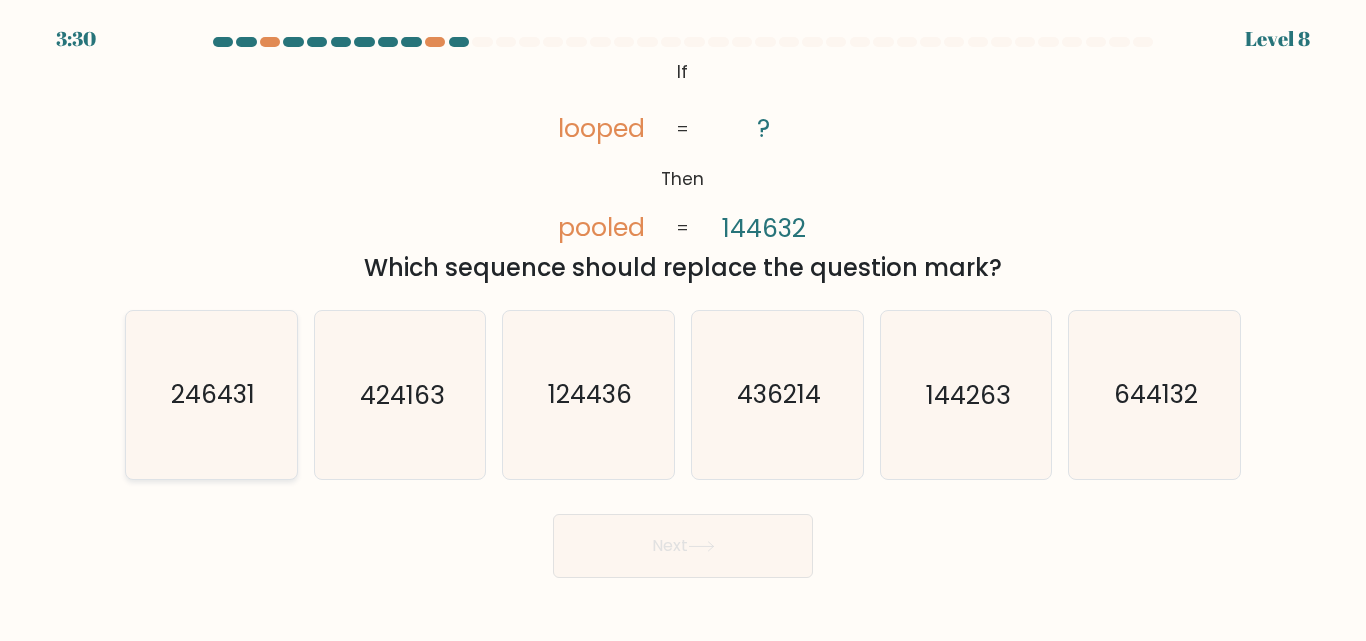 click on "246431" 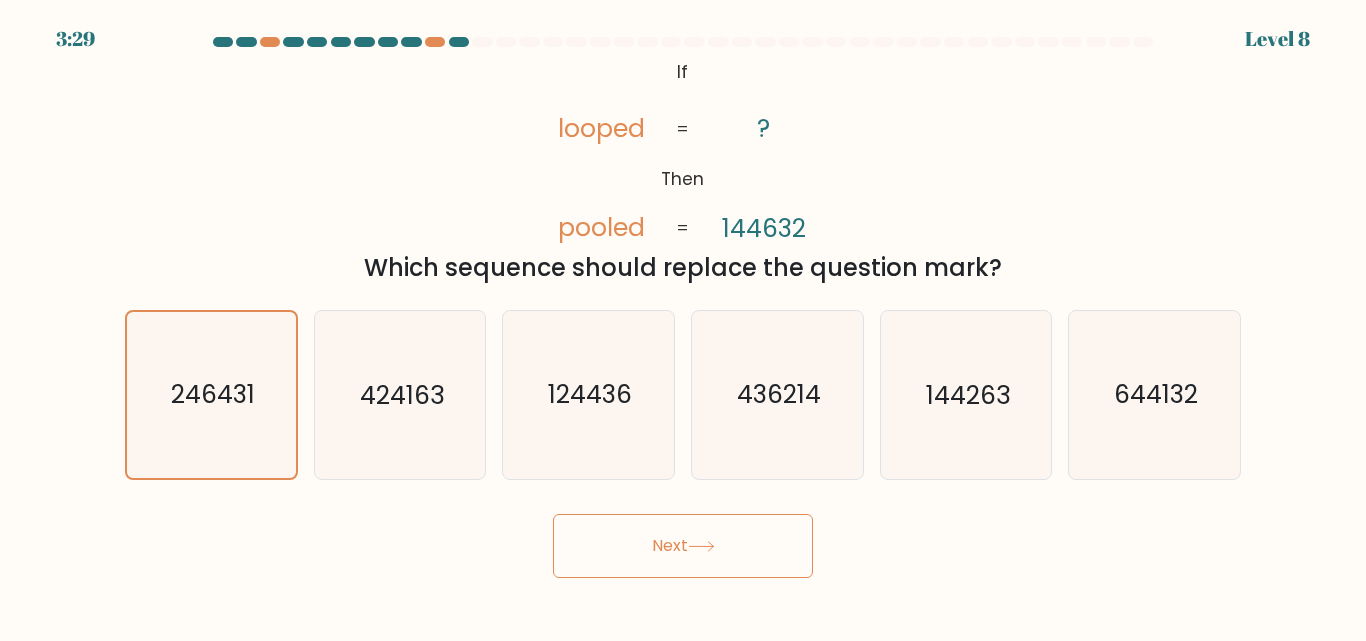 click on "Next" at bounding box center [683, 546] 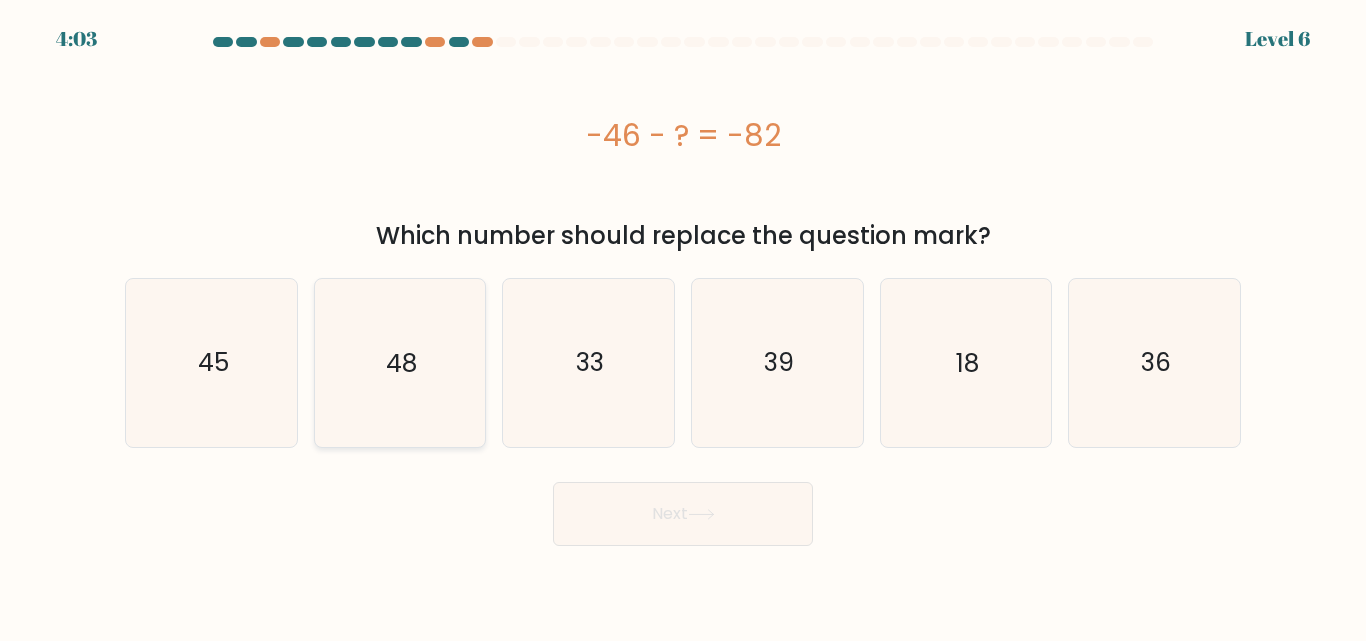 click on "48" 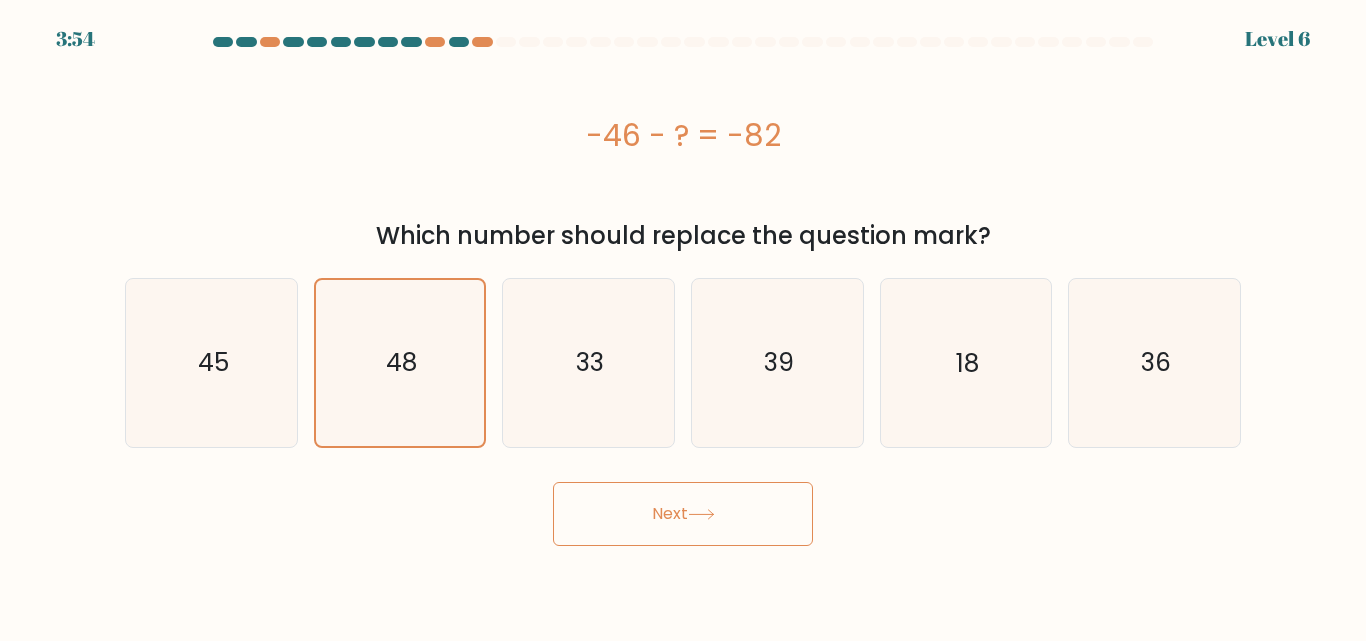 click on "Next" at bounding box center [683, 514] 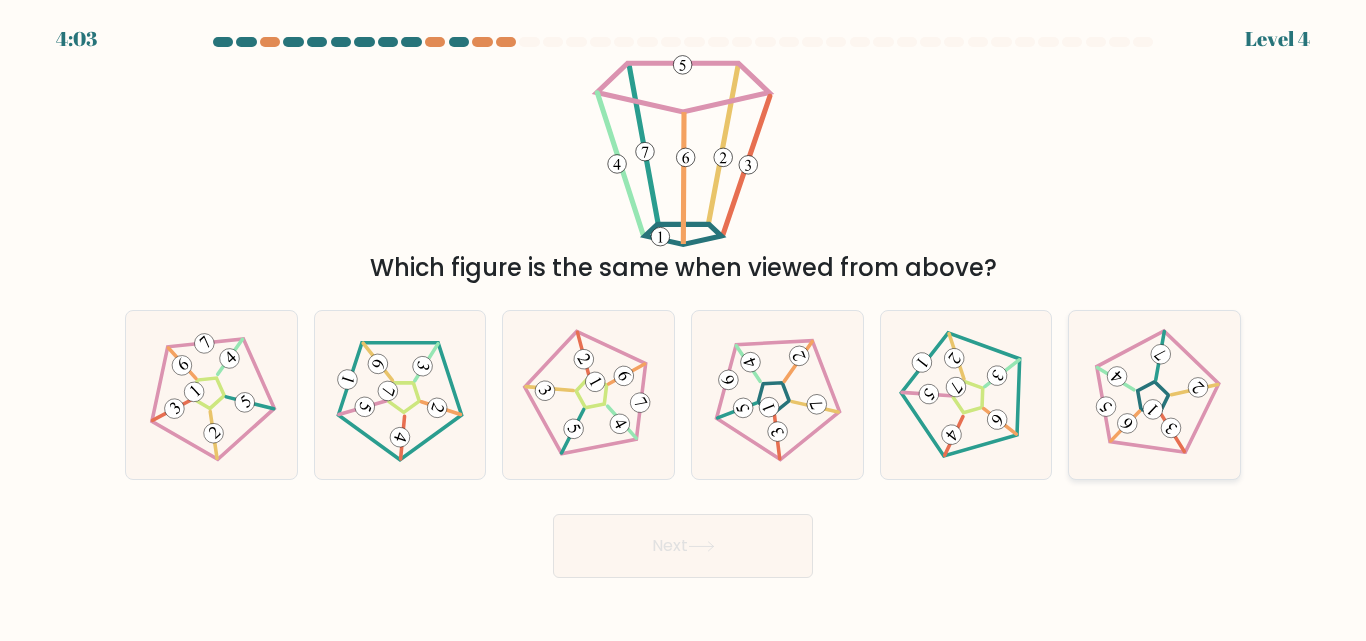 click 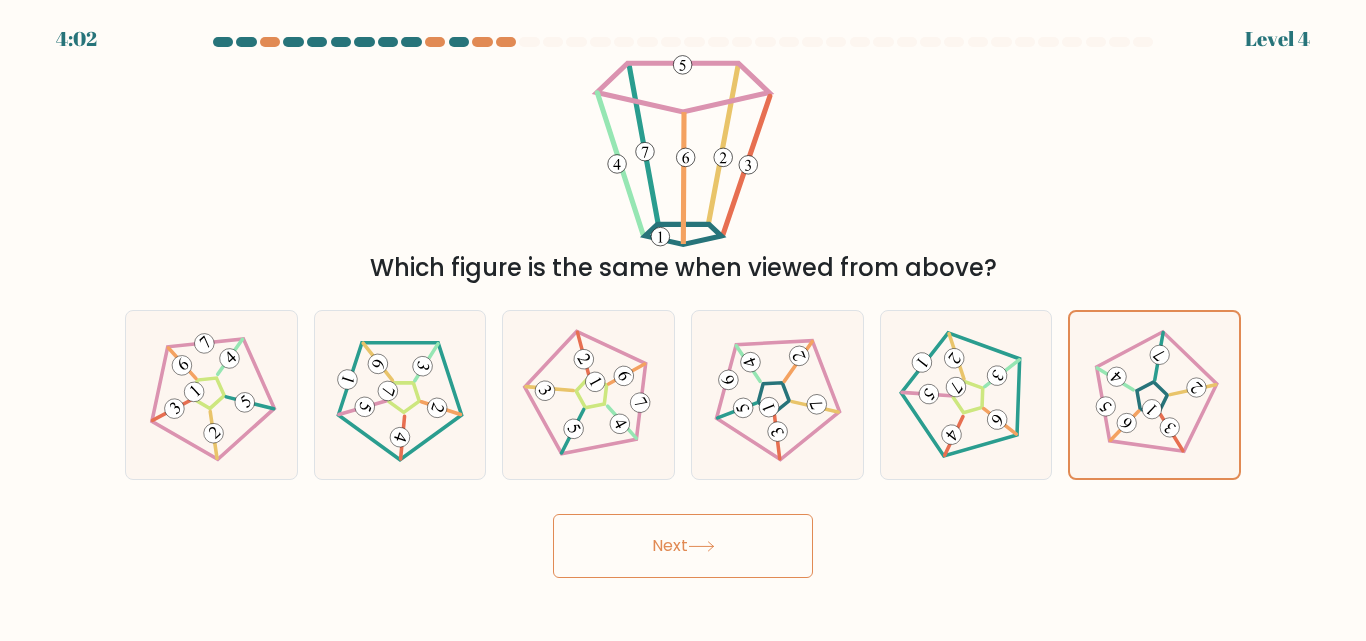 click on "4:02
Level 4" at bounding box center [683, 320] 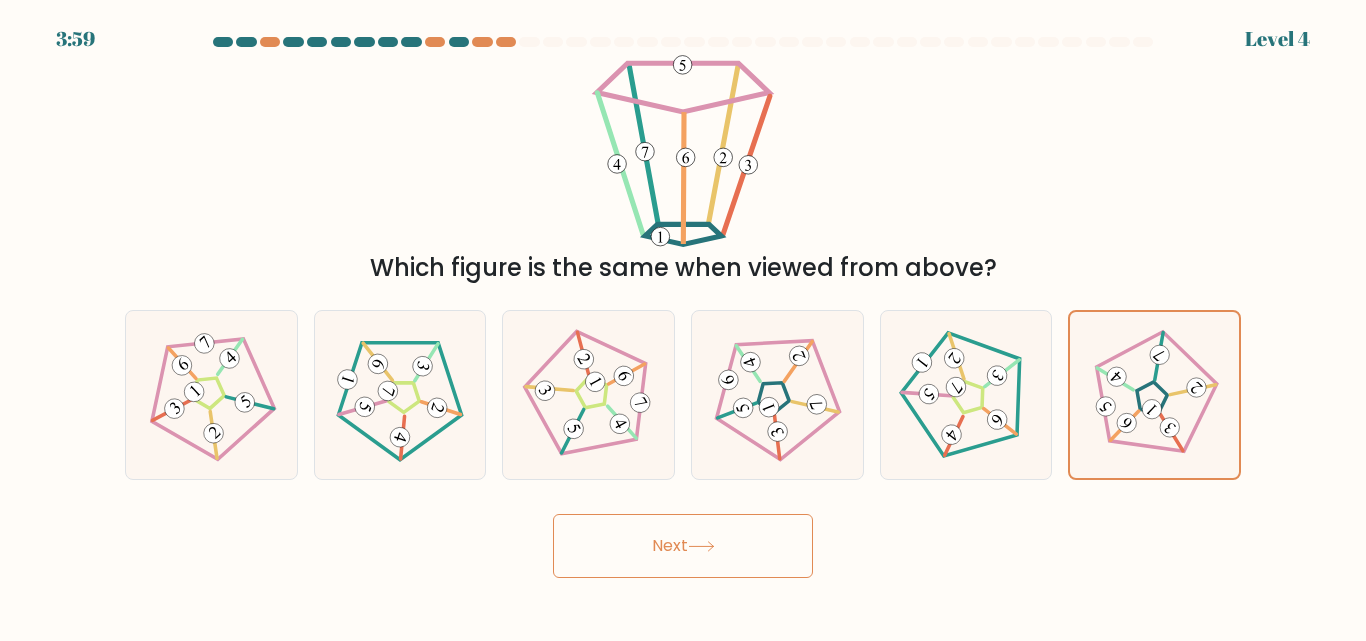 click on "Next" at bounding box center [683, 546] 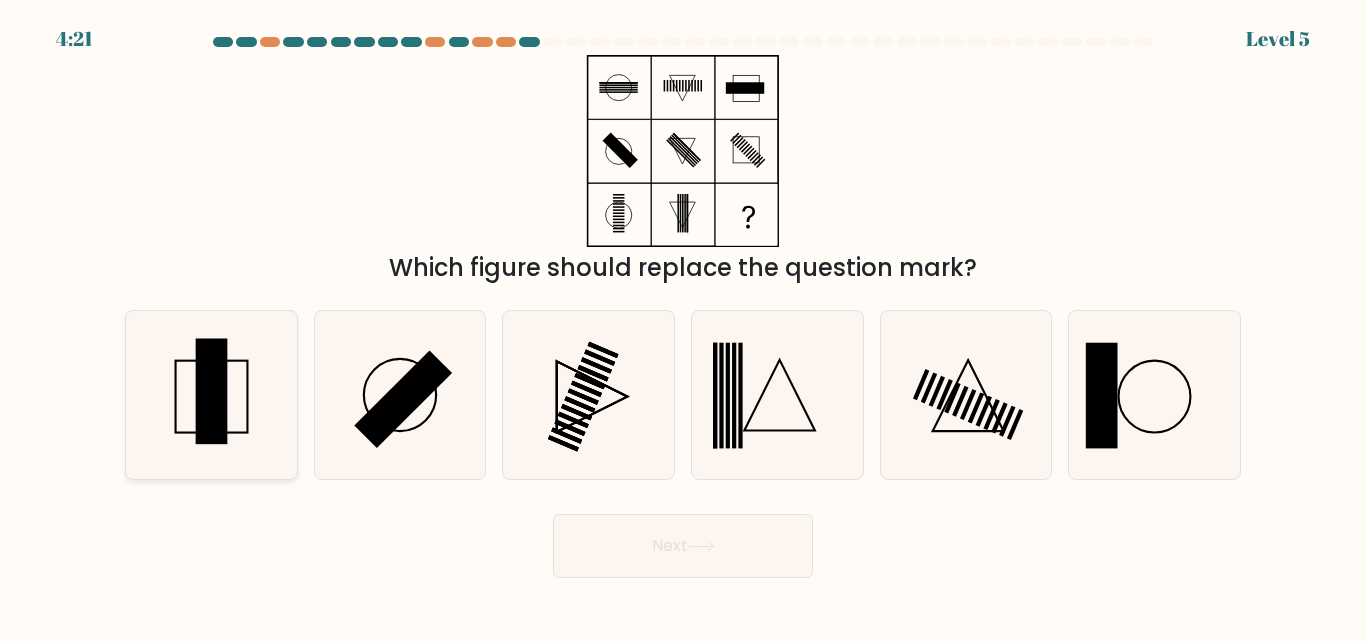 click 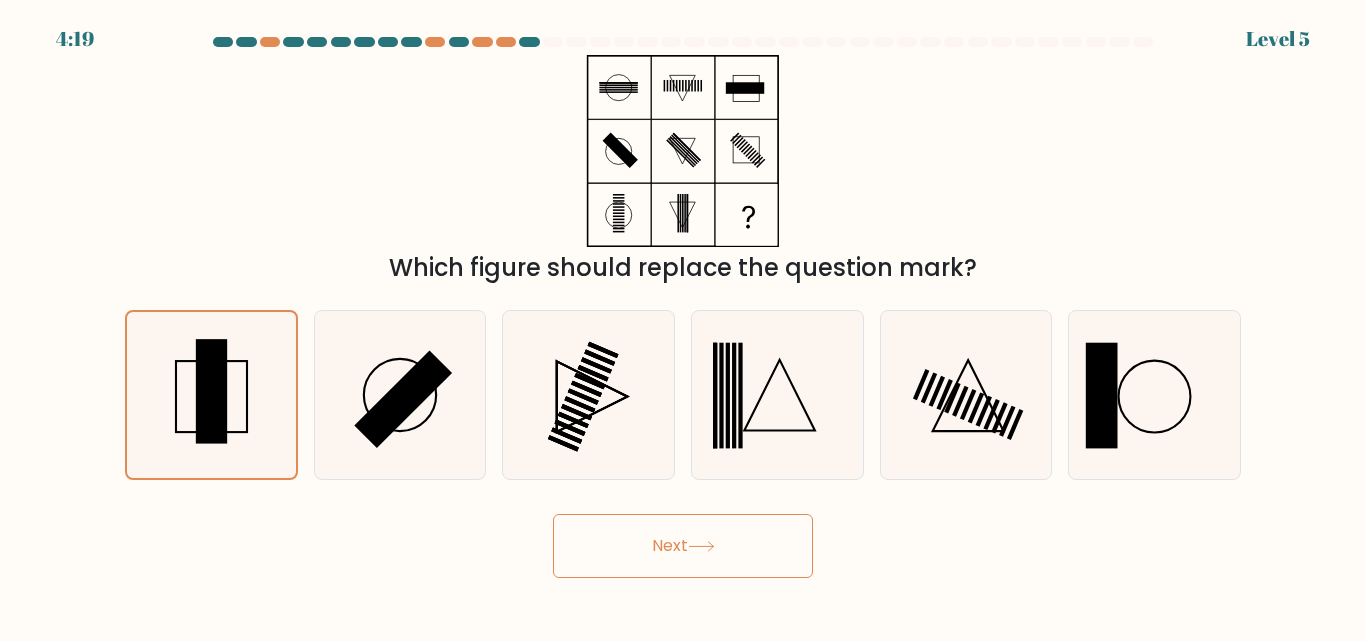 click on "Next" at bounding box center (683, 546) 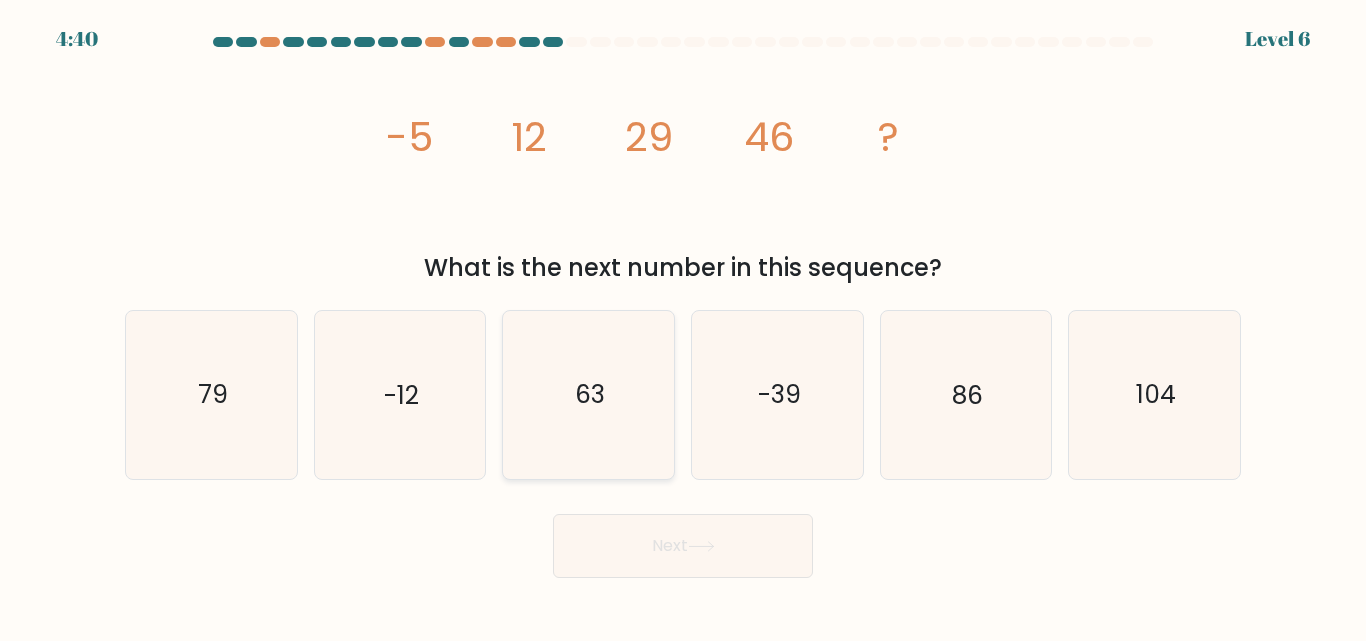 click on "63" 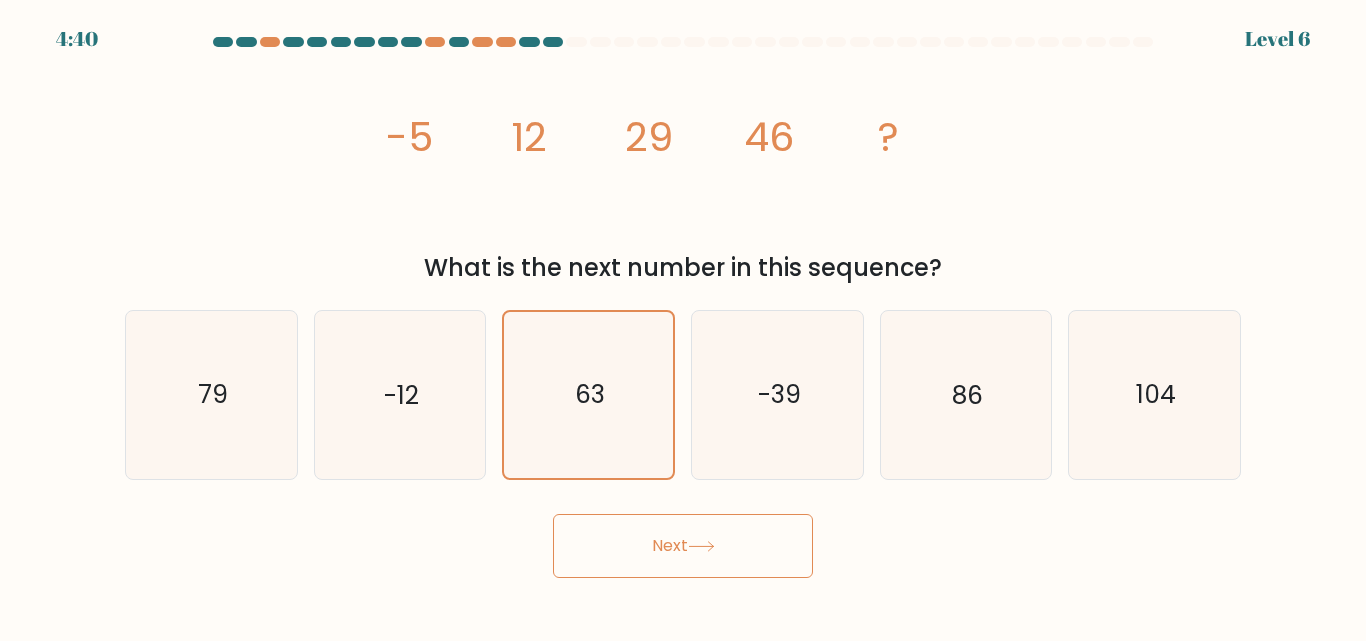 click on "Next" at bounding box center [683, 546] 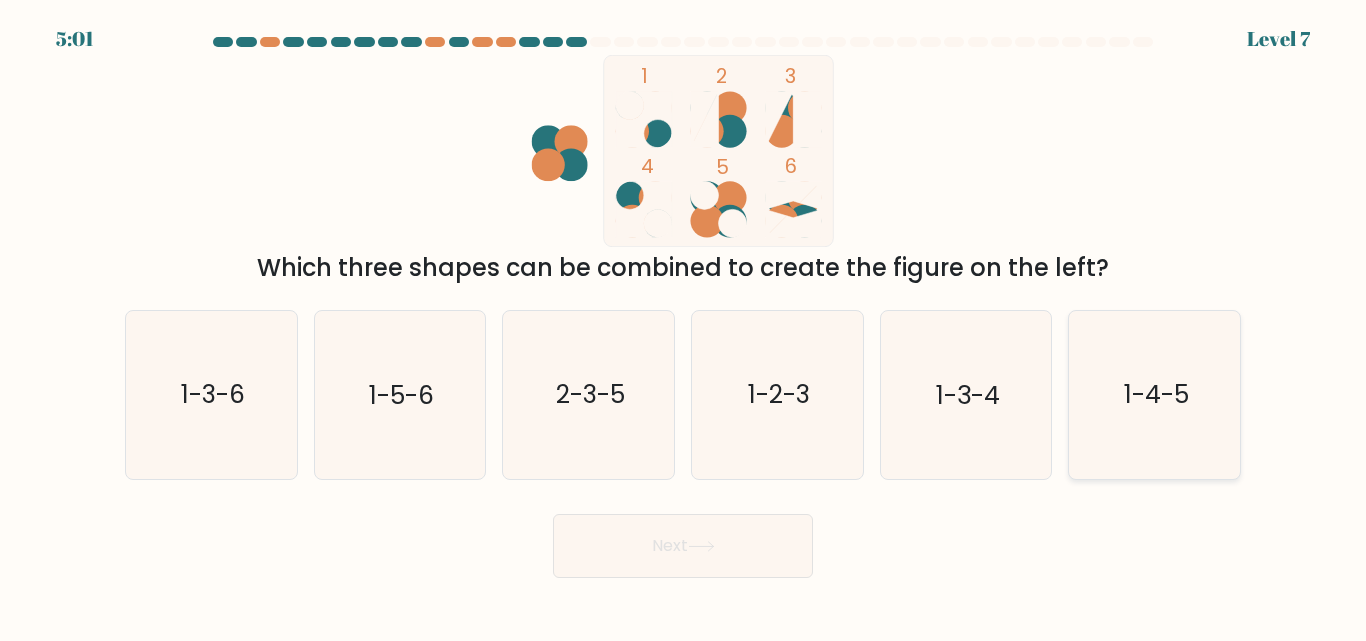 click on "1-4-5" 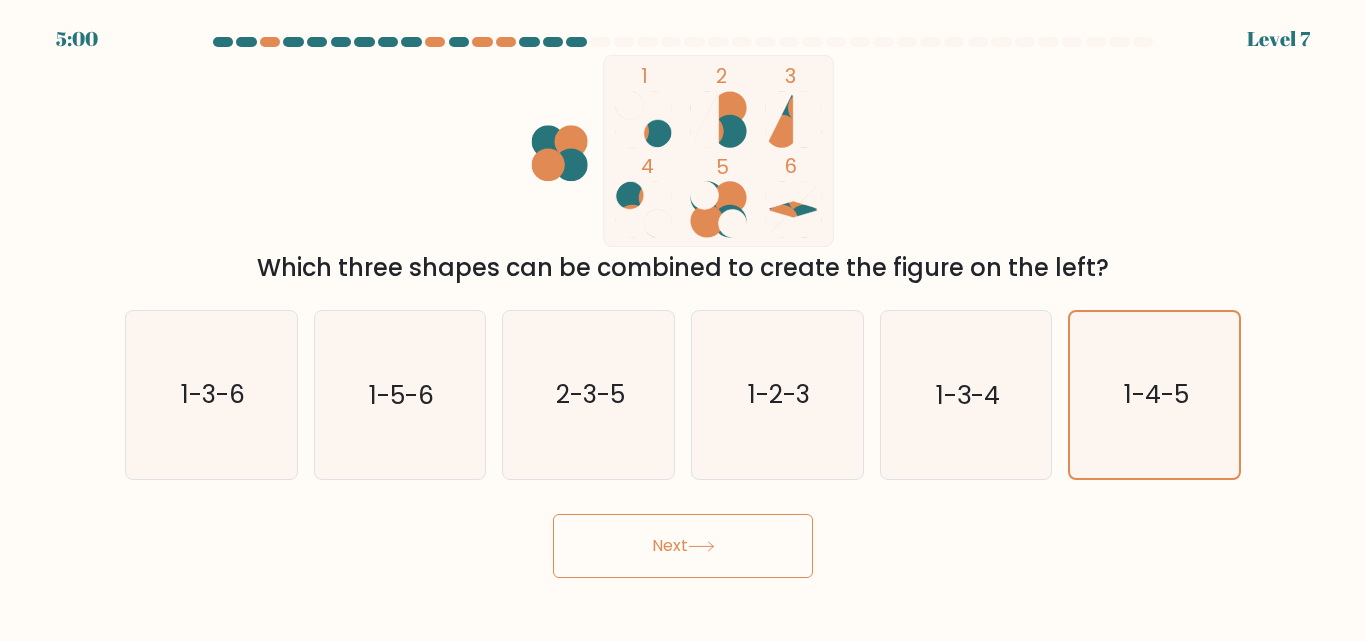 click on "5:00
Level 7" at bounding box center (683, 320) 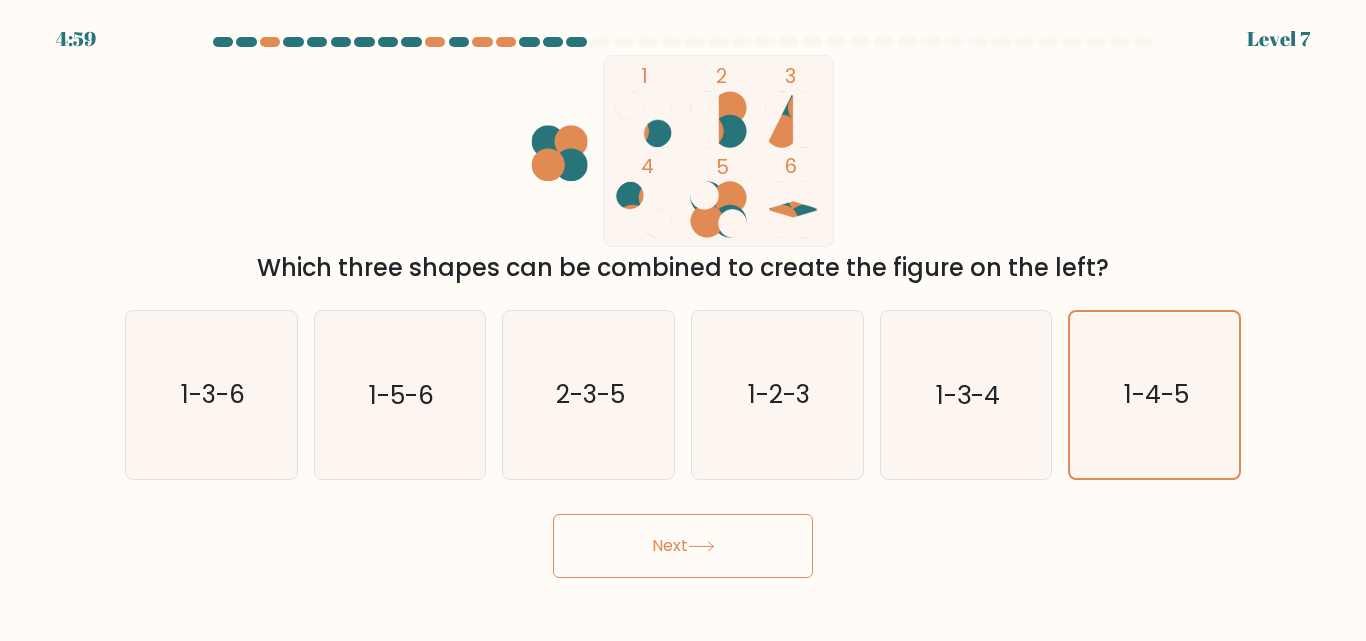 click on "Next" at bounding box center (683, 546) 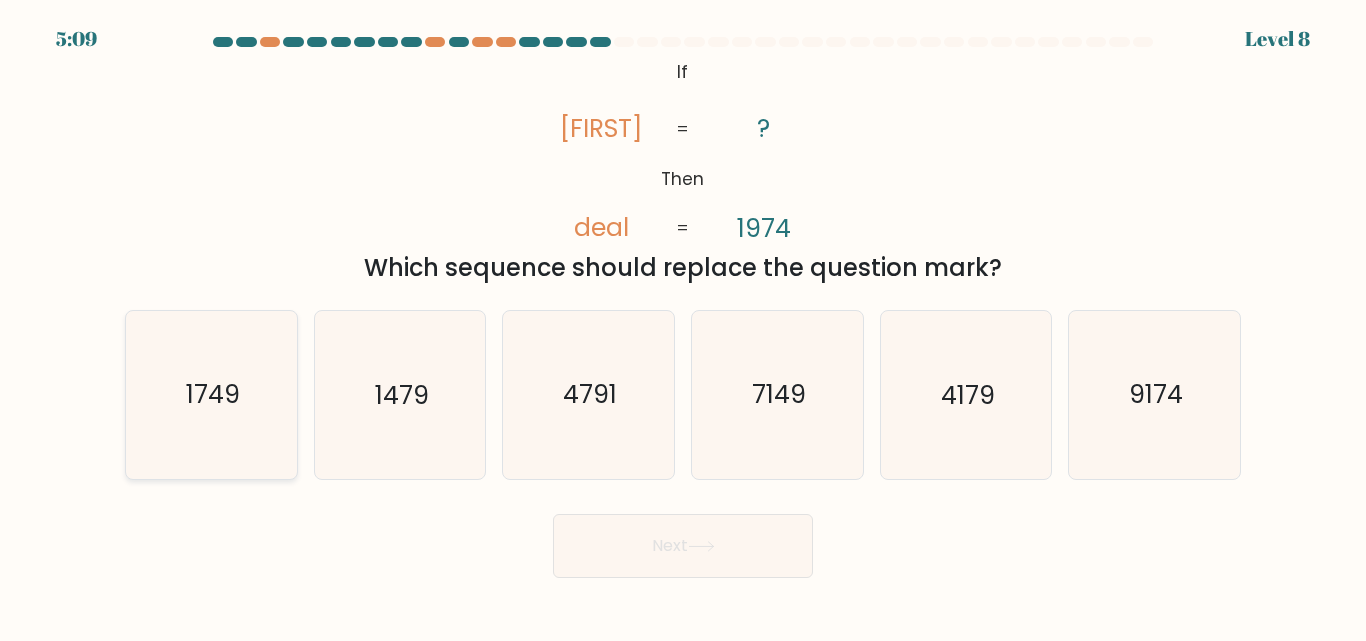 click on "1749" 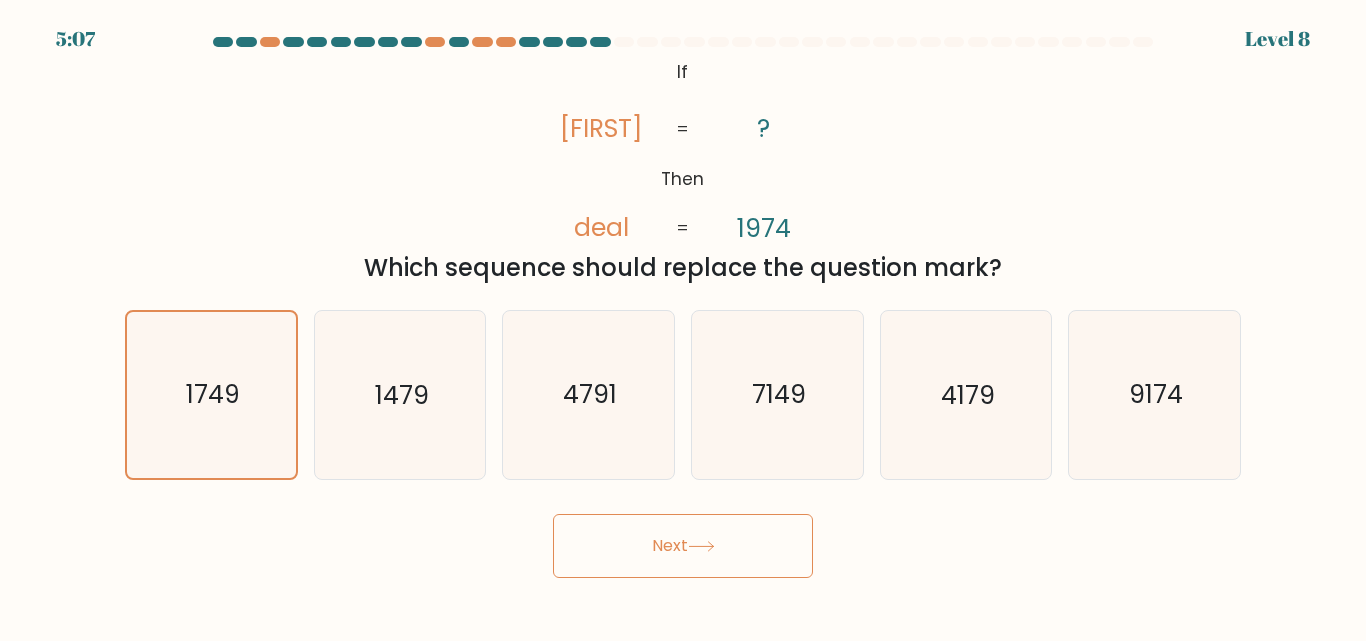 click on "Next" at bounding box center [683, 546] 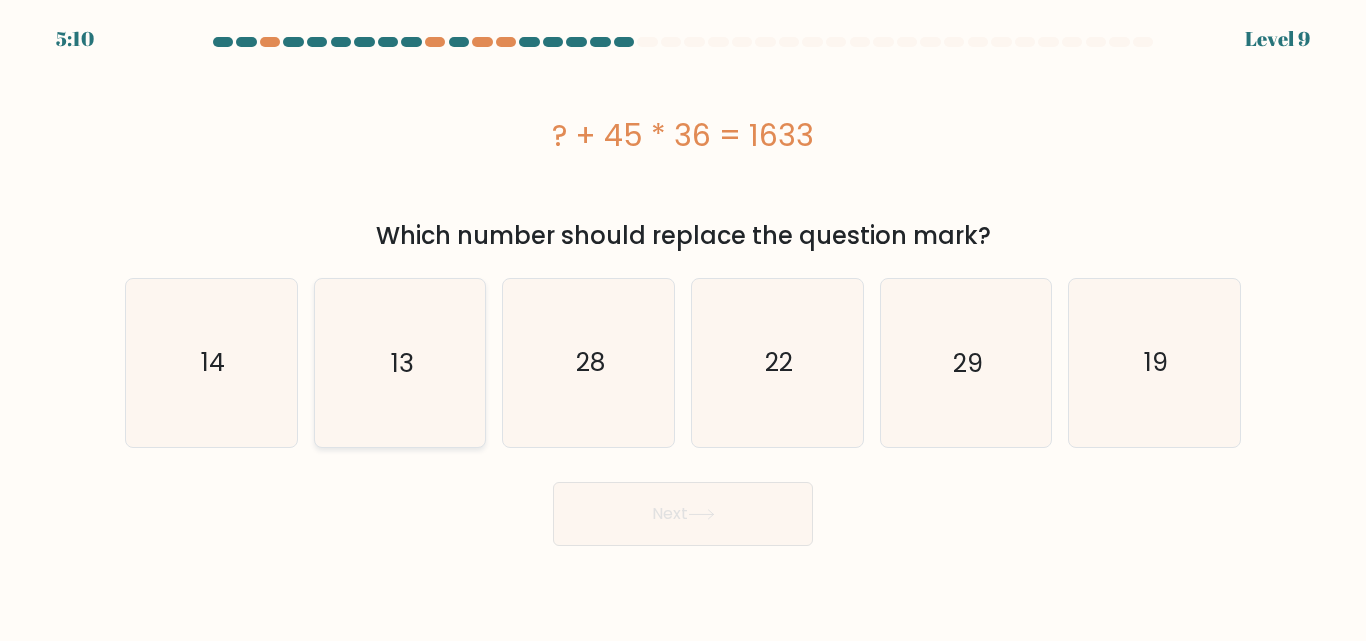 click on "13" 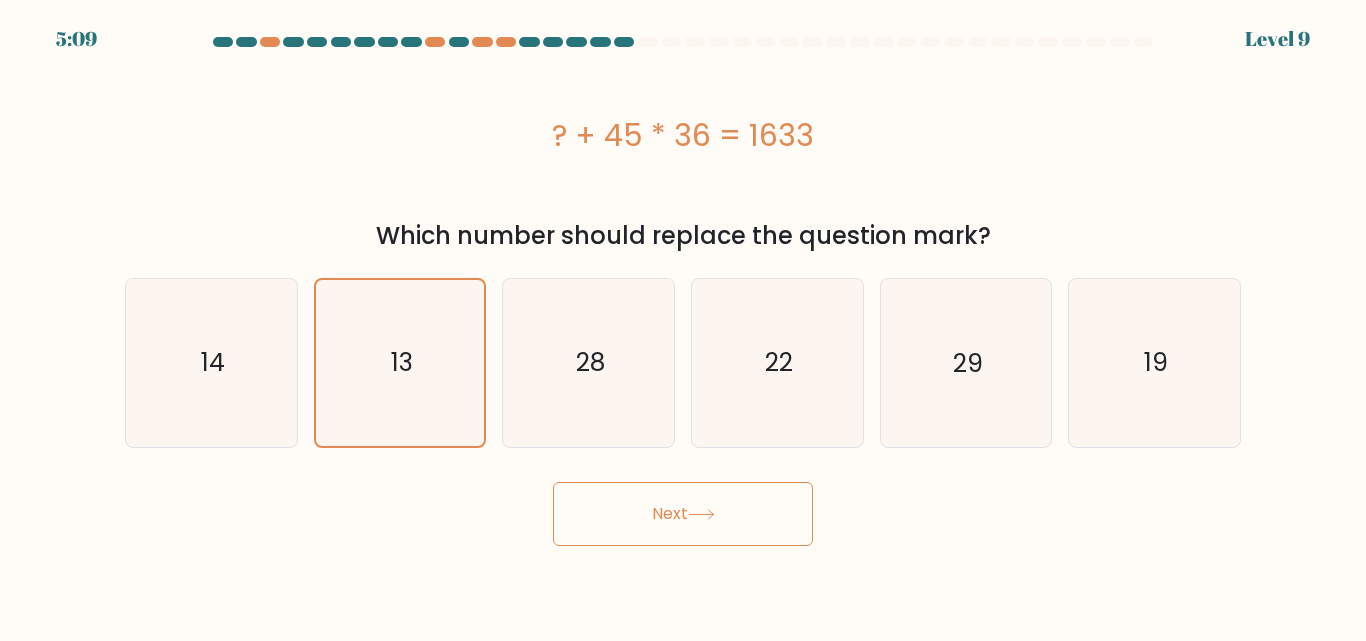 click on "Next" at bounding box center (683, 514) 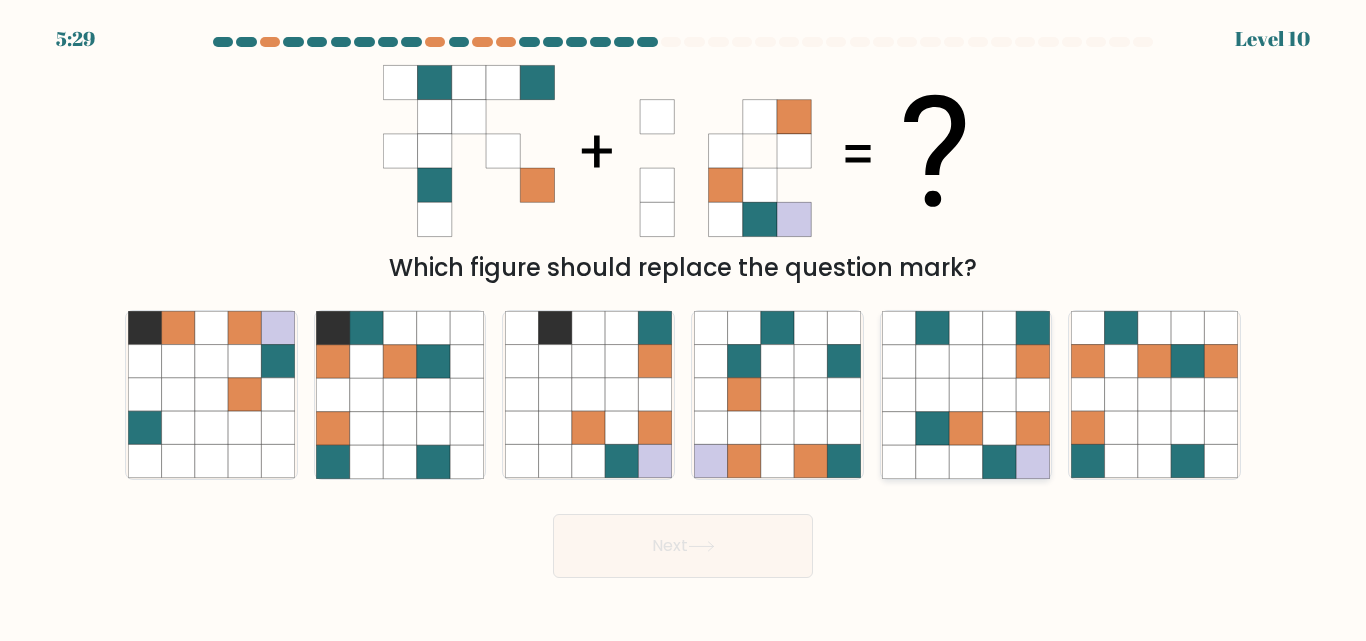 click 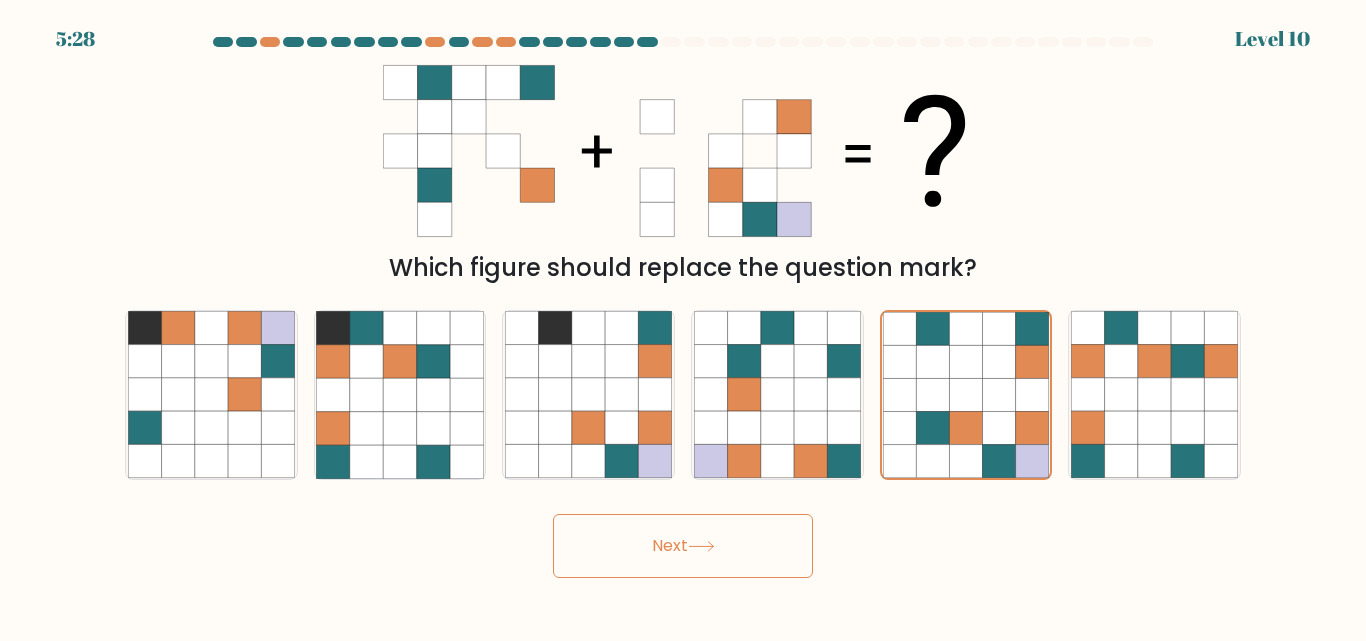 click on "Next" at bounding box center [683, 546] 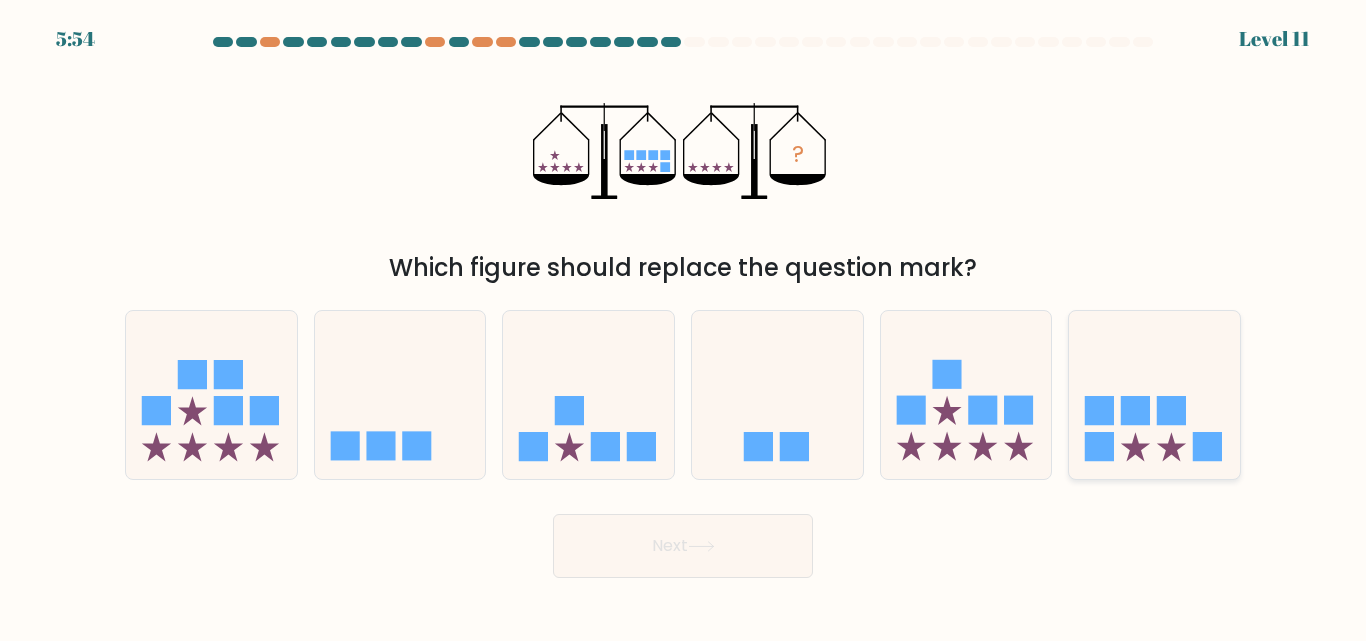 click 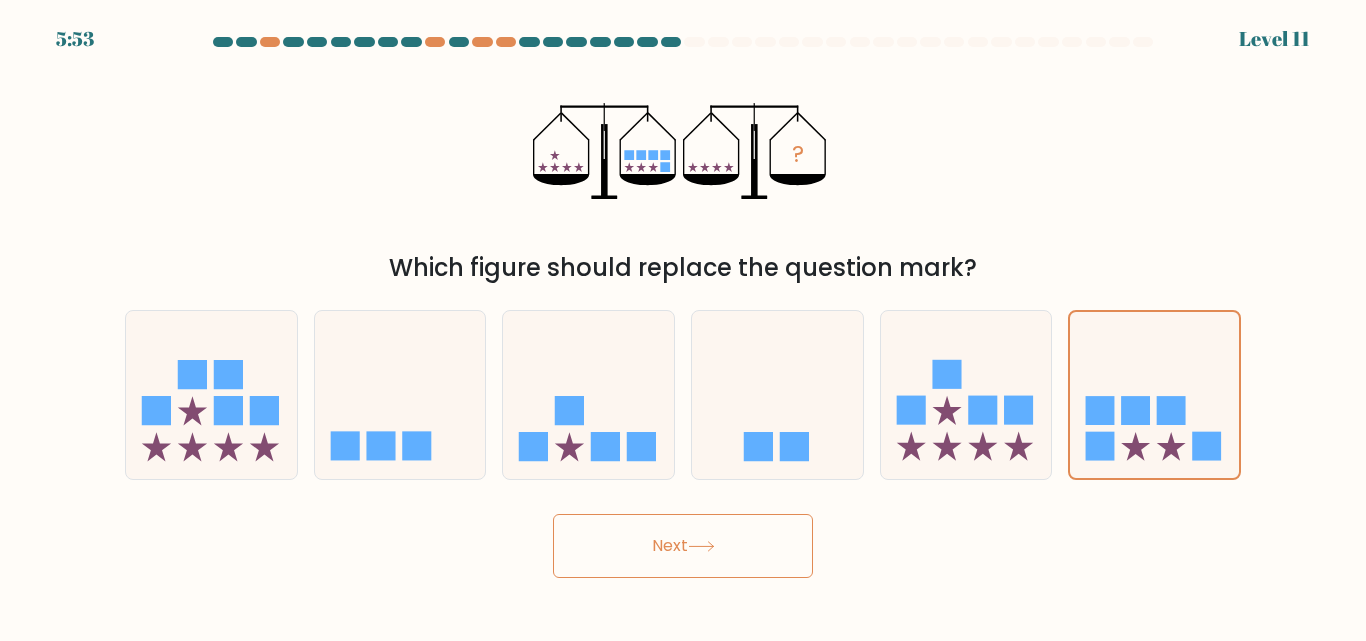 click on "Next" at bounding box center (683, 546) 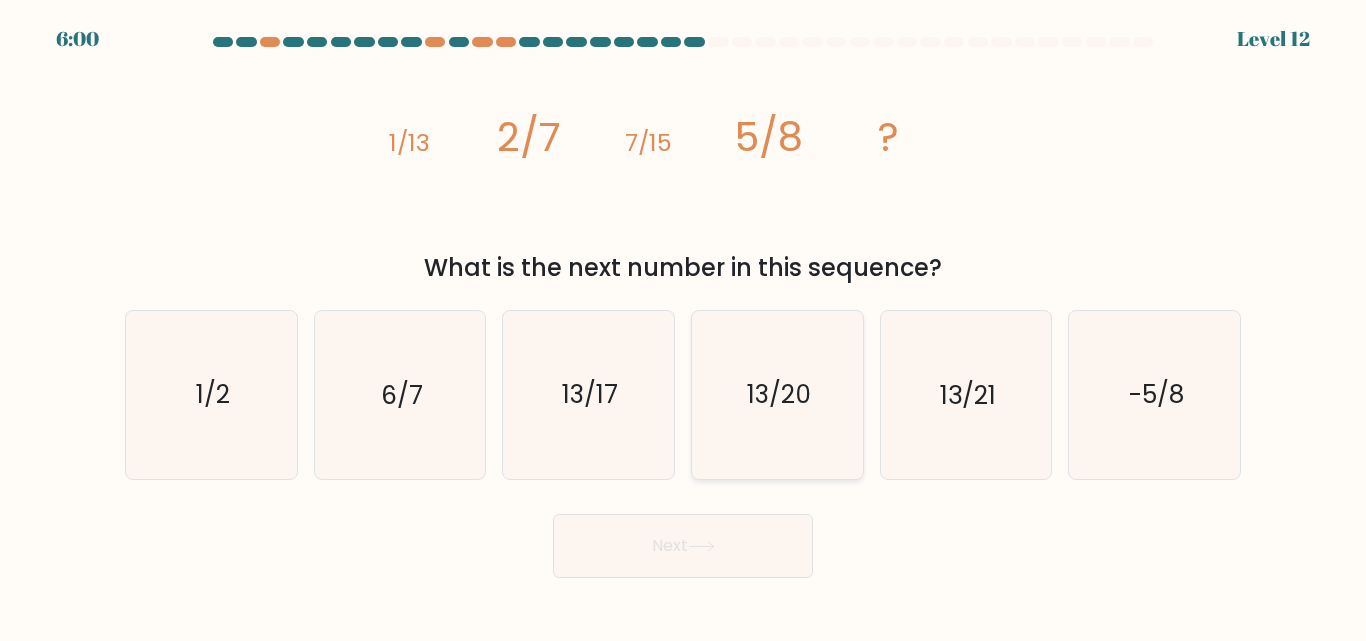 click on "13/20" 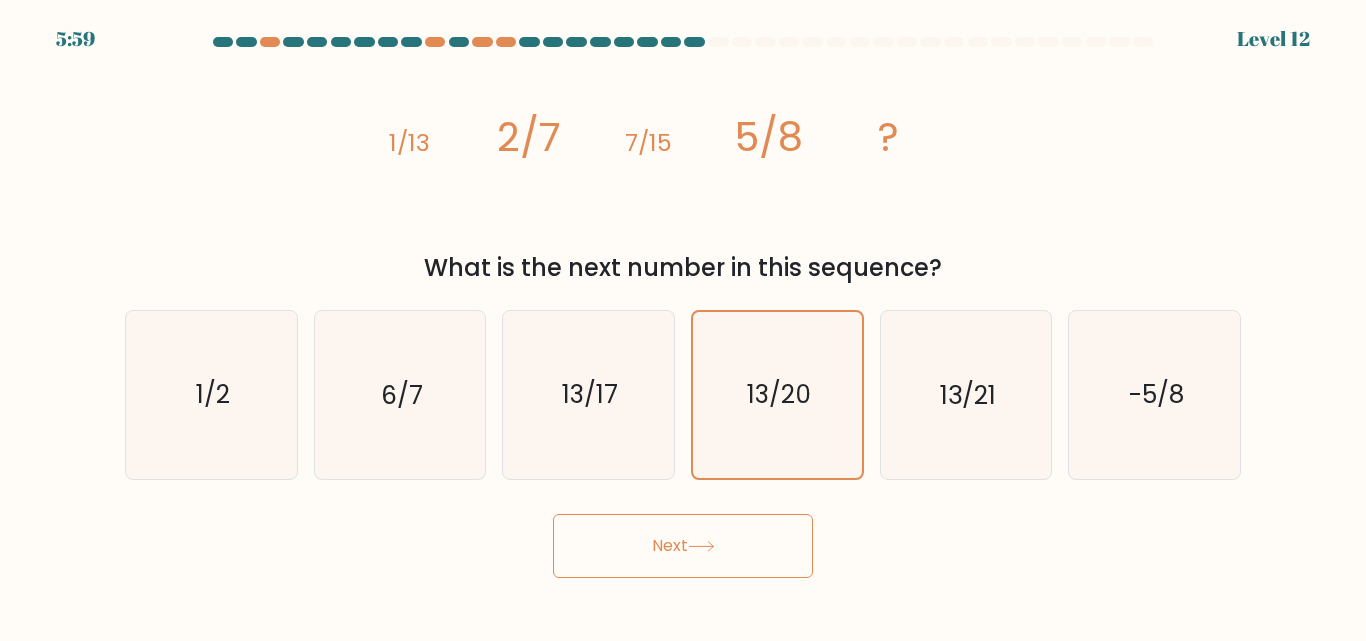 click on "Next" at bounding box center [683, 546] 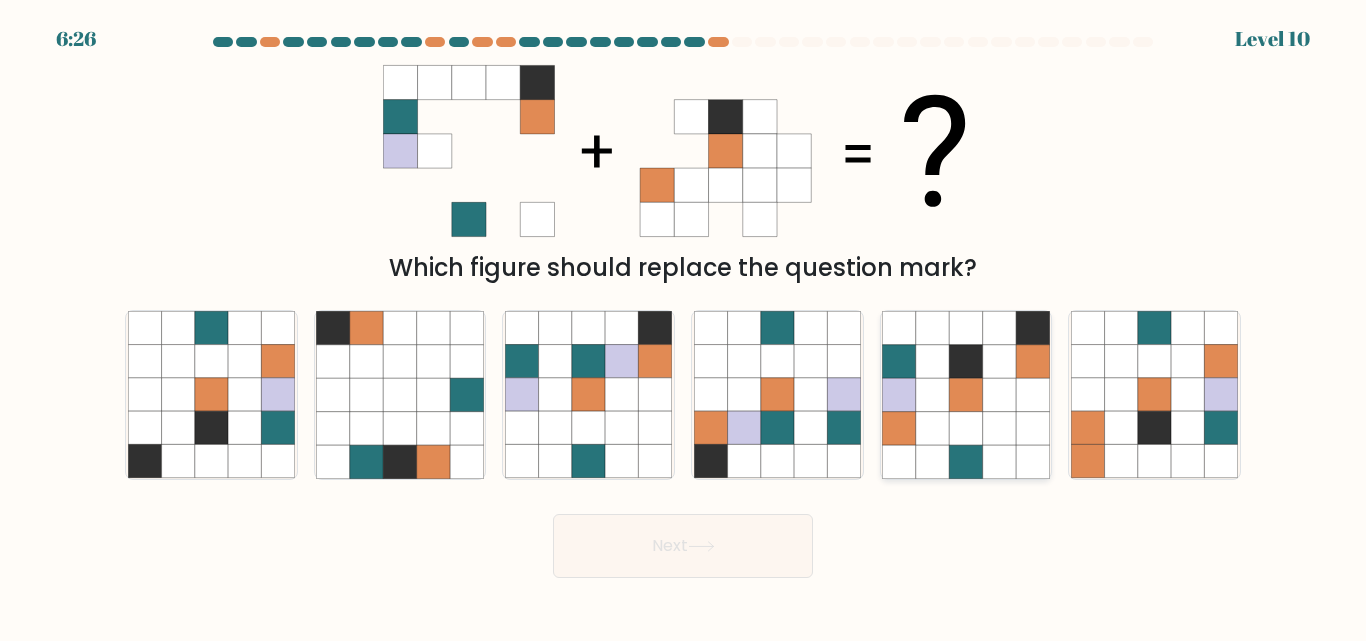 click 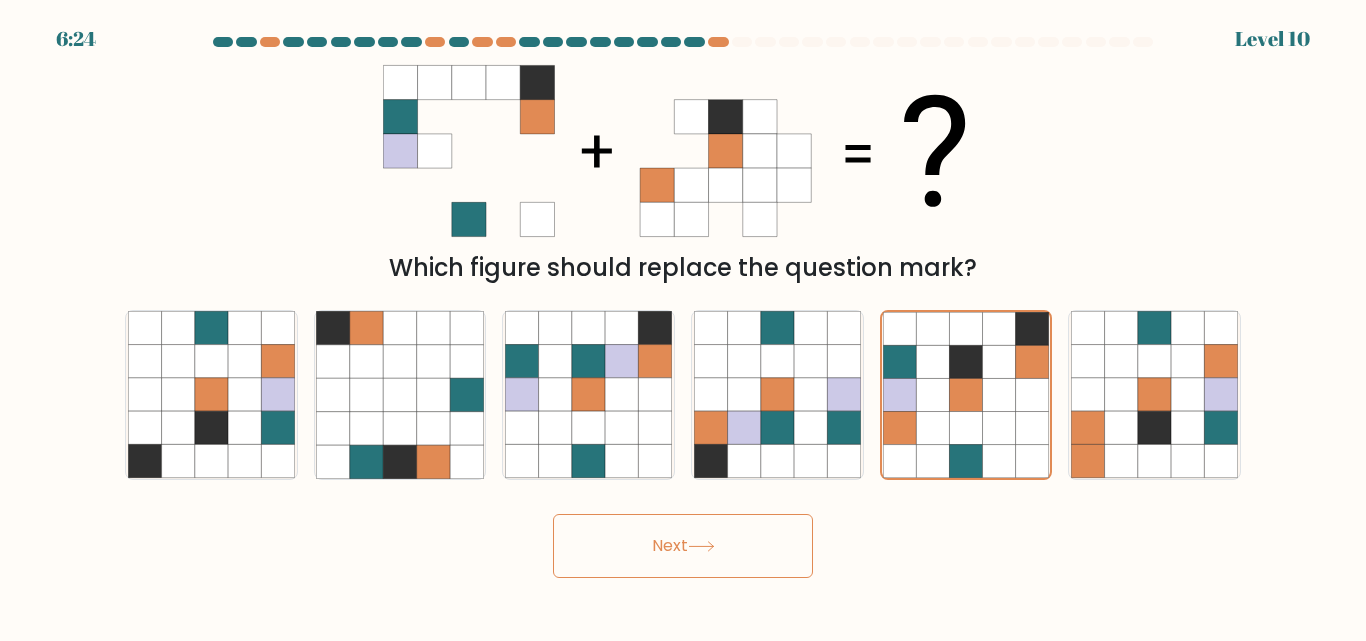 click on "Next" at bounding box center (683, 546) 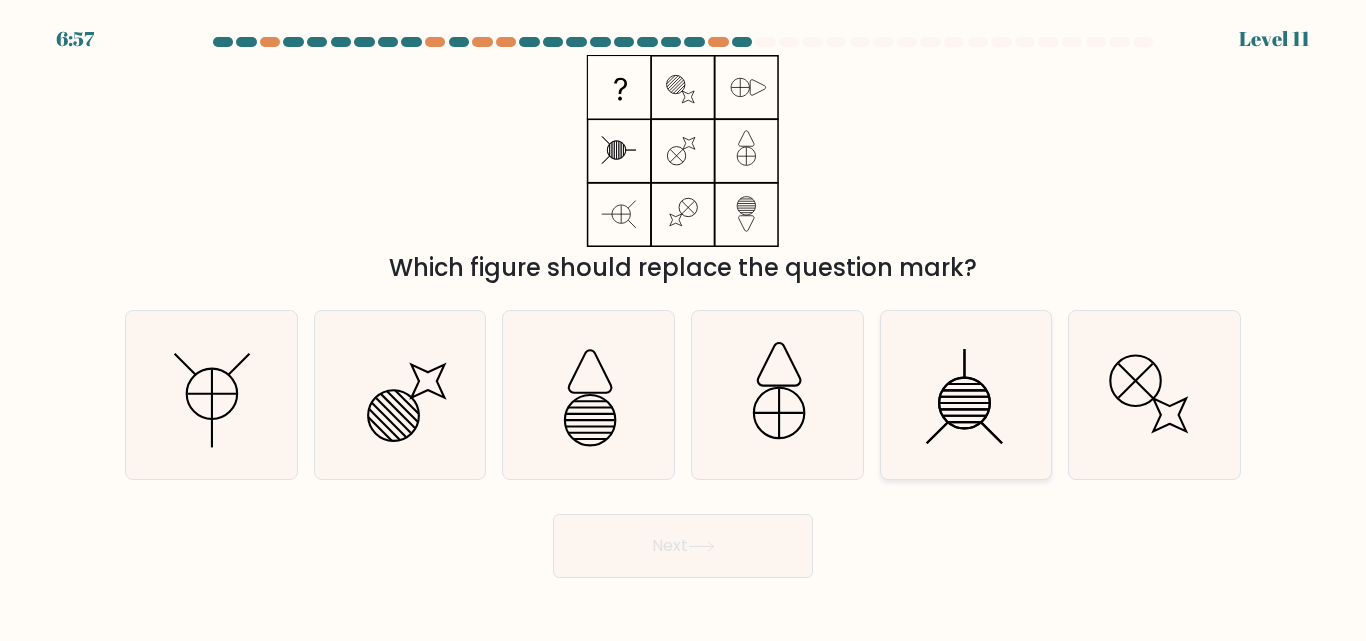 click 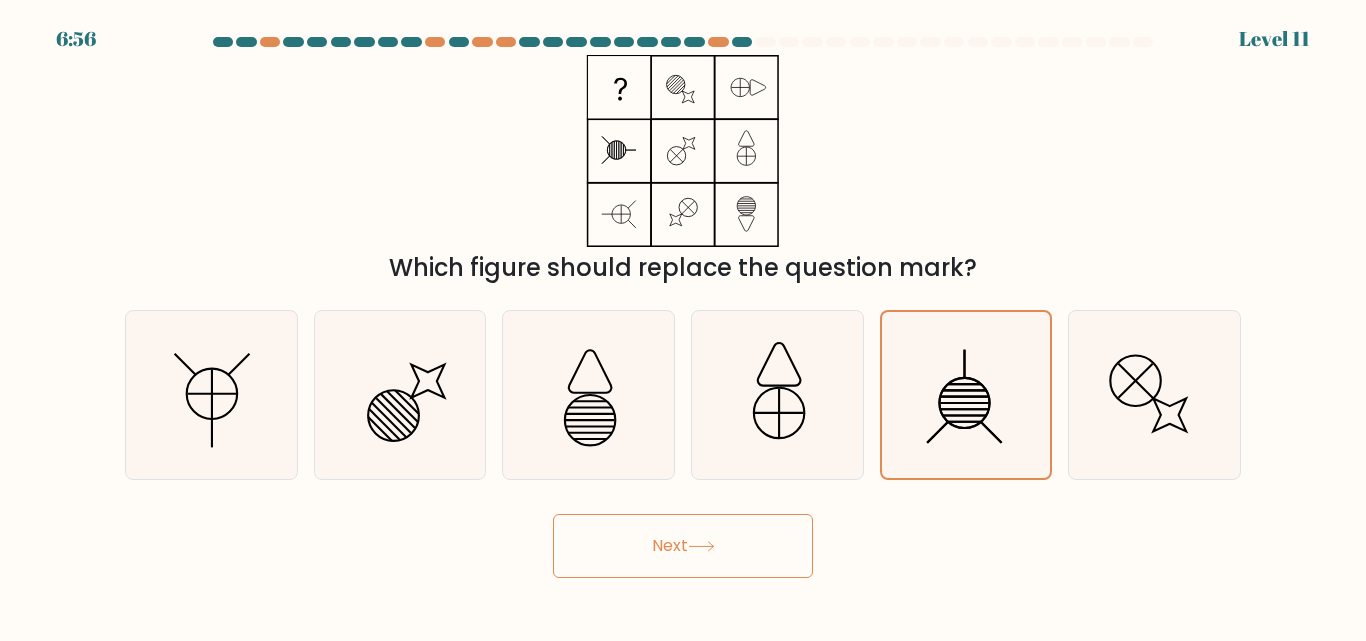 click on "Next" at bounding box center (683, 546) 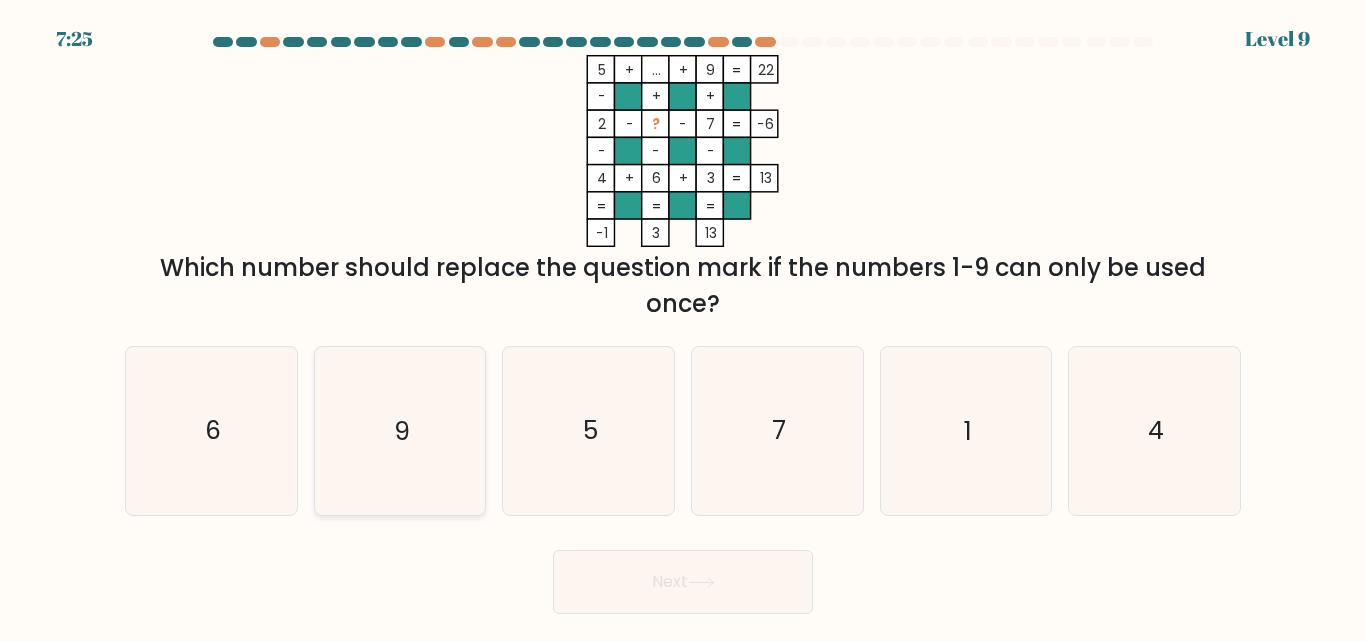 click on "9" 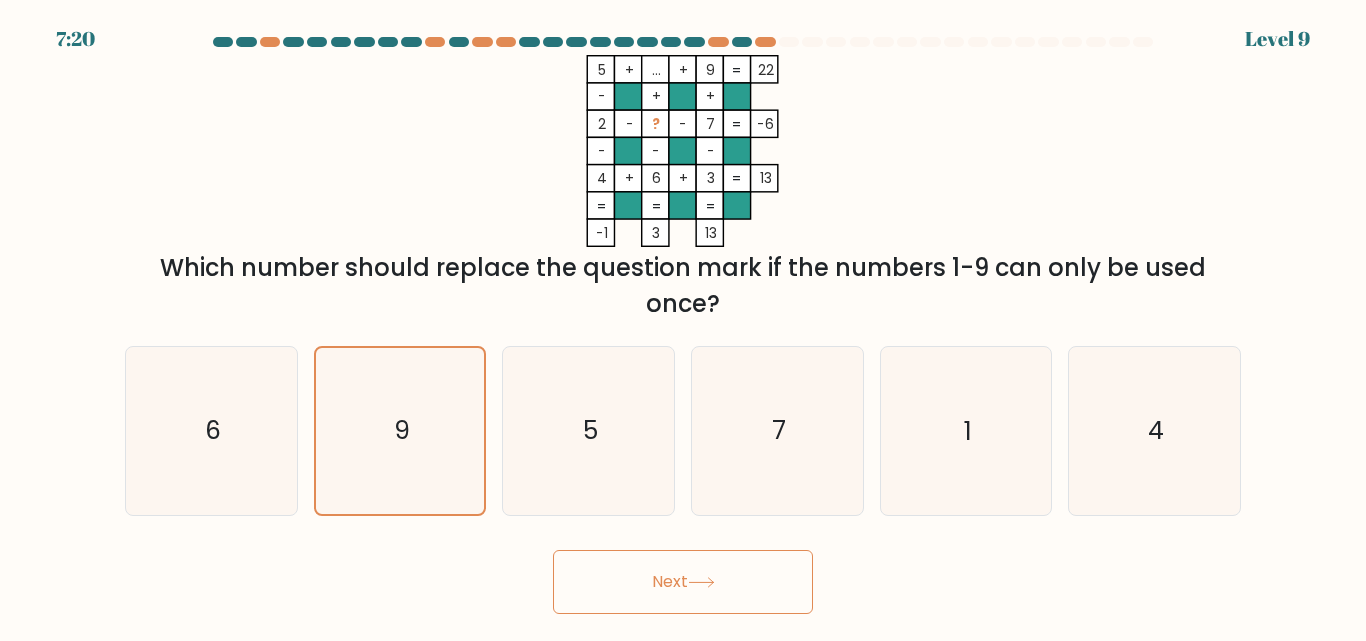 click on "Next" at bounding box center (683, 582) 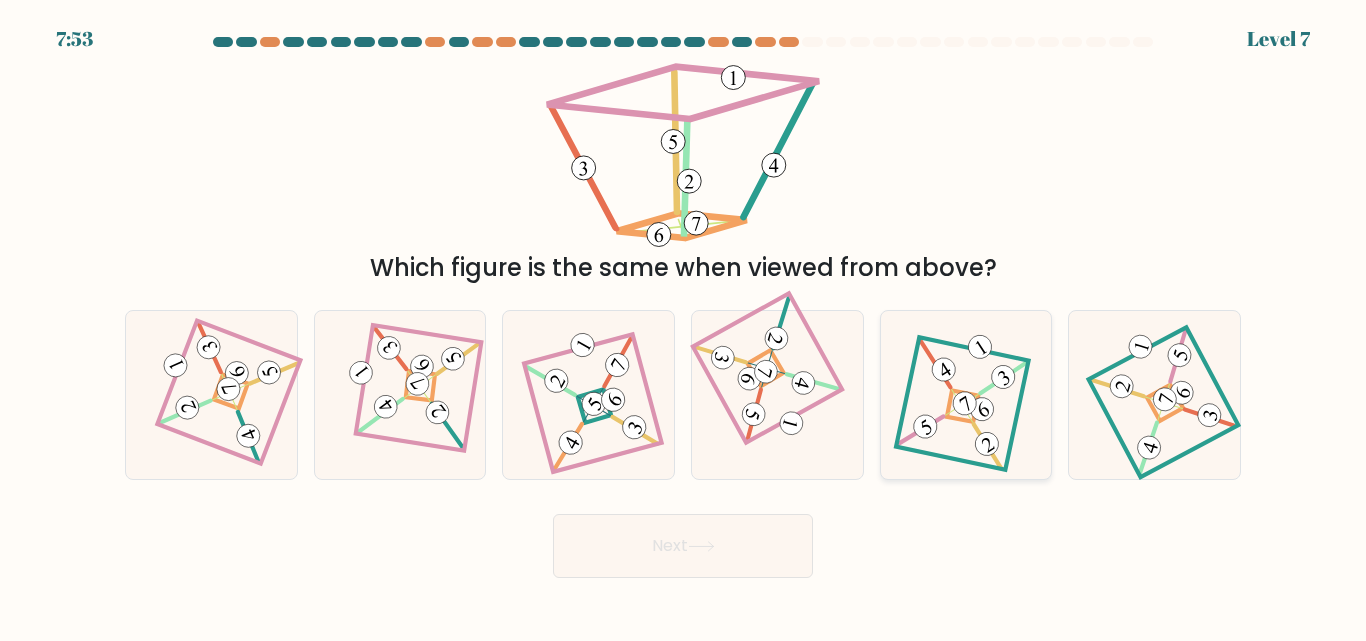 click at bounding box center (966, 394) 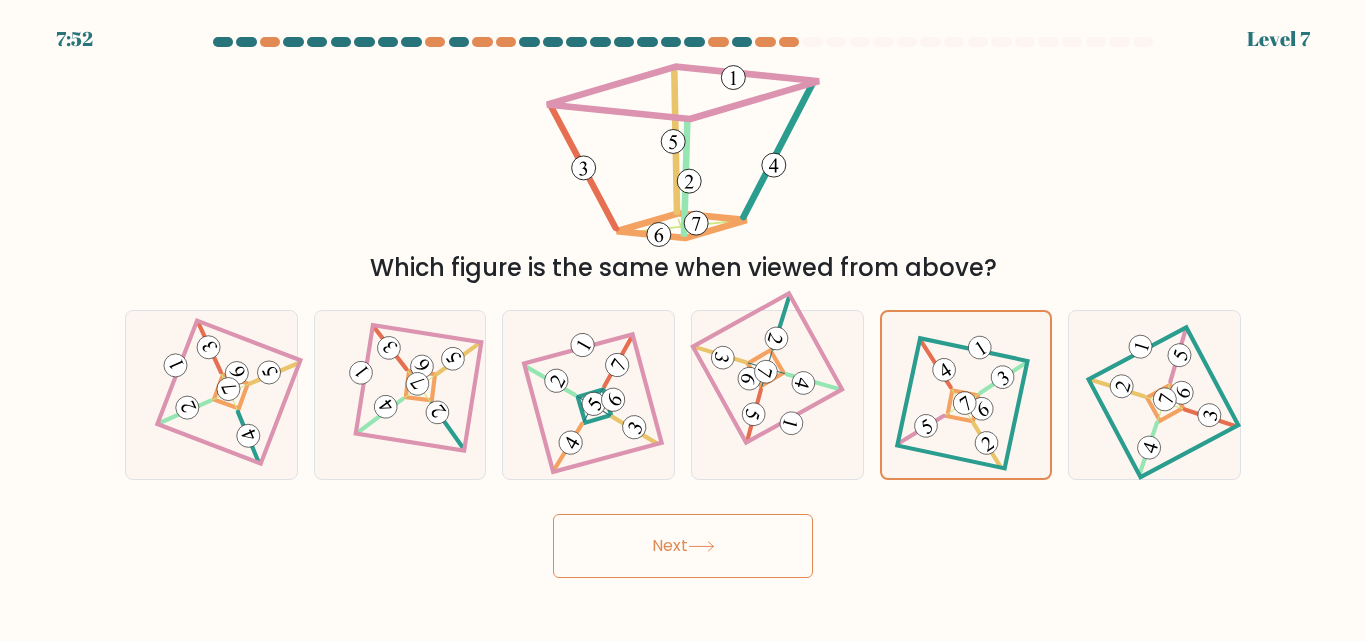click on "Next" at bounding box center [683, 541] 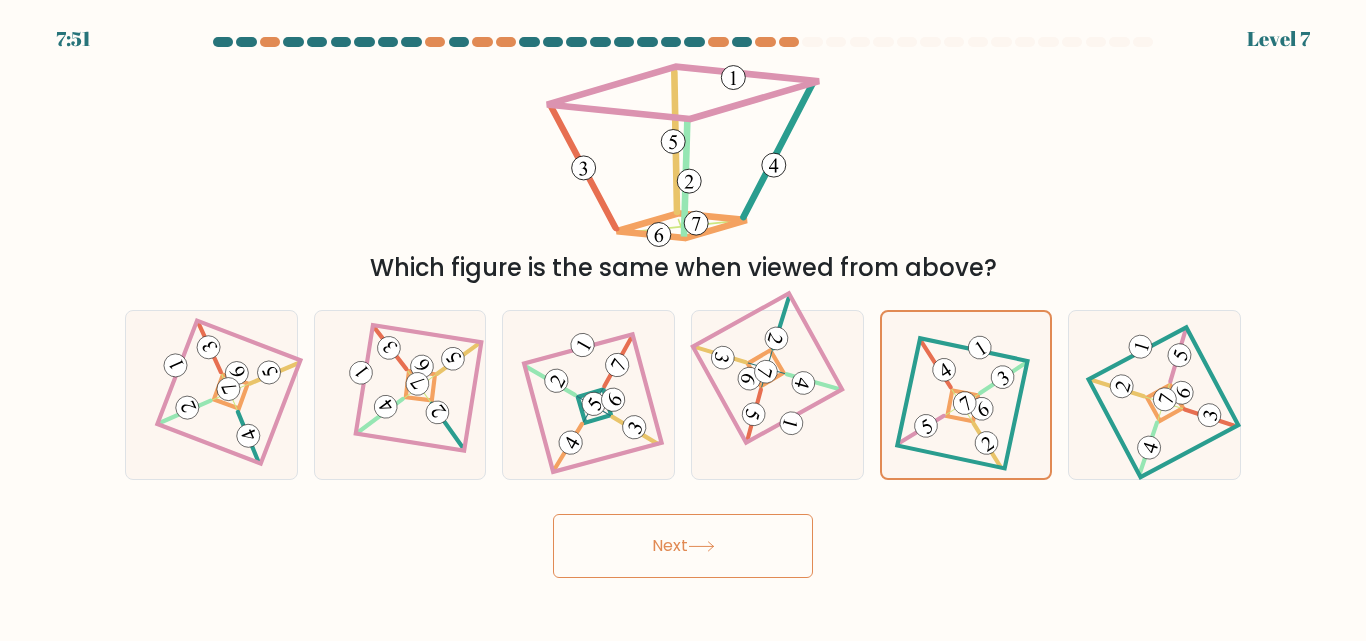 click 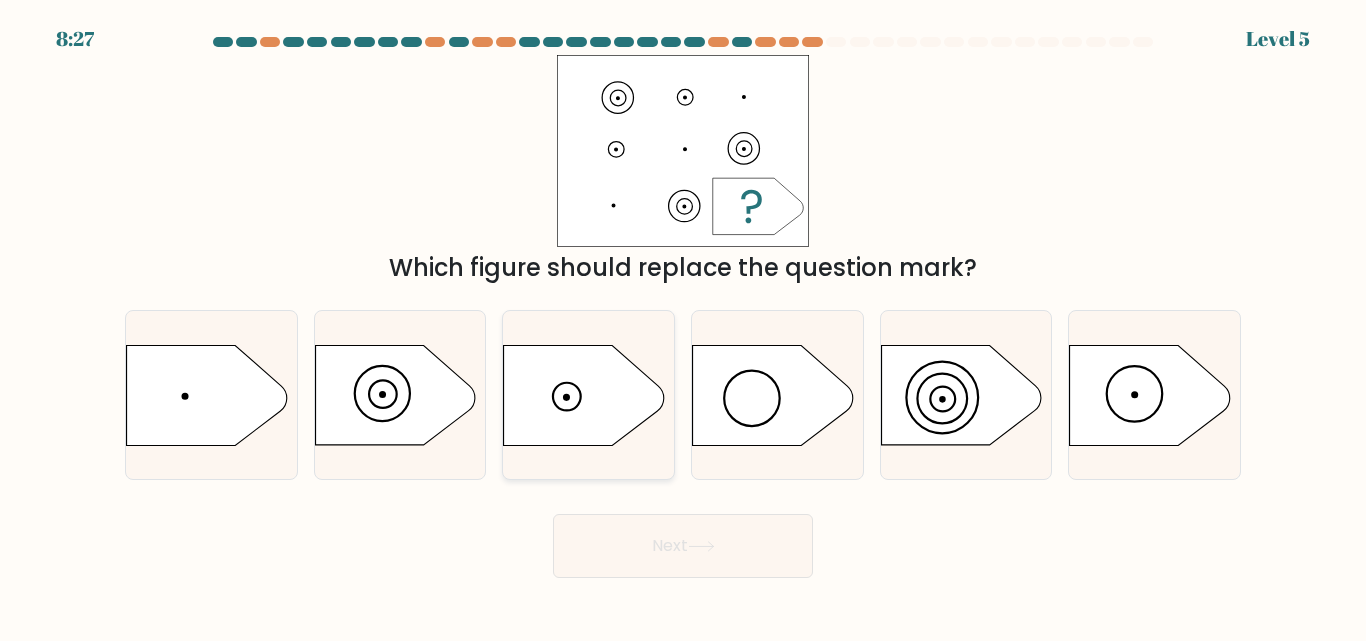 click 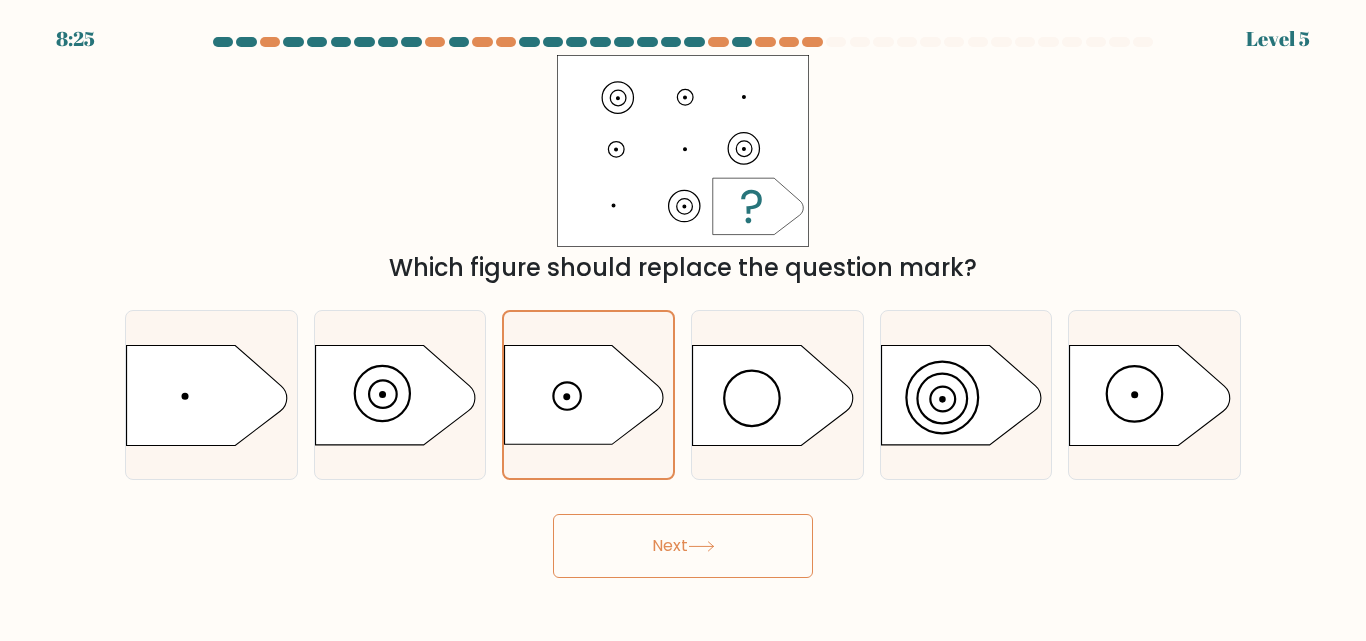 click on "Next" at bounding box center [683, 546] 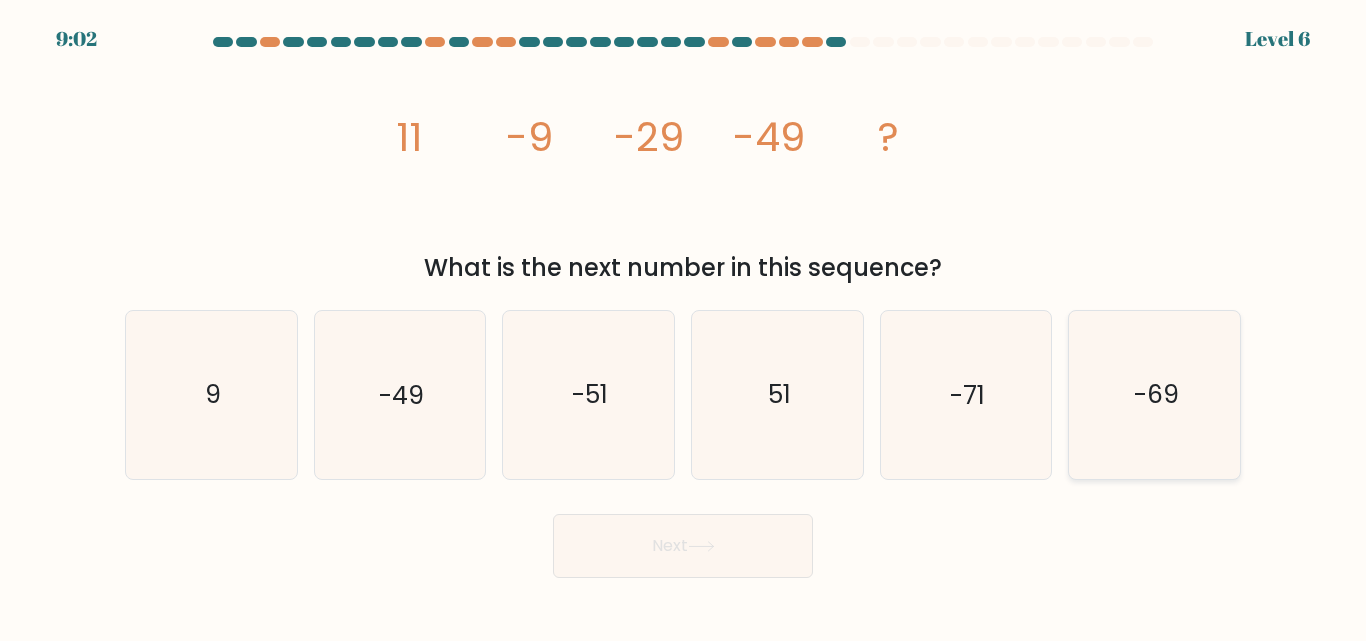 click on "-69" 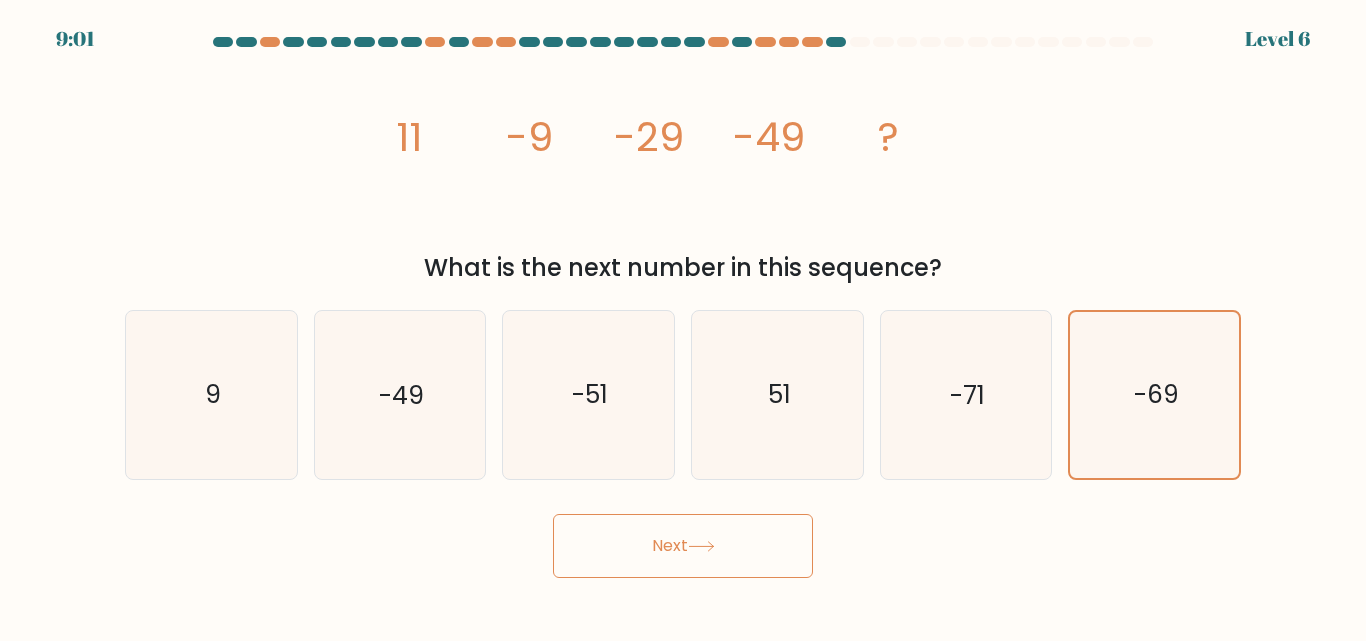 click on "Next" at bounding box center (683, 546) 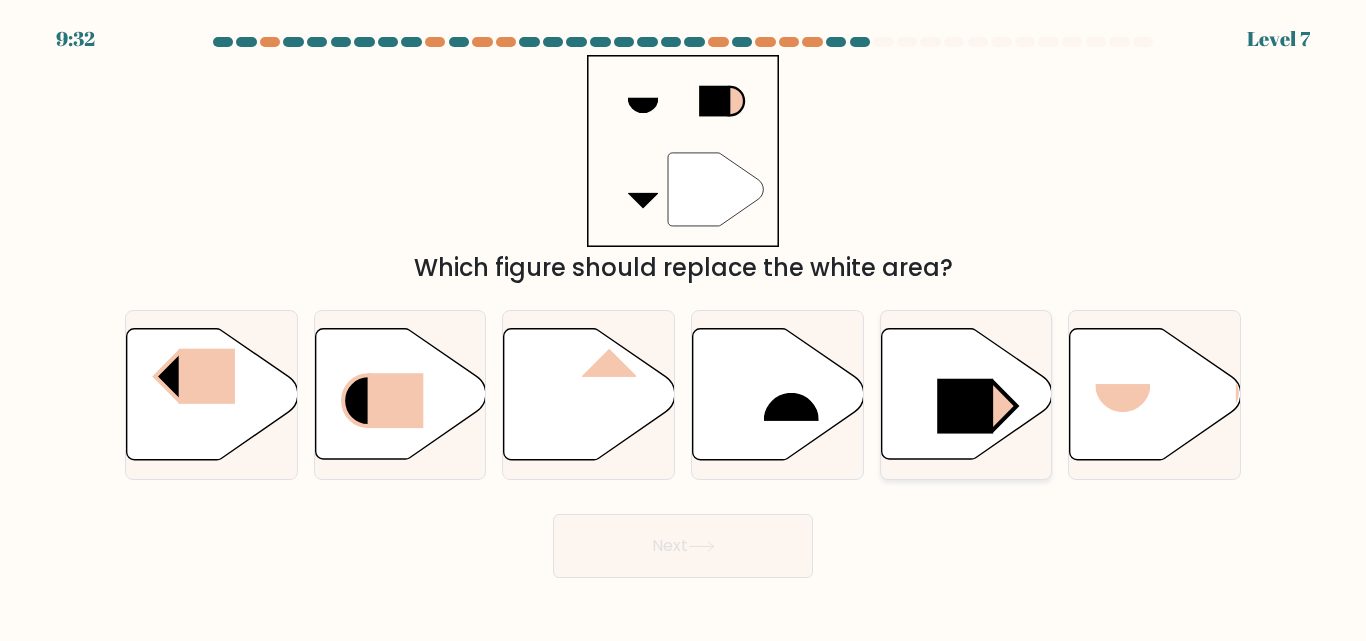 click 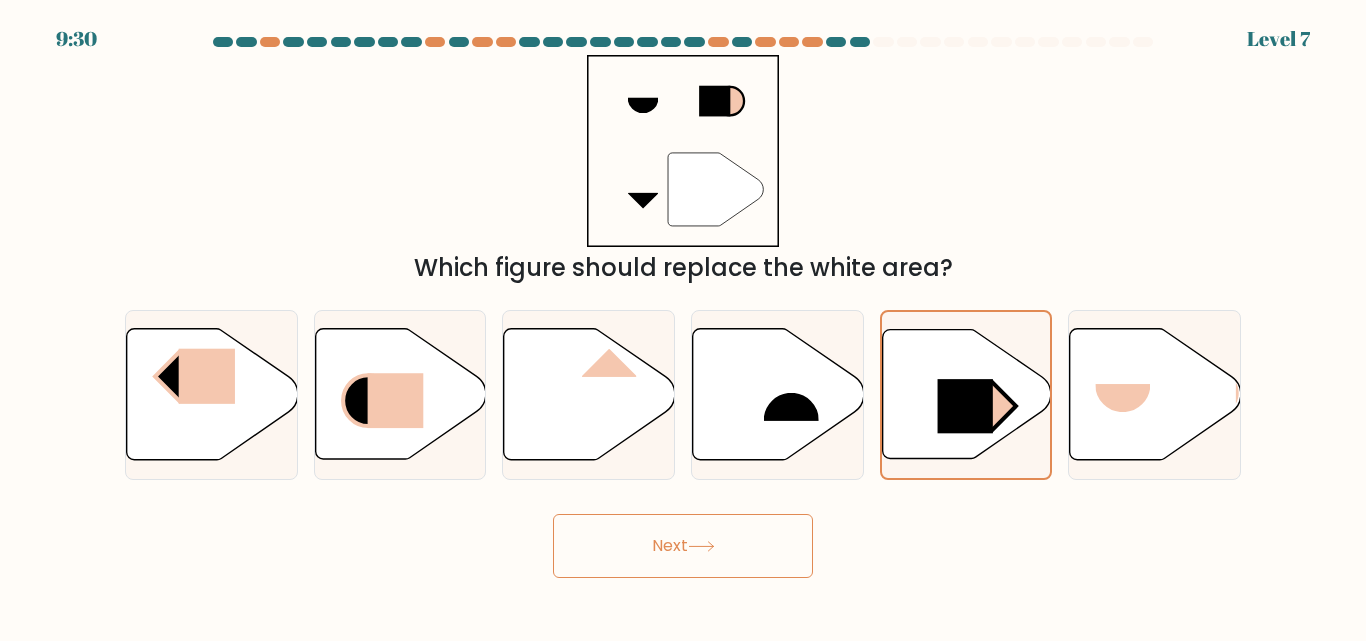 click on "Next" at bounding box center (683, 546) 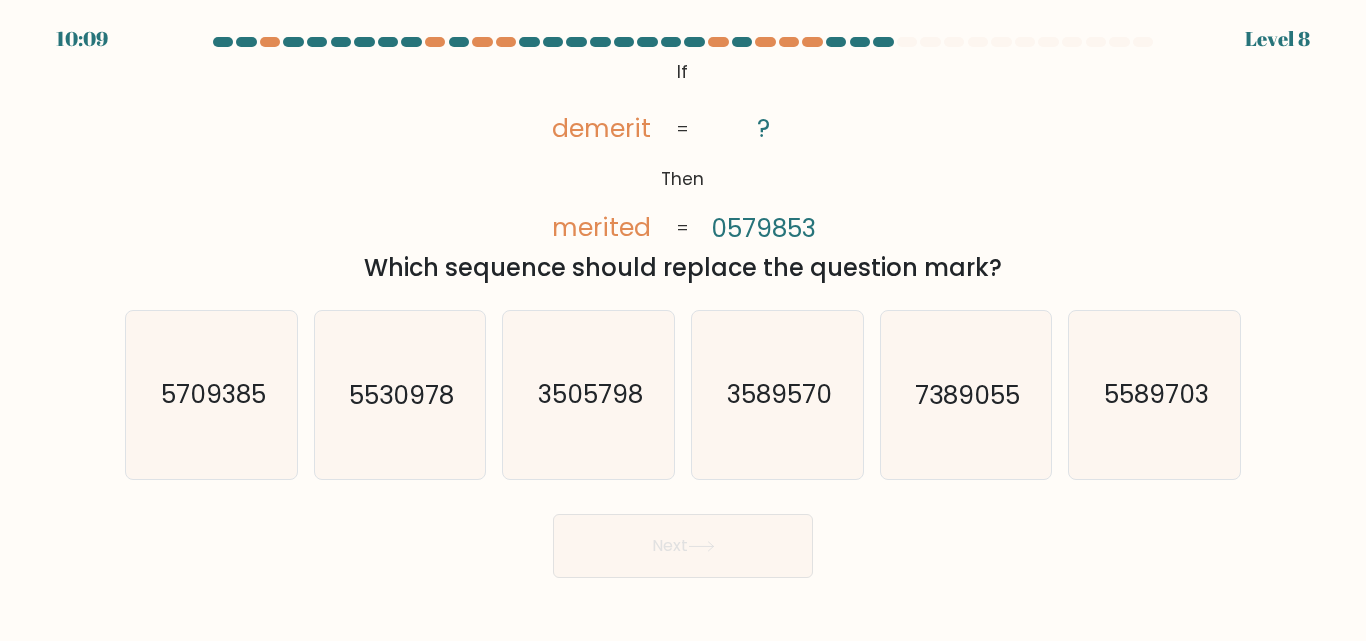 click on "Which sequence should replace the question mark?" at bounding box center (683, 268) 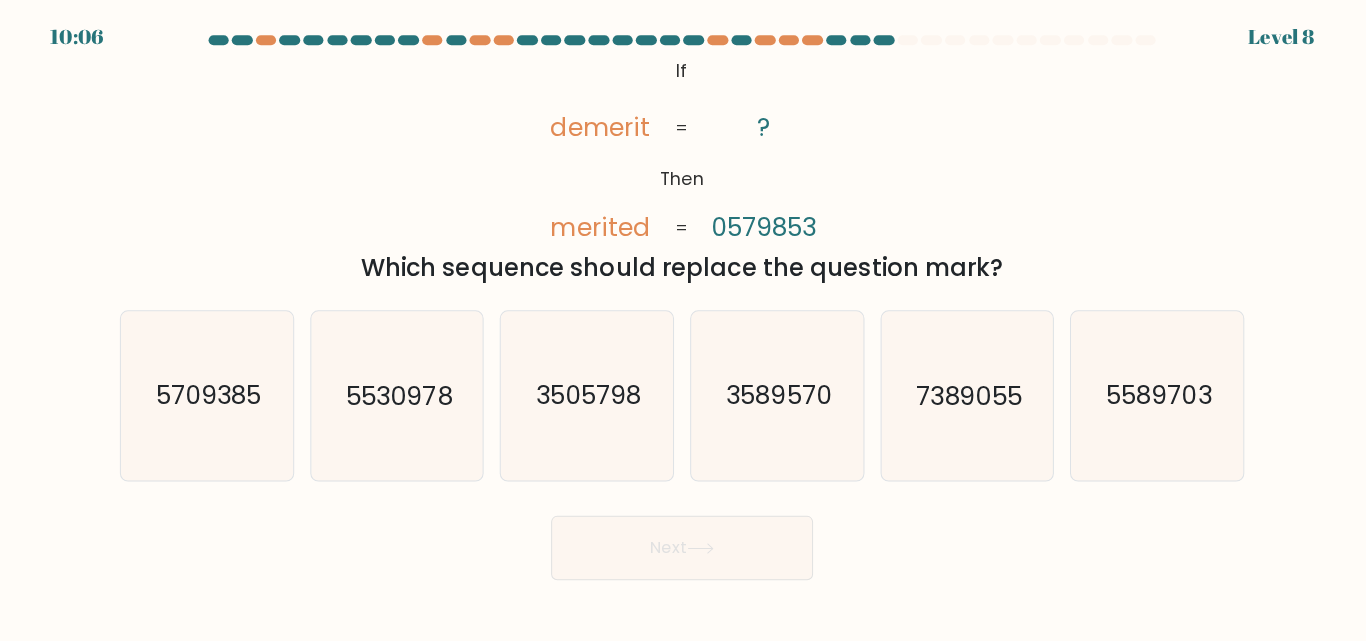 scroll, scrollTop: 0, scrollLeft: 0, axis: both 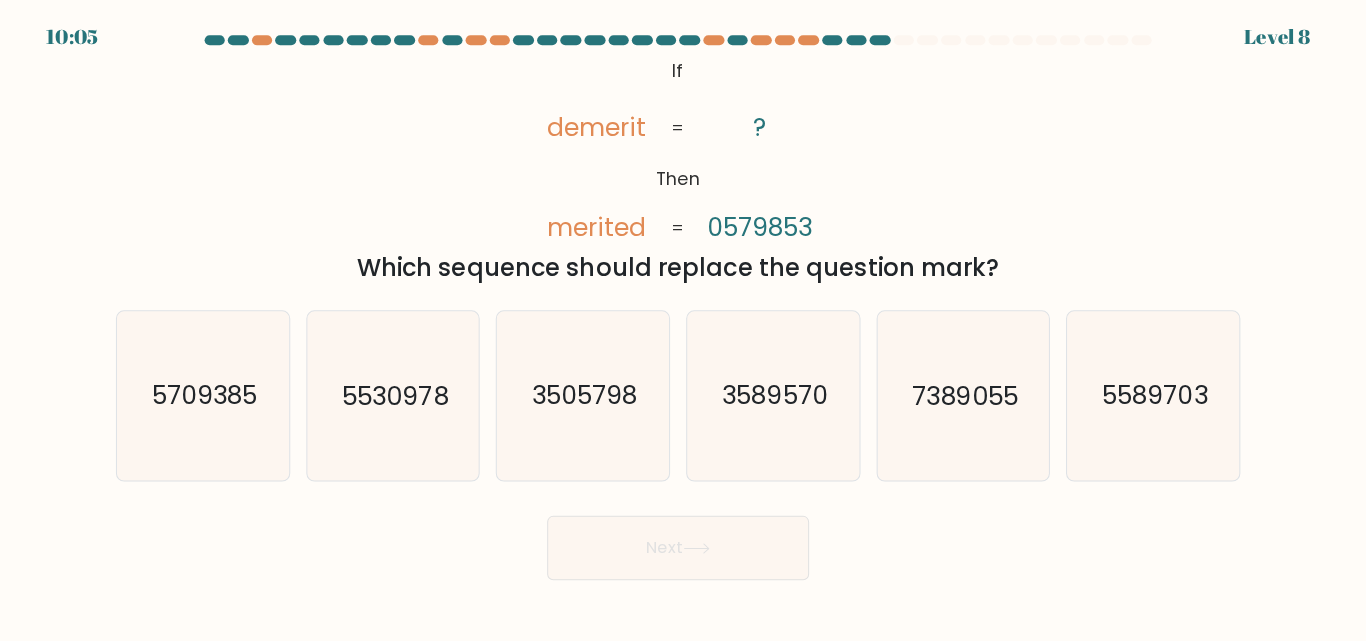 click on "Which sequence should replace the question mark?" at bounding box center (683, 268) 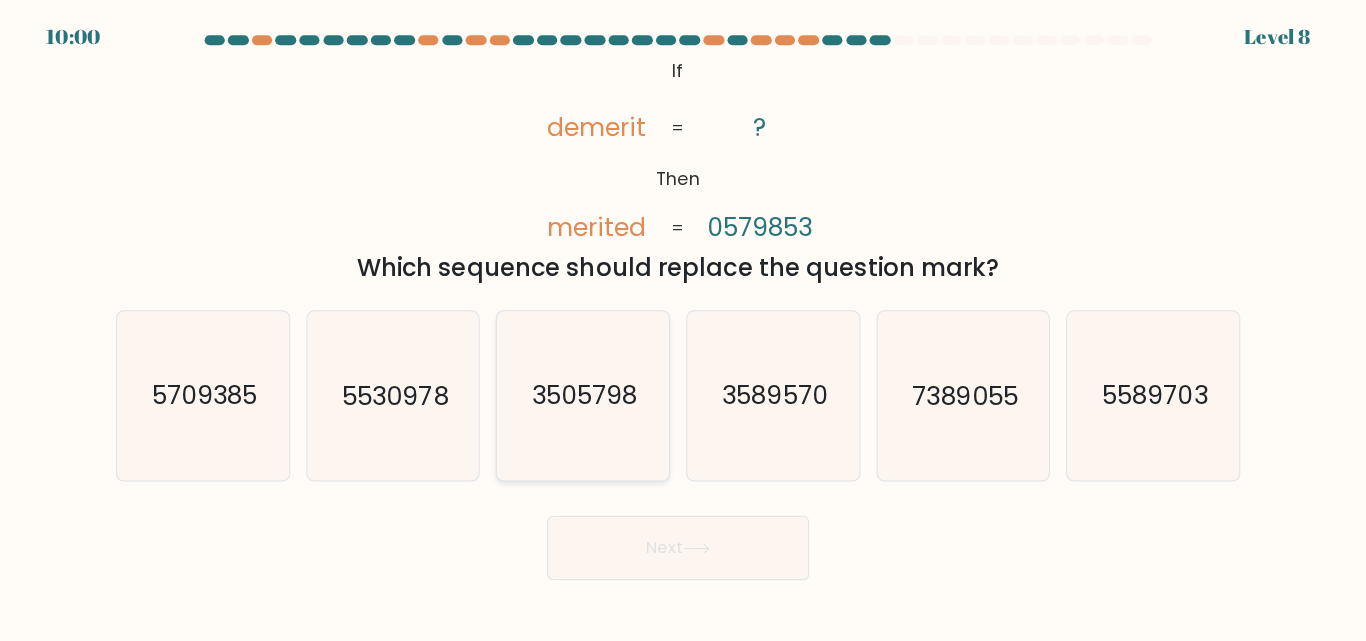 click on "3505798" 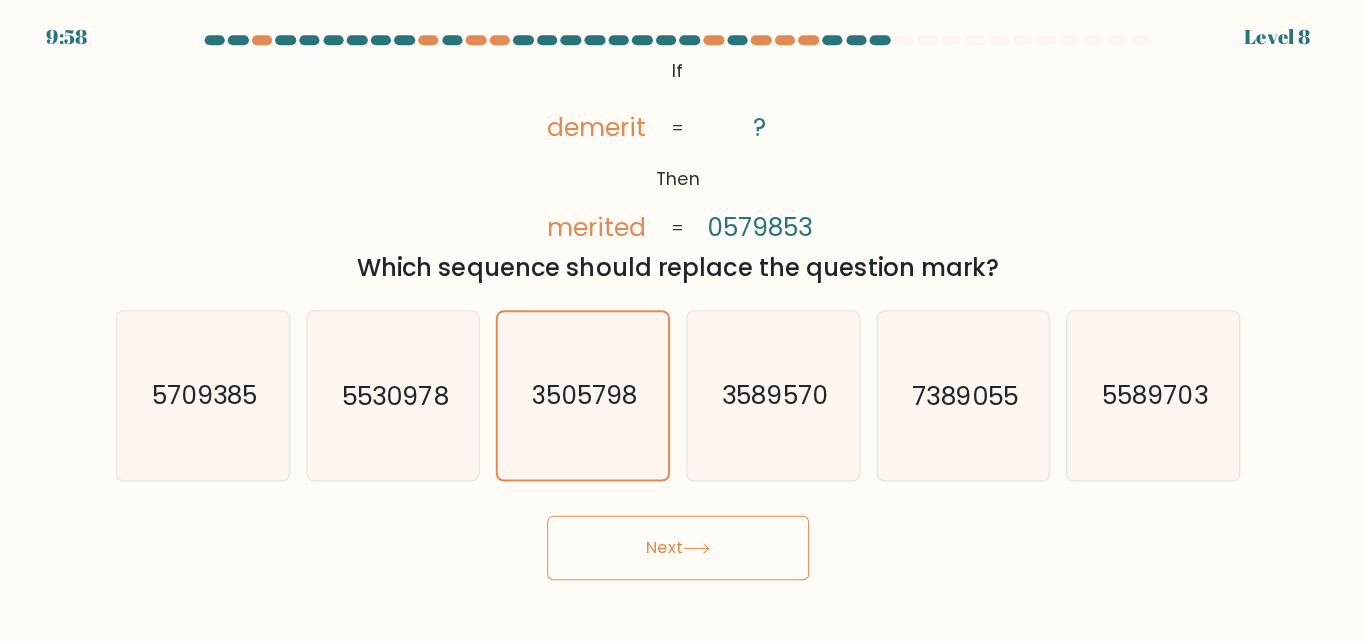 click on "Next" at bounding box center (683, 546) 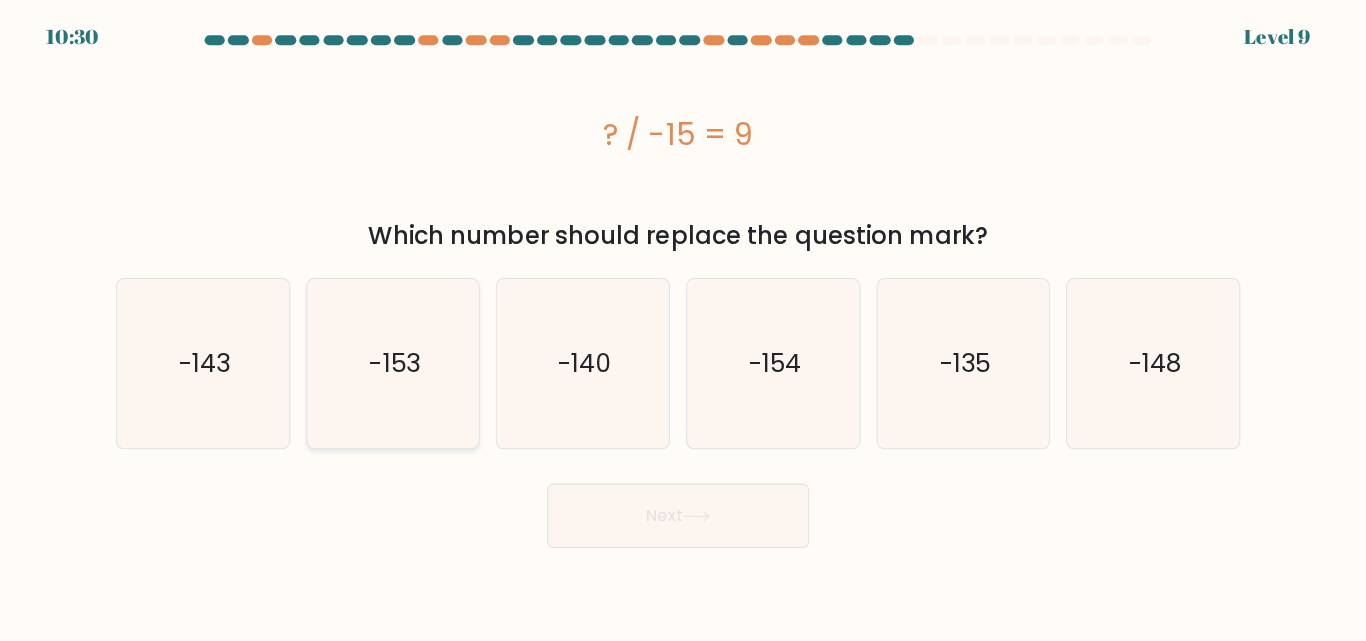 click on "-153" 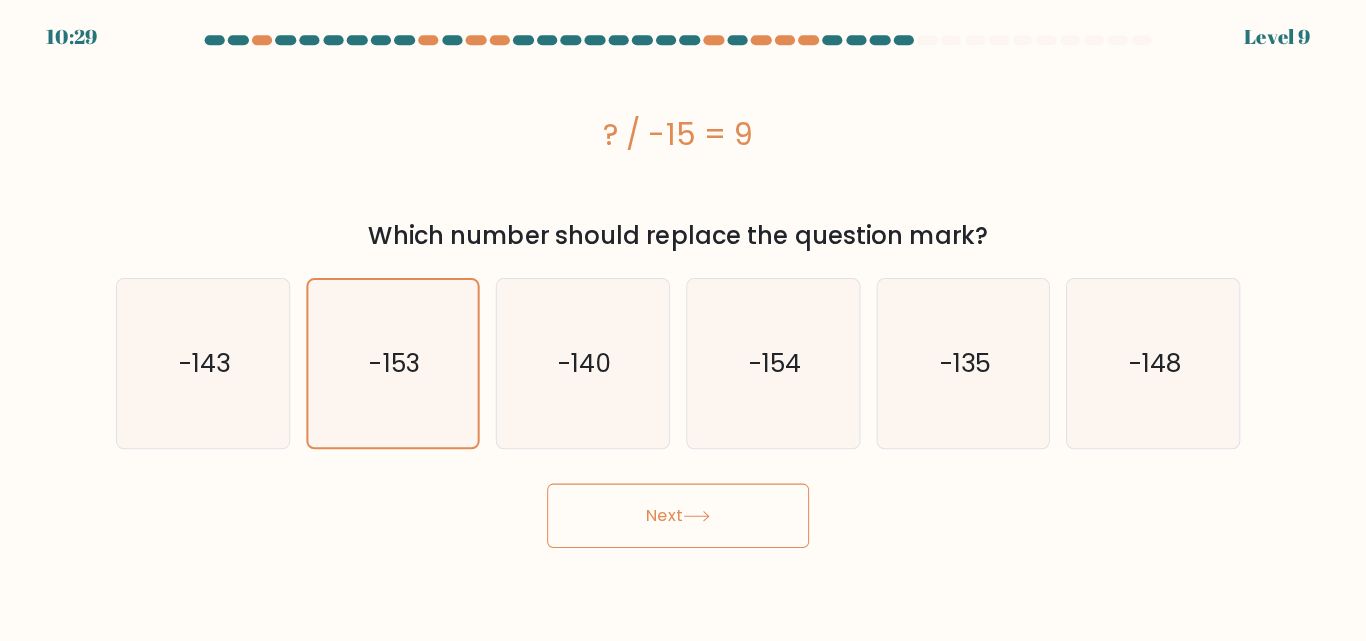 click on "Next" at bounding box center (683, 514) 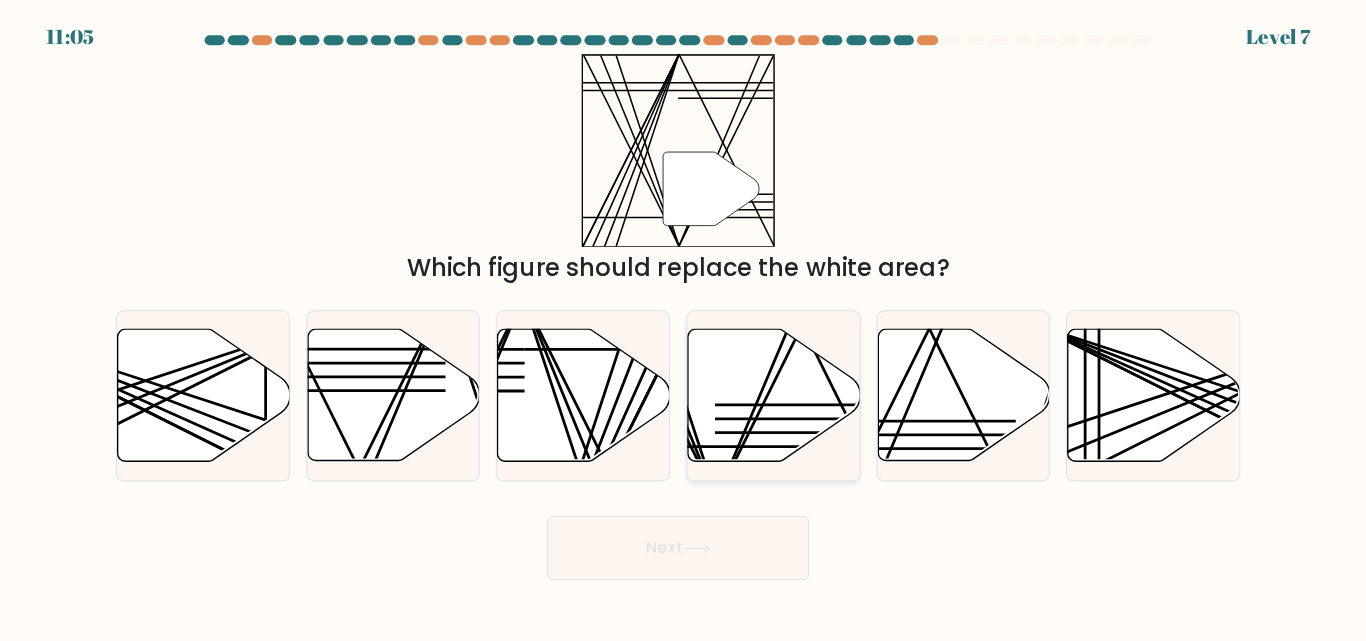 click 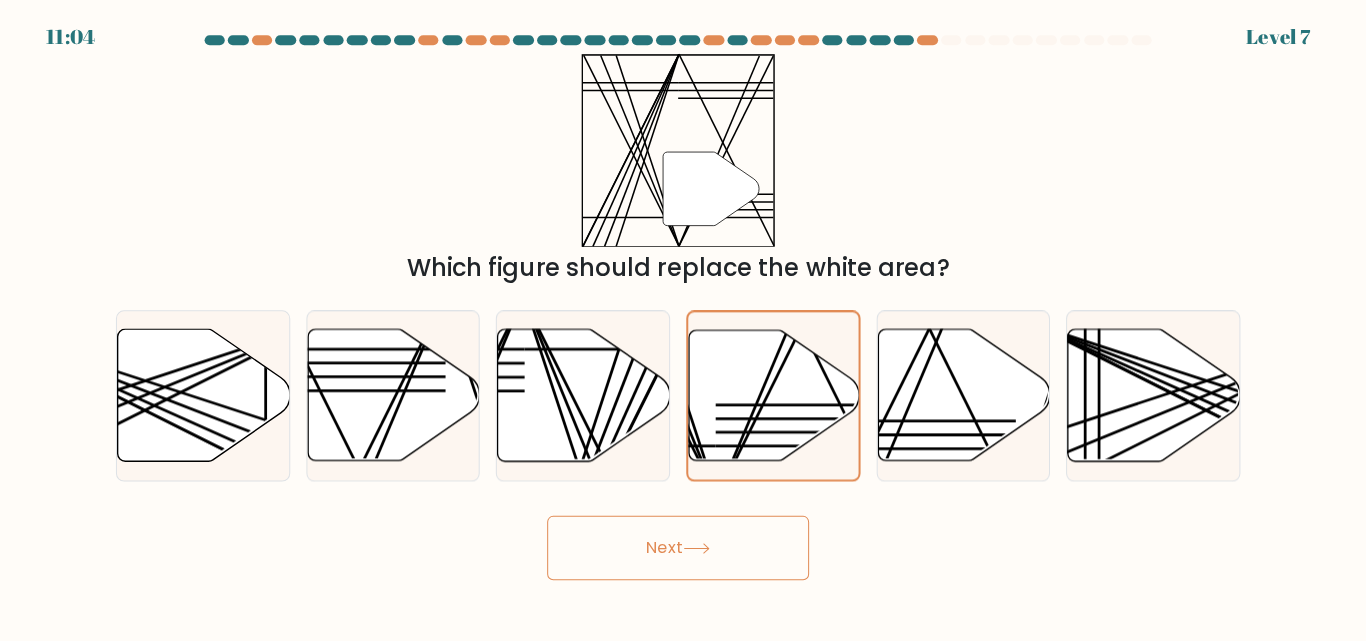 click on "Next" at bounding box center (683, 546) 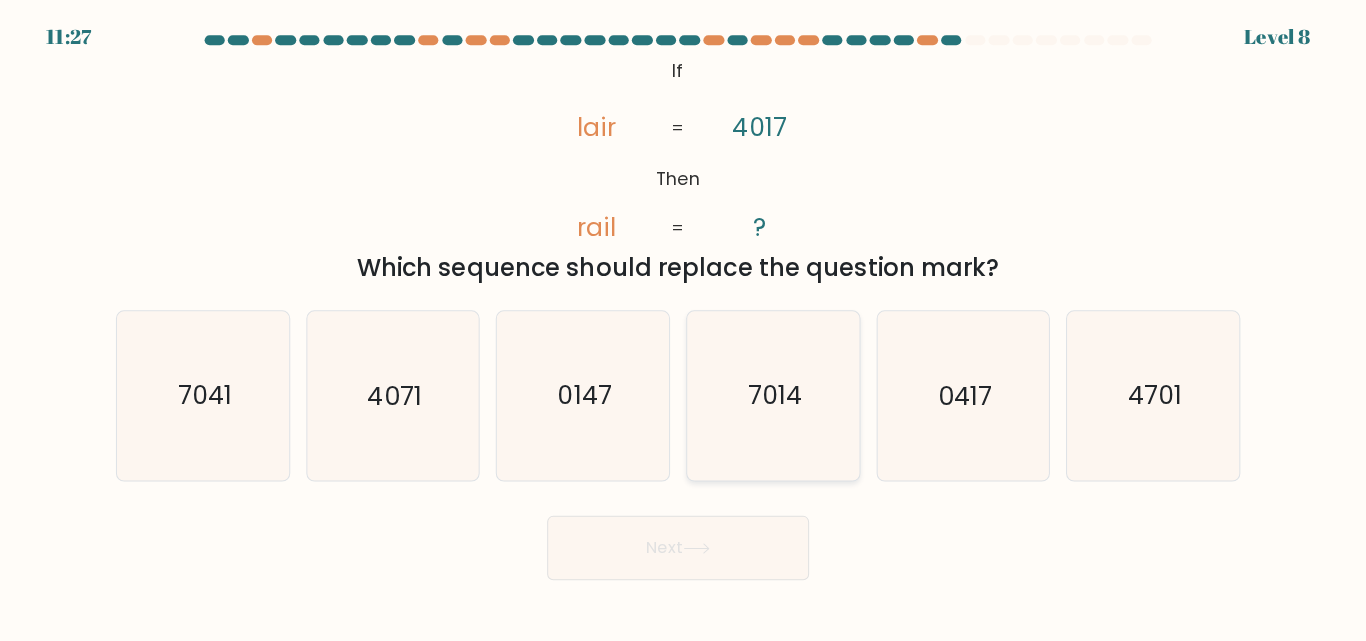 click on "7014" 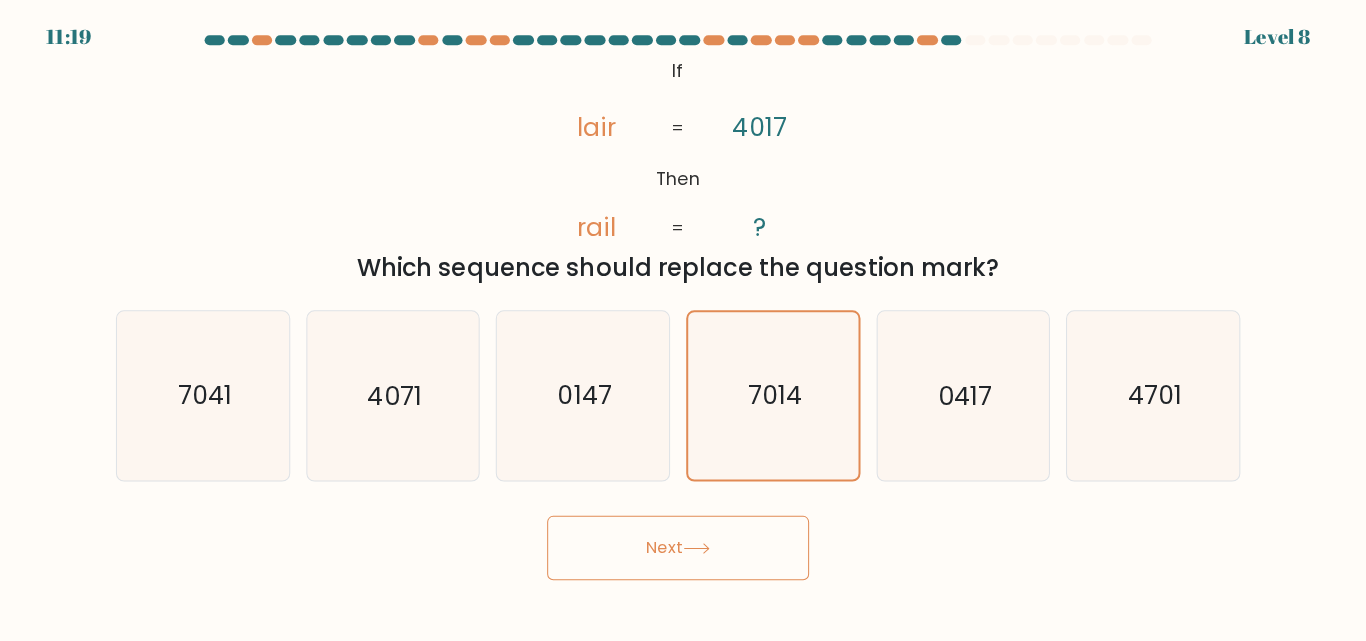 click on "Next" at bounding box center (683, 546) 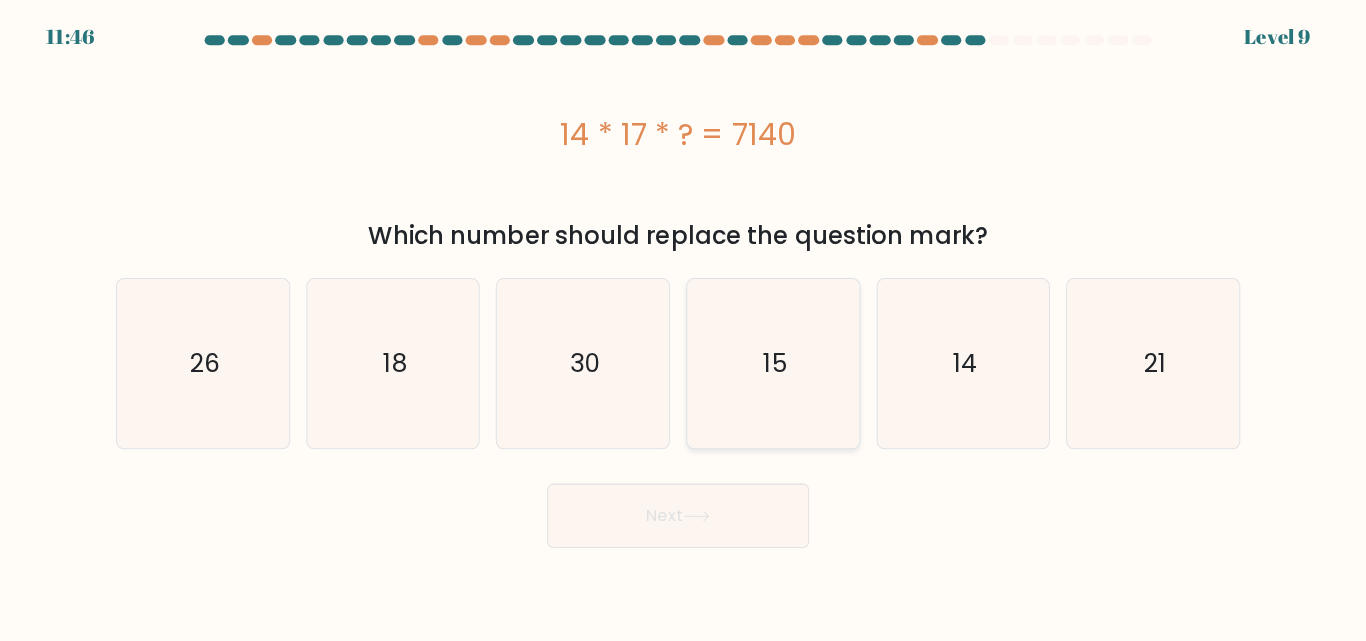 click on "15" 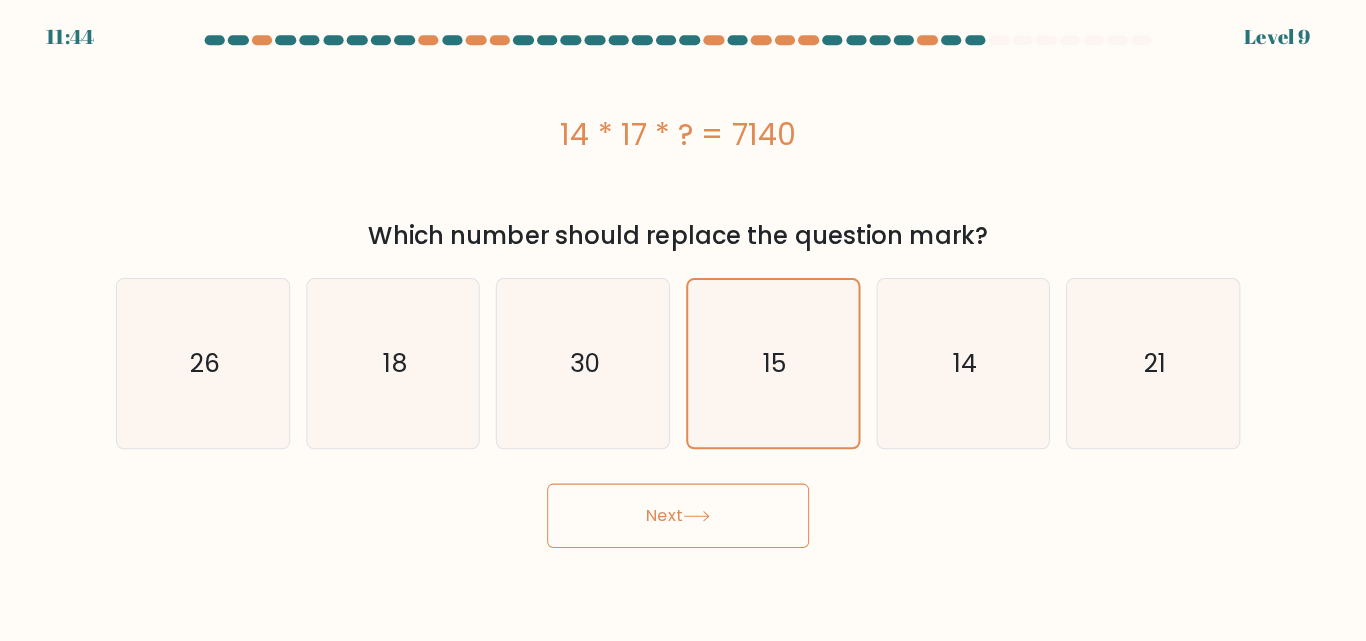 click on "Next" at bounding box center [683, 514] 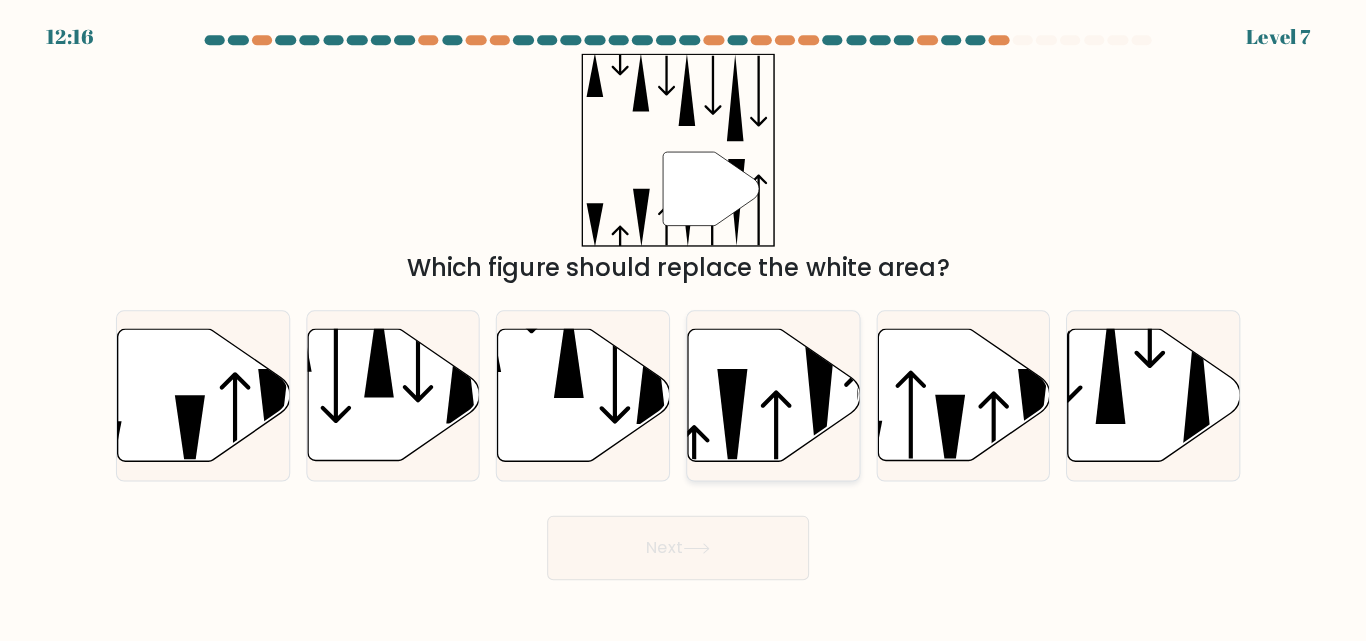 click 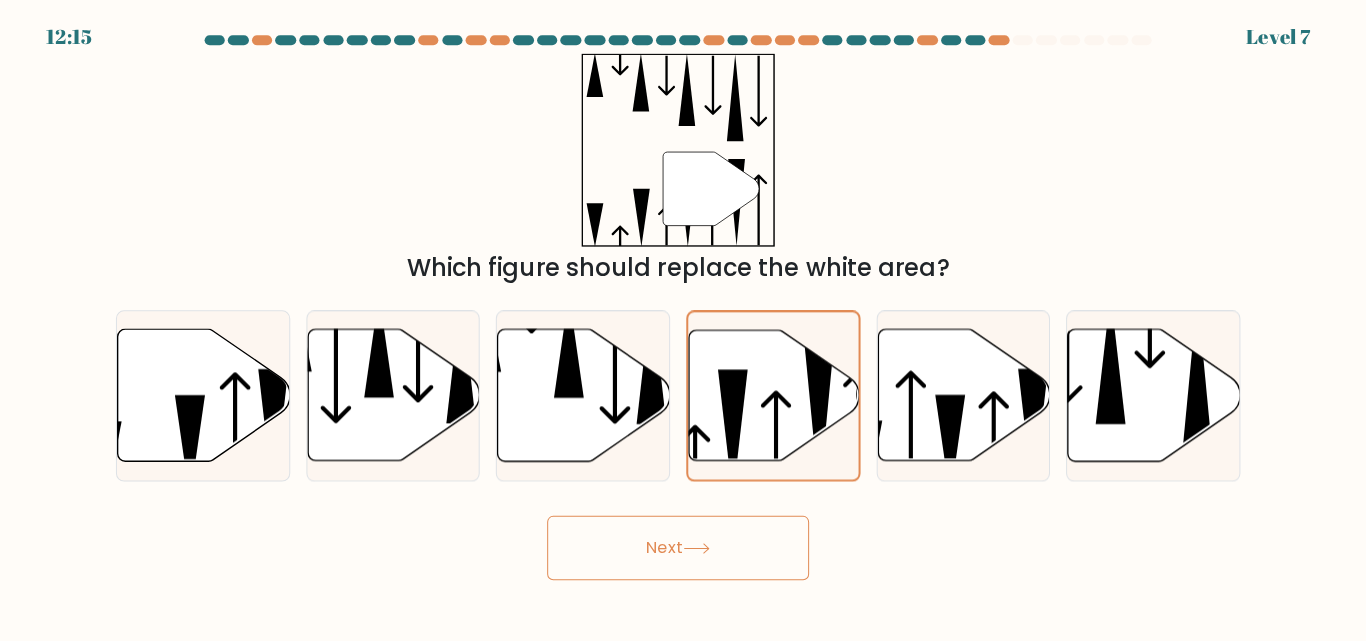 click on "Next" at bounding box center [683, 546] 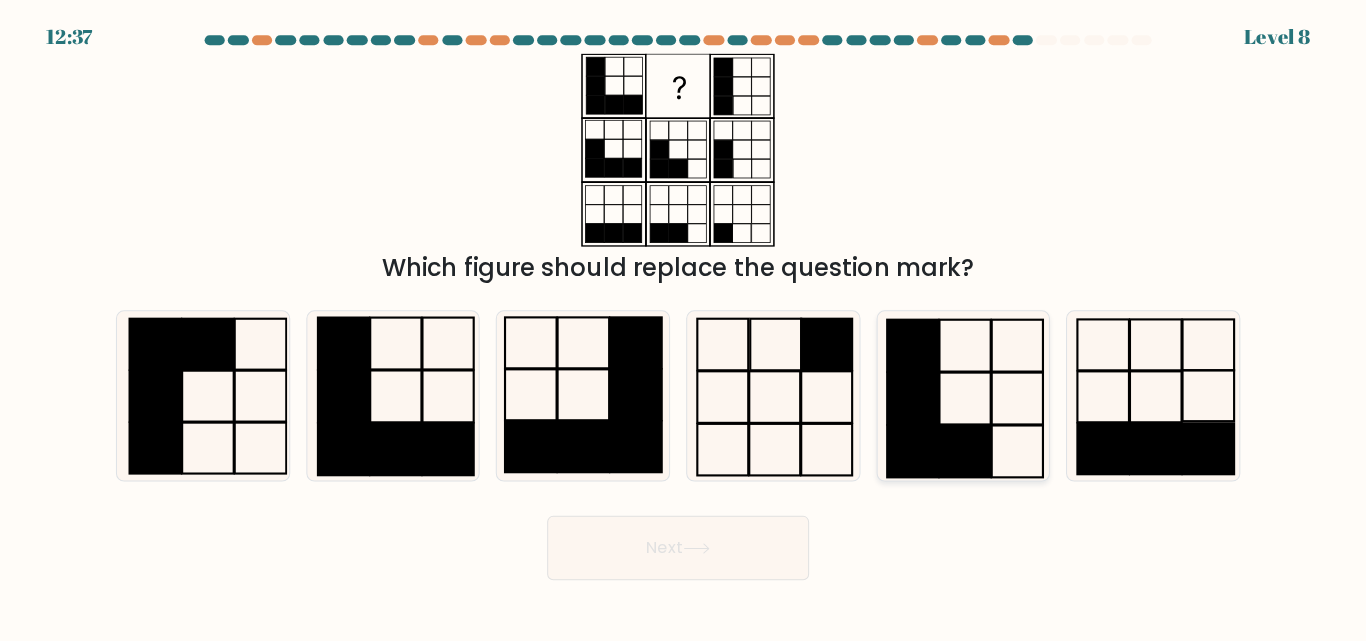 click 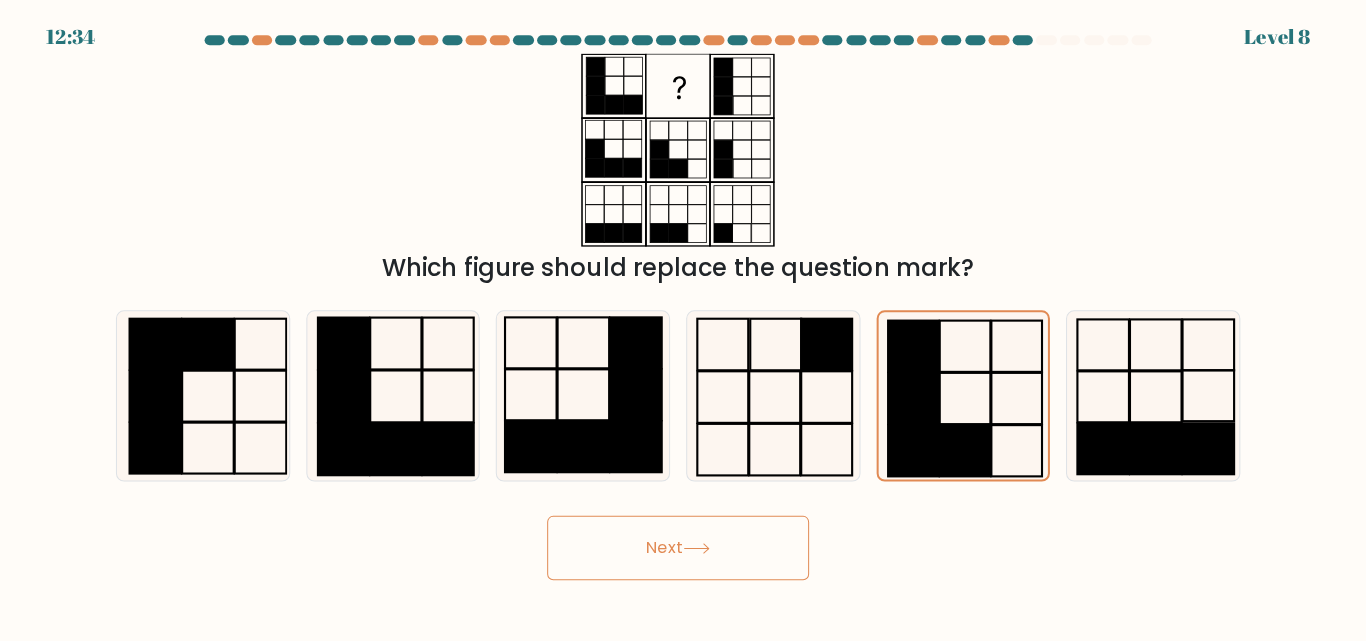 click on "Next" at bounding box center (683, 546) 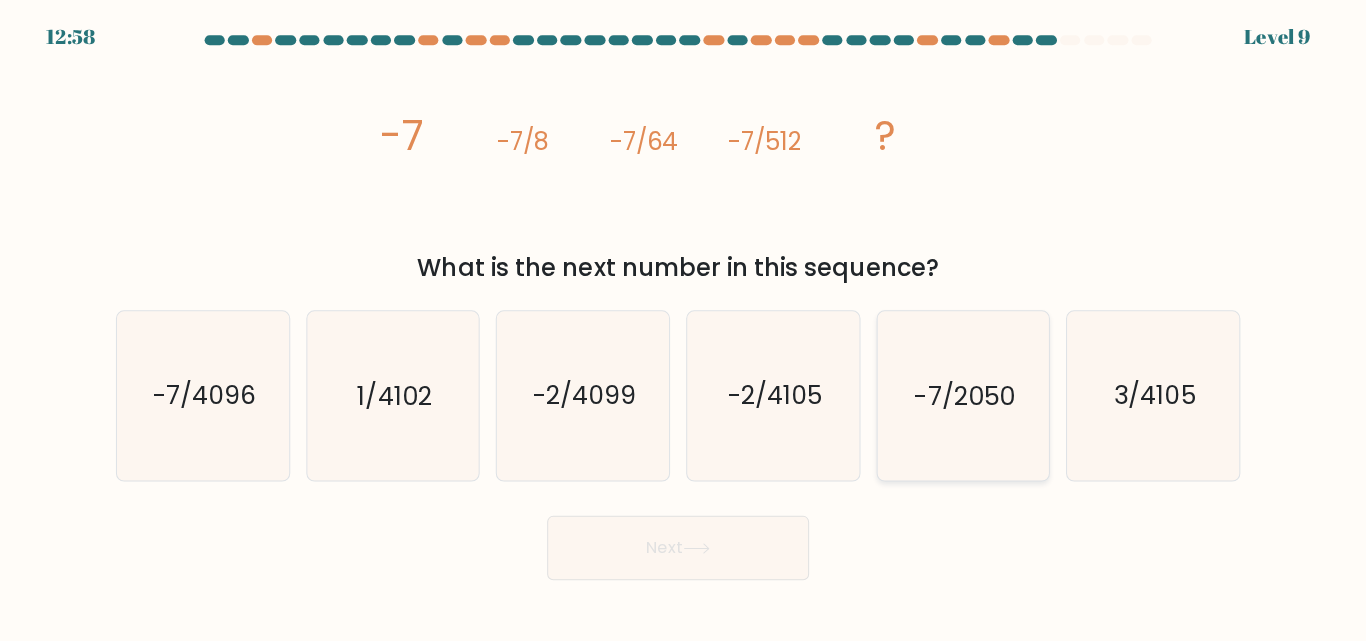 click on "-7/2050" 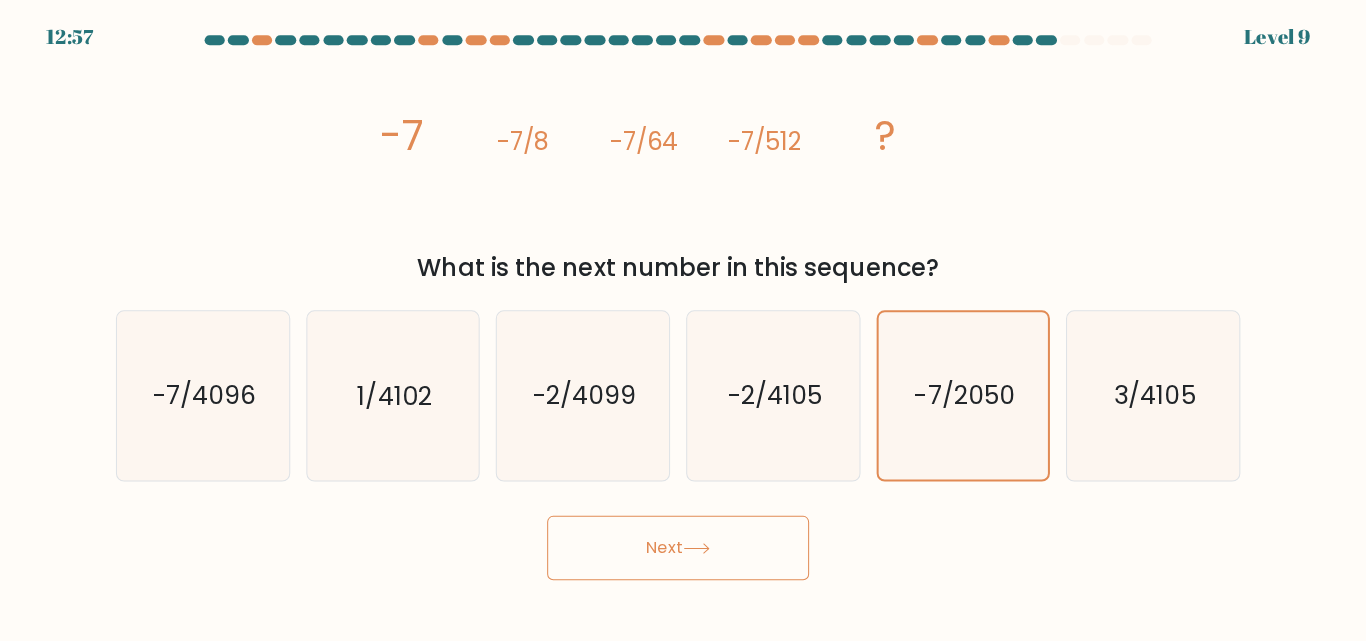 click on "Next" at bounding box center [683, 546] 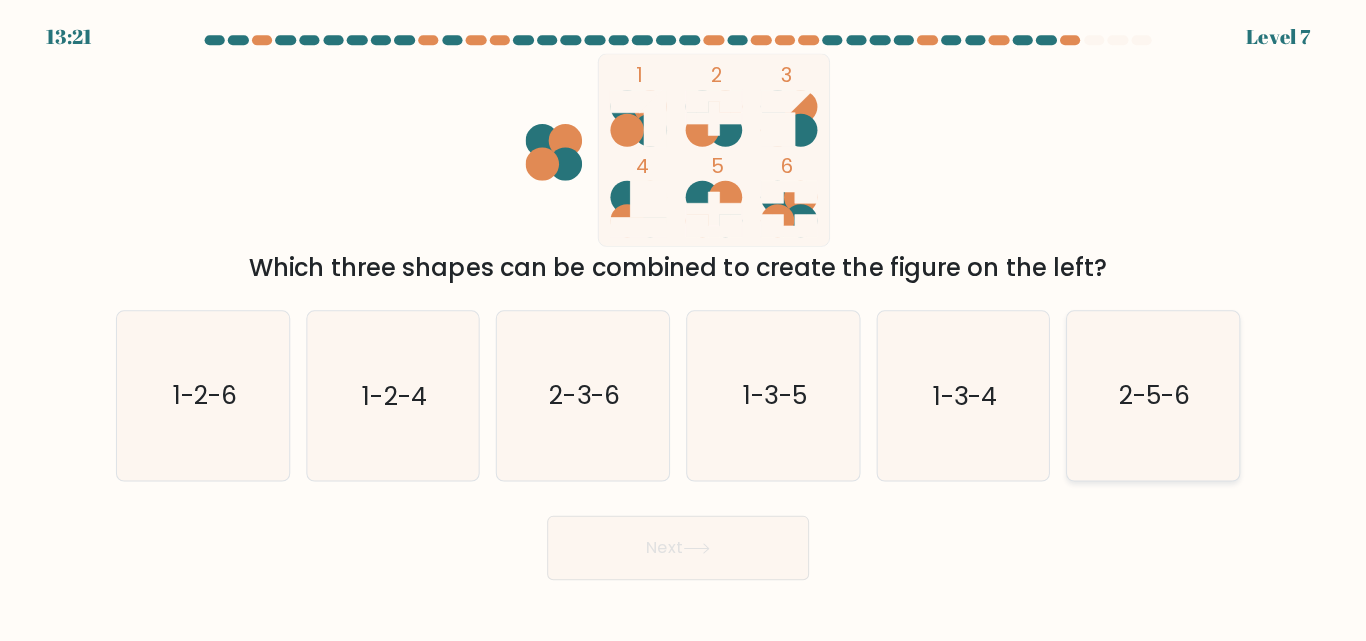 click on "2-5-6" 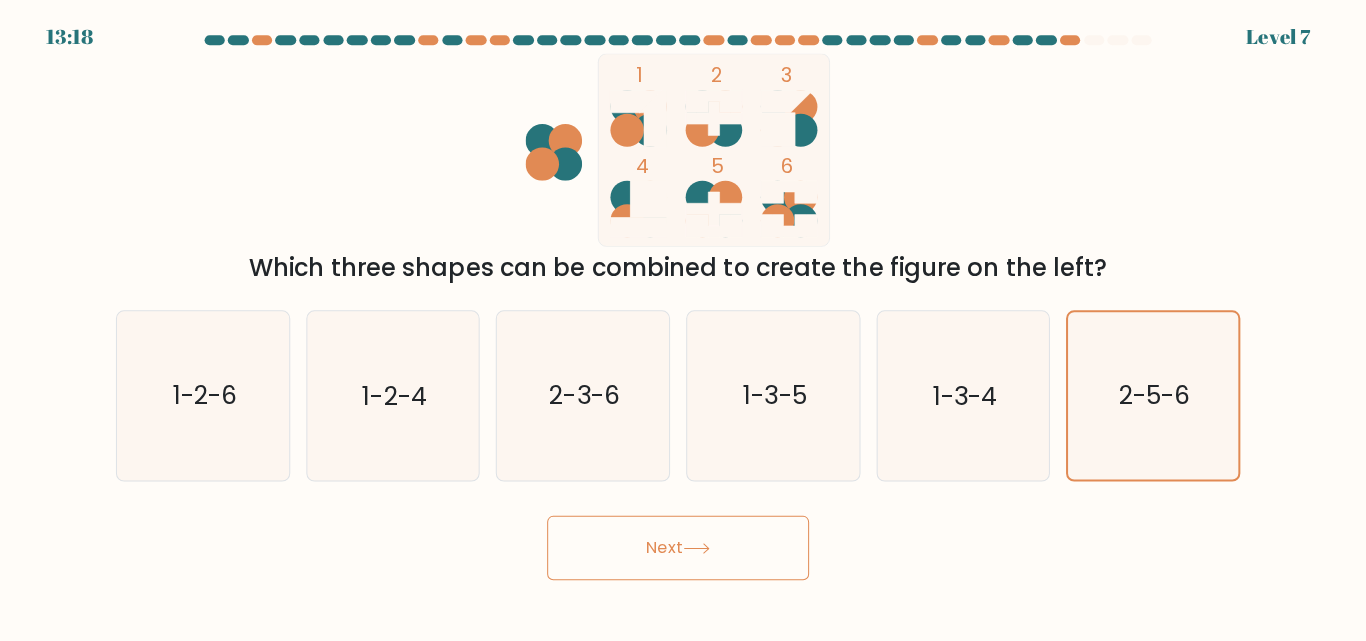 click on "Next" at bounding box center [683, 546] 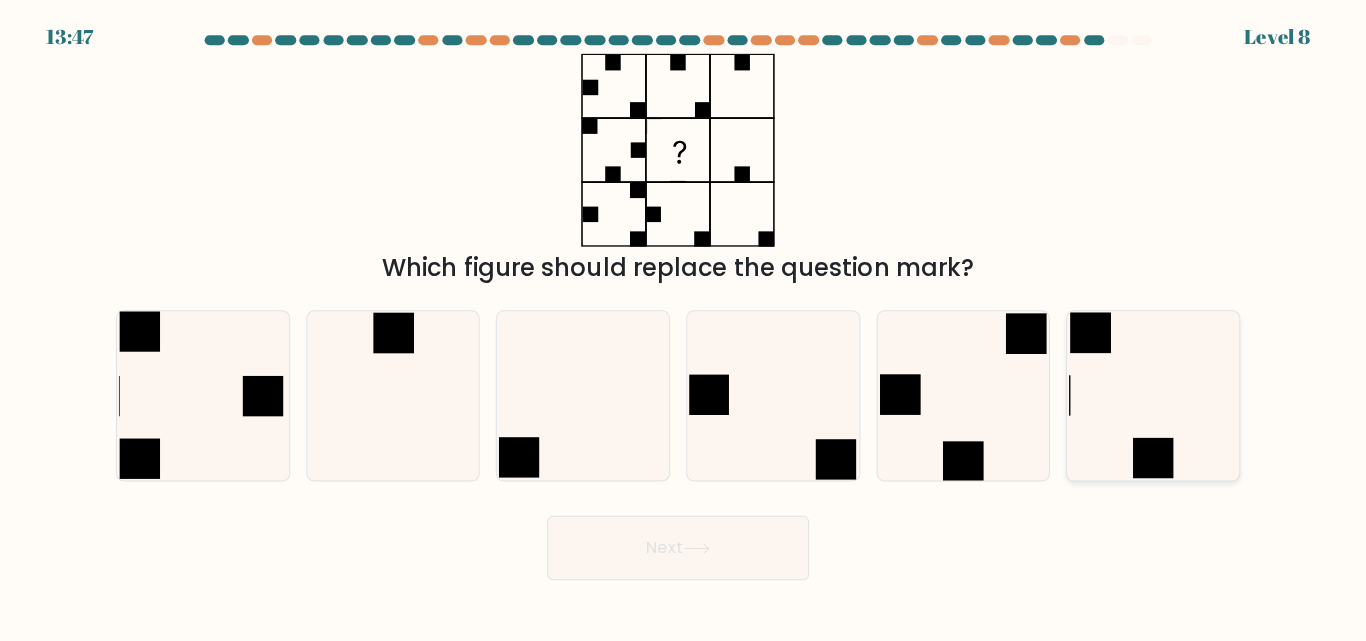 click 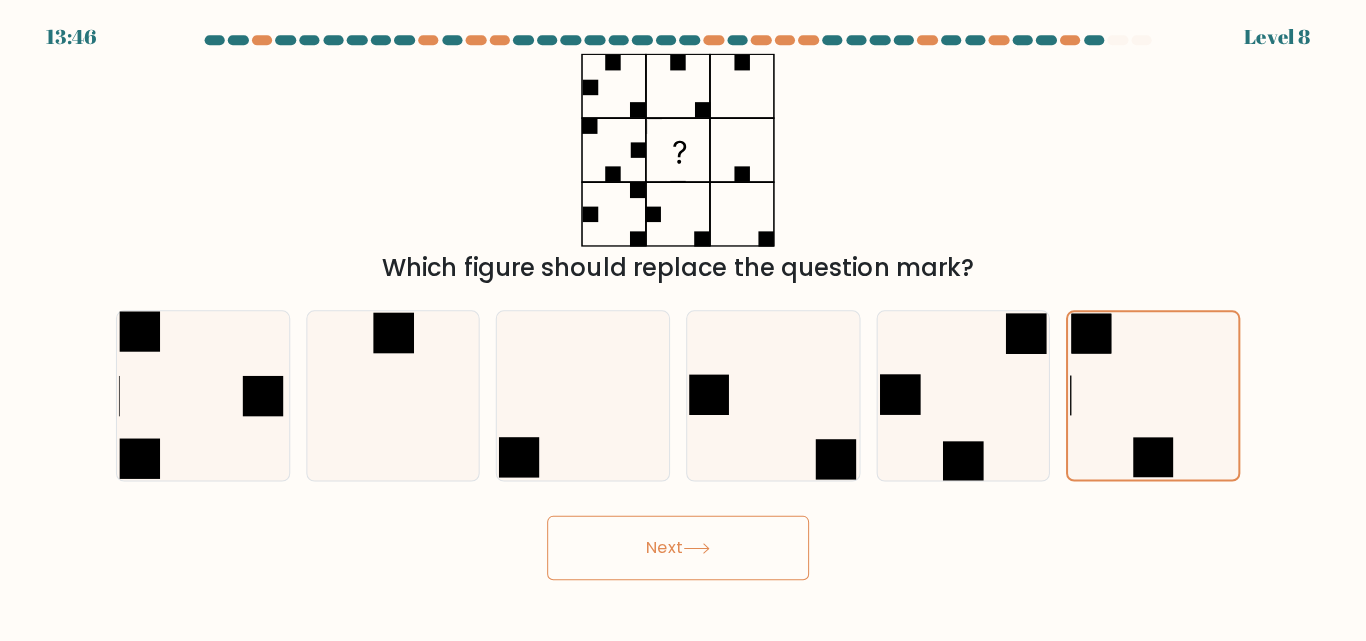click on "Next" at bounding box center (683, 546) 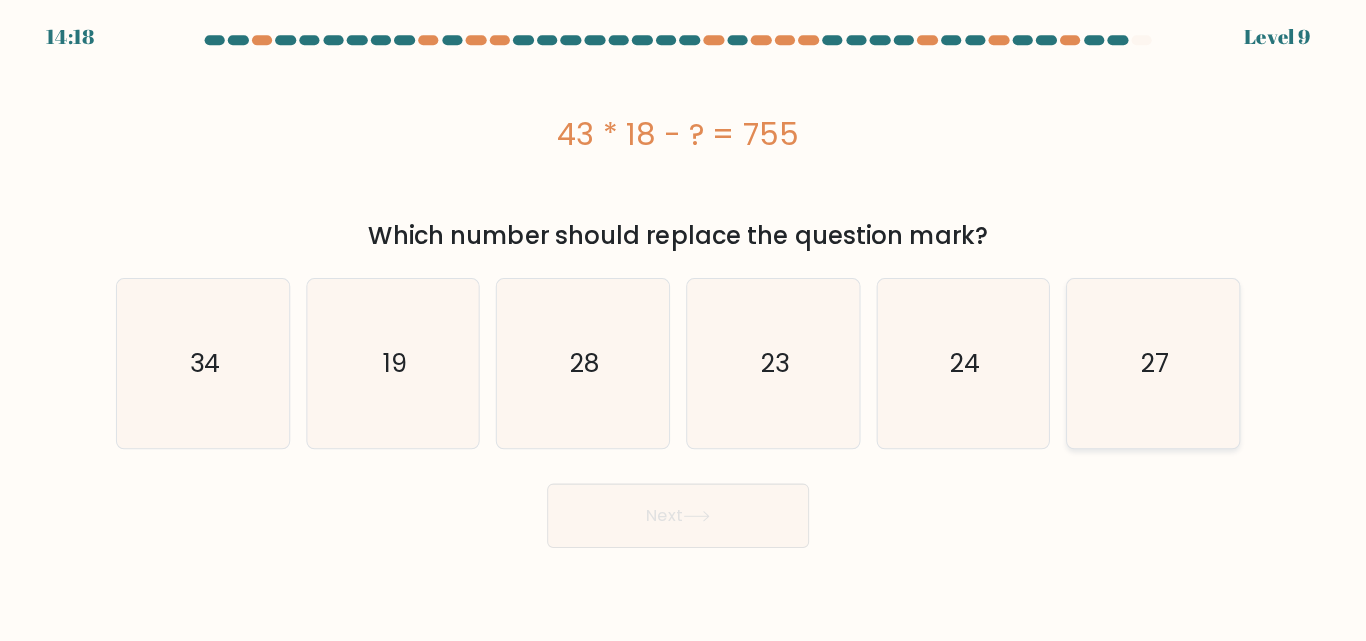 click on "27" 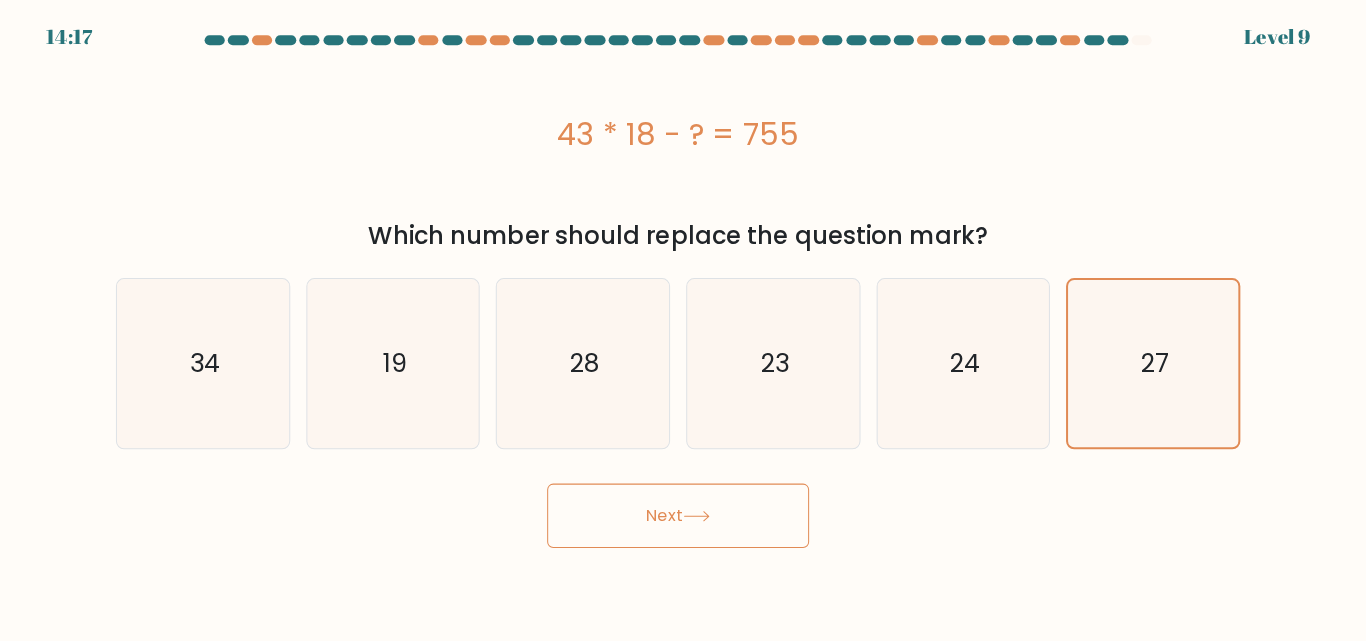 click on "Next" at bounding box center (683, 514) 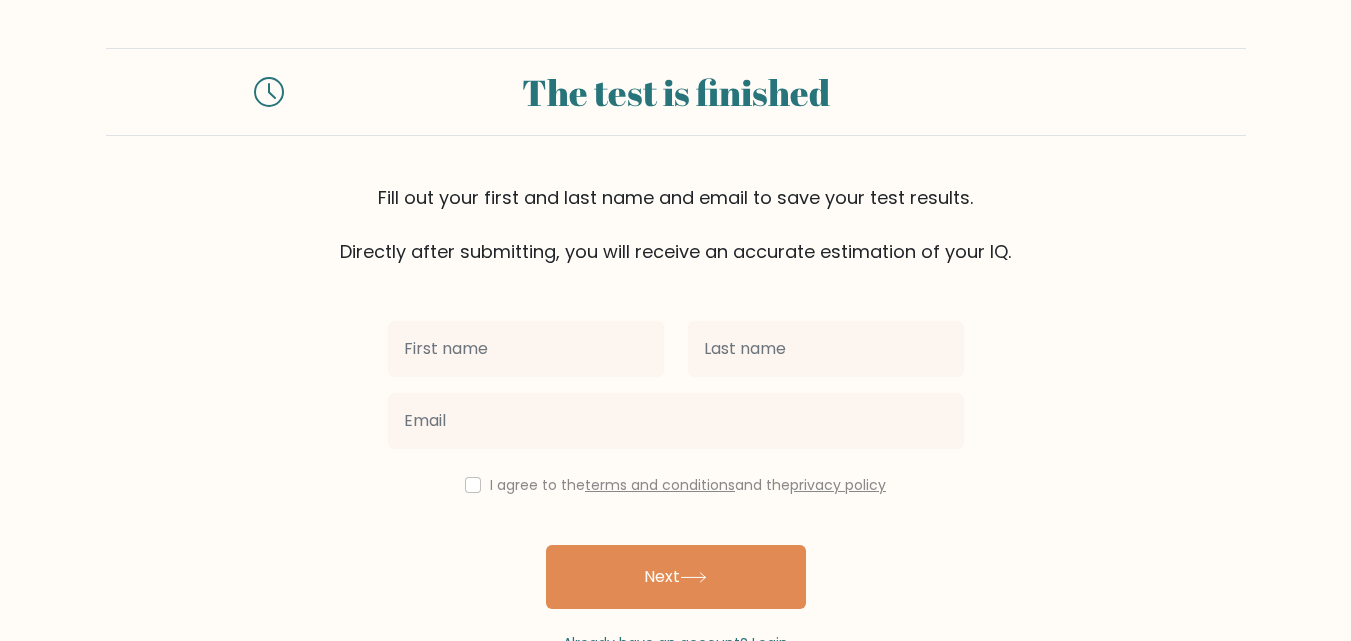 scroll, scrollTop: 0, scrollLeft: 0, axis: both 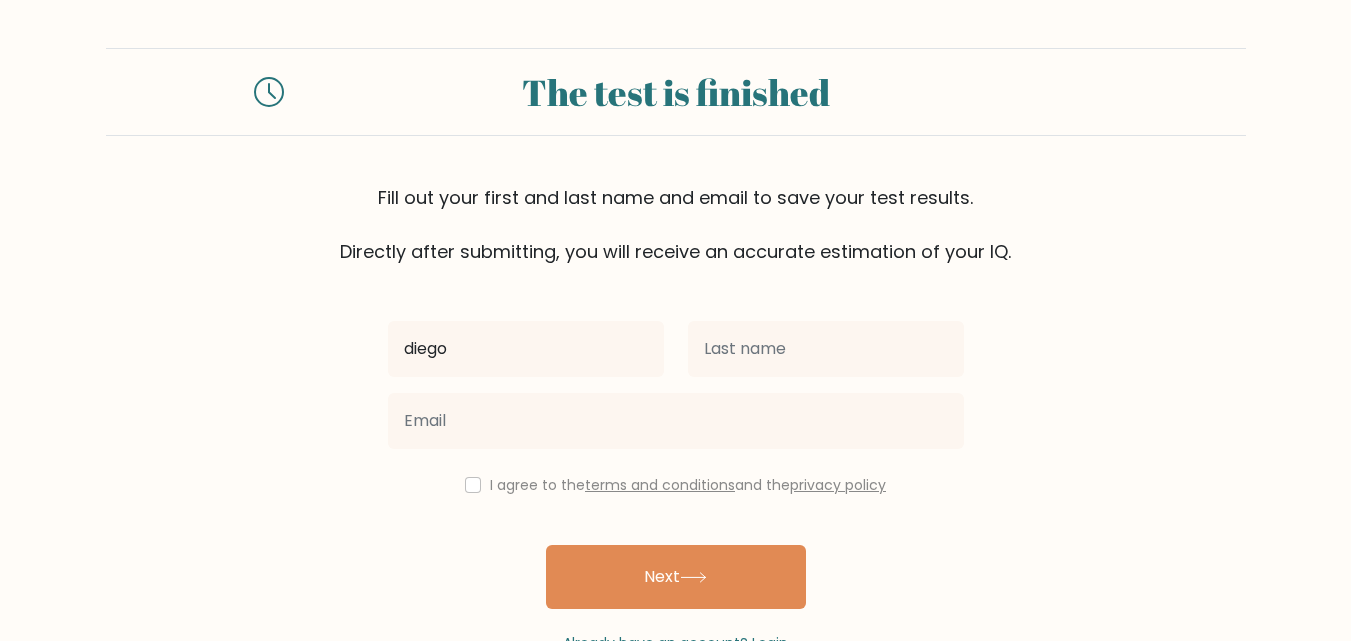 type on "diego" 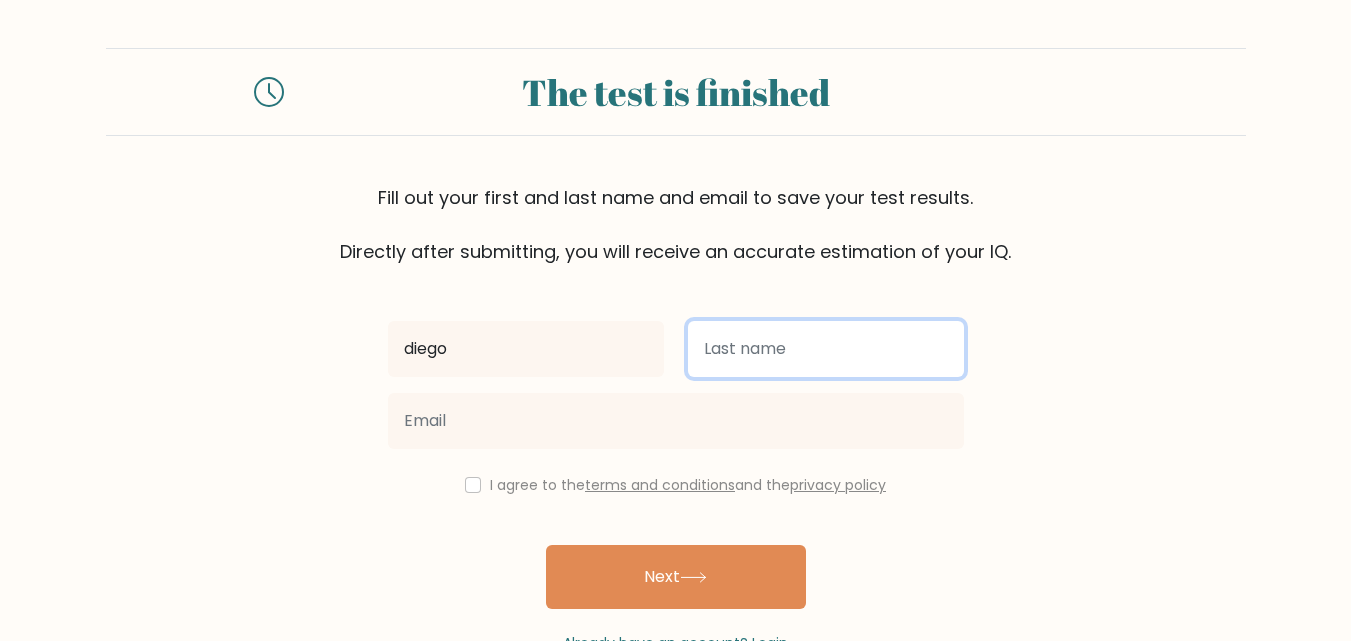 type on "a" 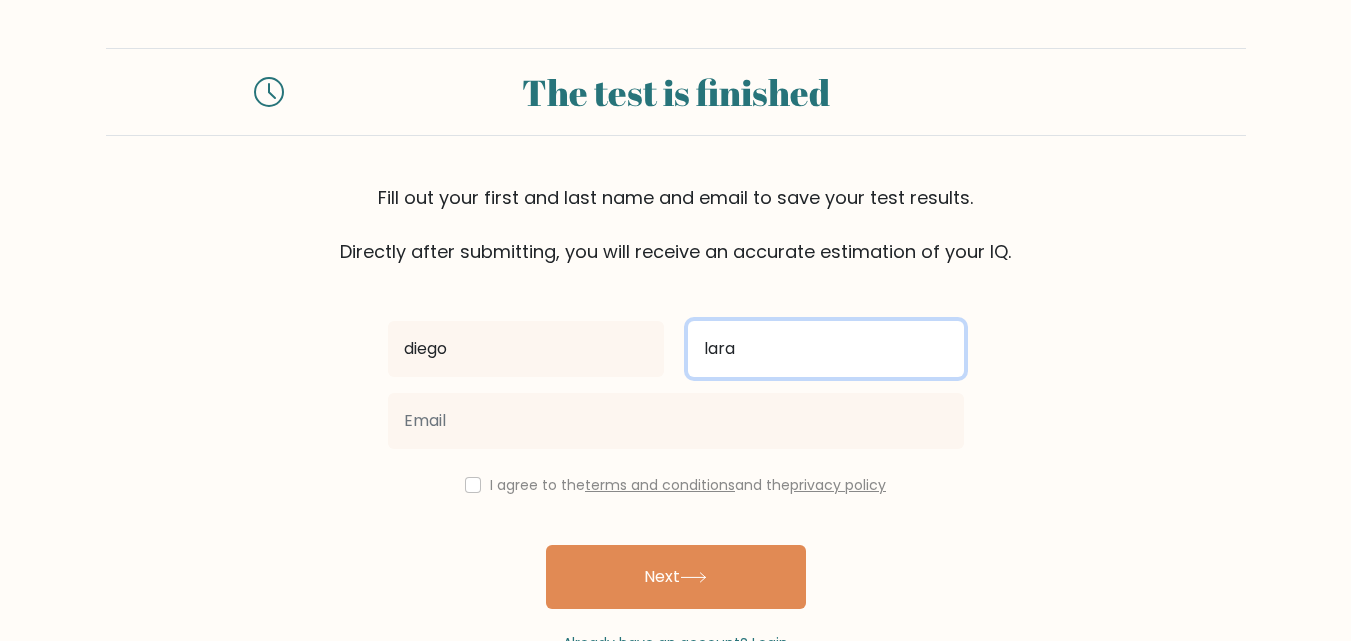 type on "lara" 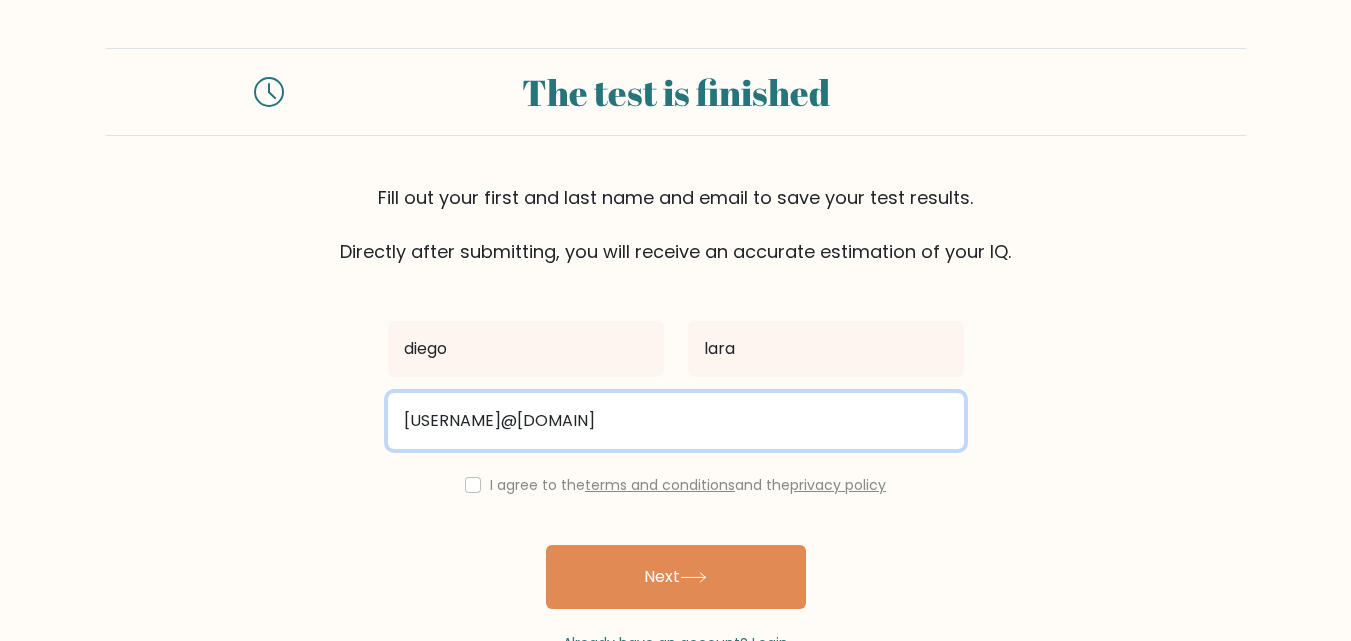 type on "guro0123@gmail.com" 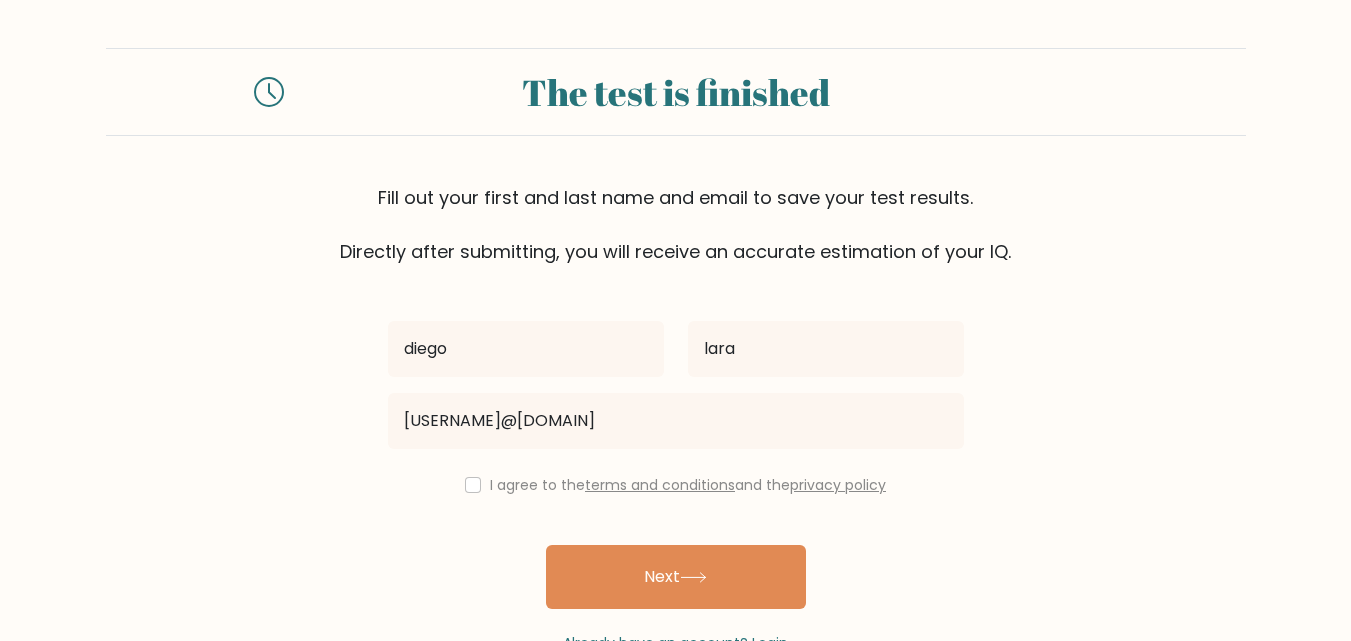 click on "I agree to the  terms and conditions  and the  privacy policy" at bounding box center (676, 485) 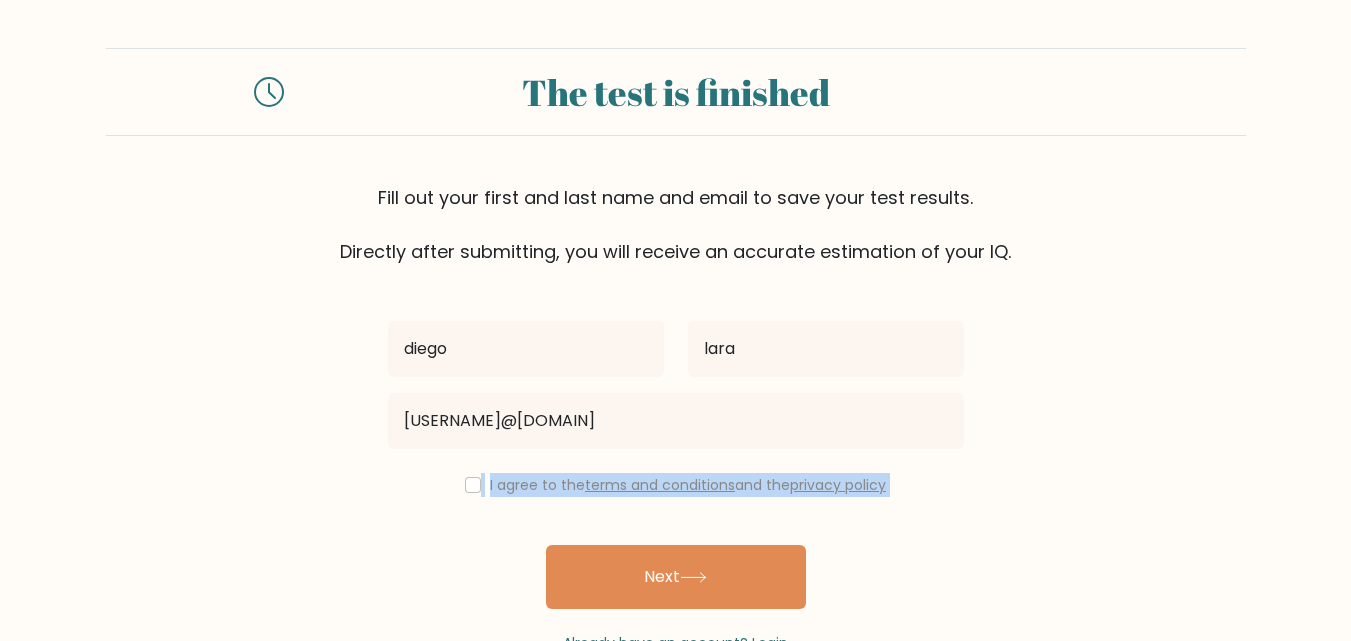 click on "diego
lara
guro0123@gmail.com
I agree to the  terms and conditions  and the  privacy policy
Next
Already have an account? Login" at bounding box center [676, 459] 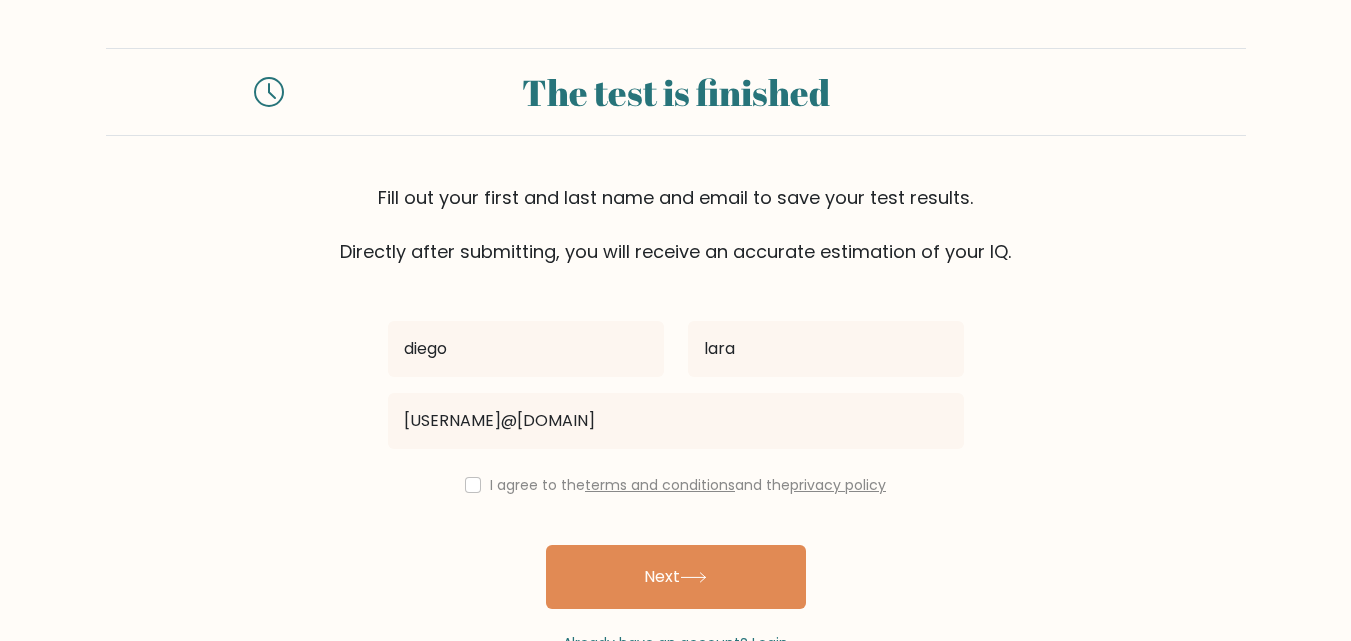 click on "diego
lara
guro0123@gmail.com
I agree to the  terms and conditions  and the  privacy policy
Next
Already have an account? Login" at bounding box center (676, 459) 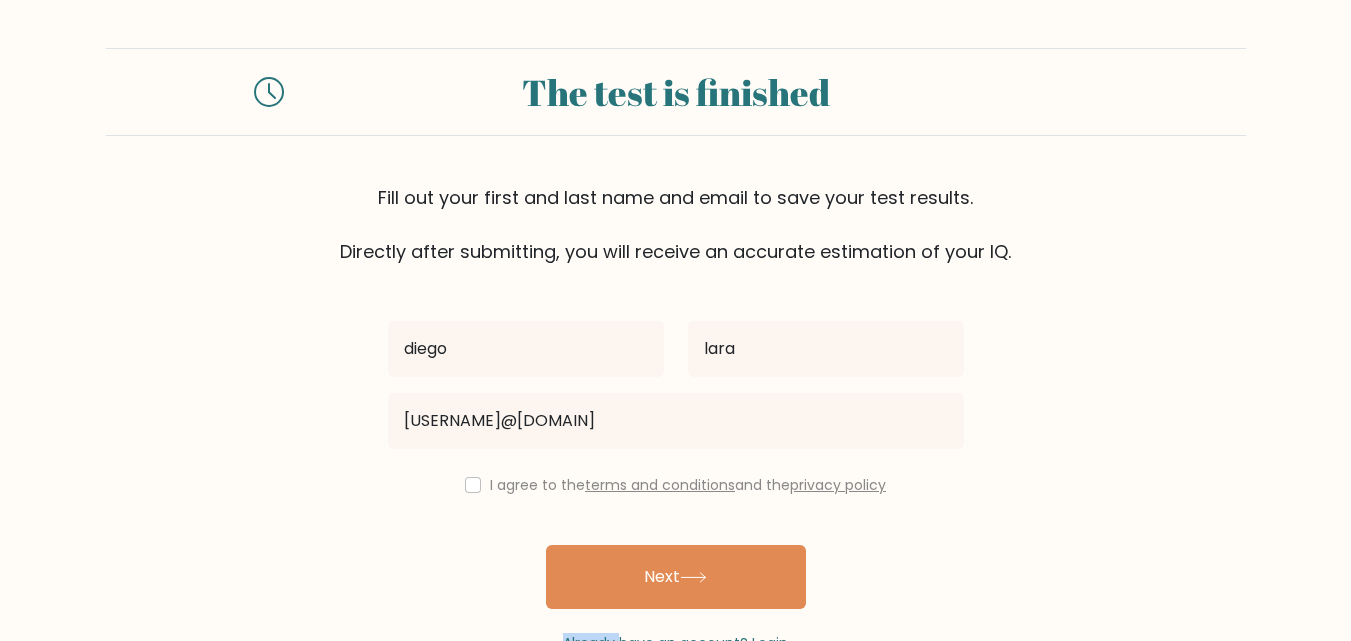 click on "diego
lara
guro0123@gmail.com
I agree to the  terms and conditions  and the  privacy policy
Next
Already have an account? Login" at bounding box center [676, 459] 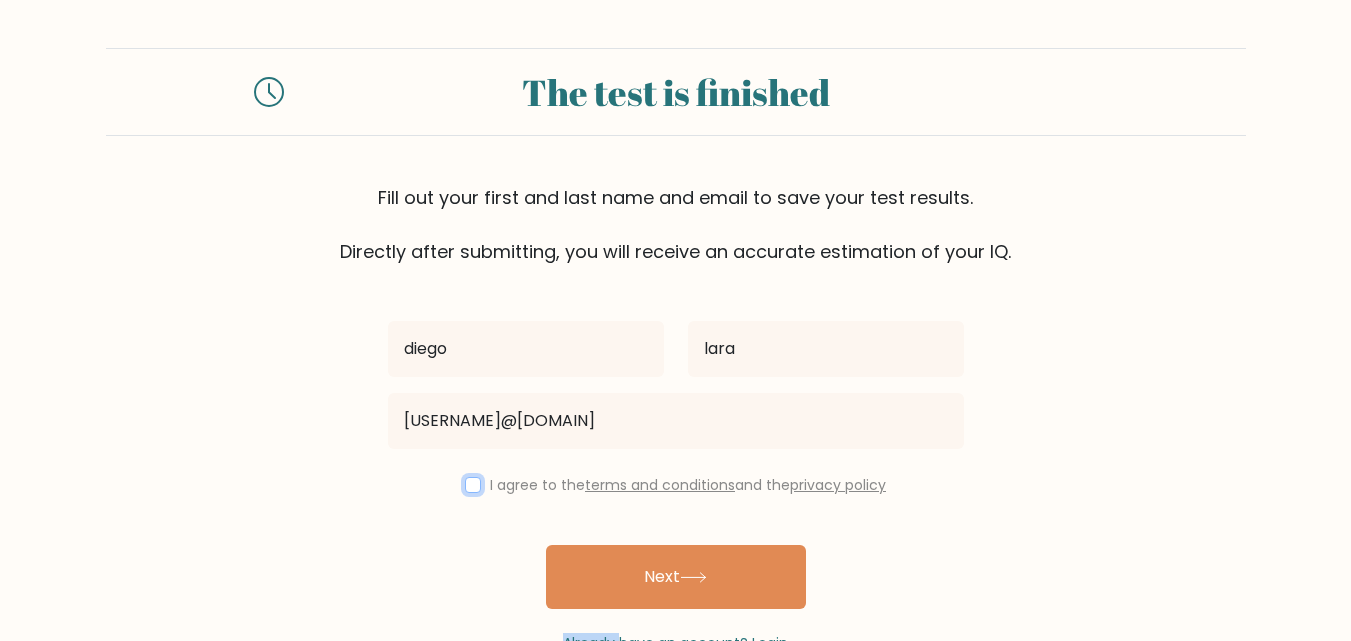 click at bounding box center (473, 485) 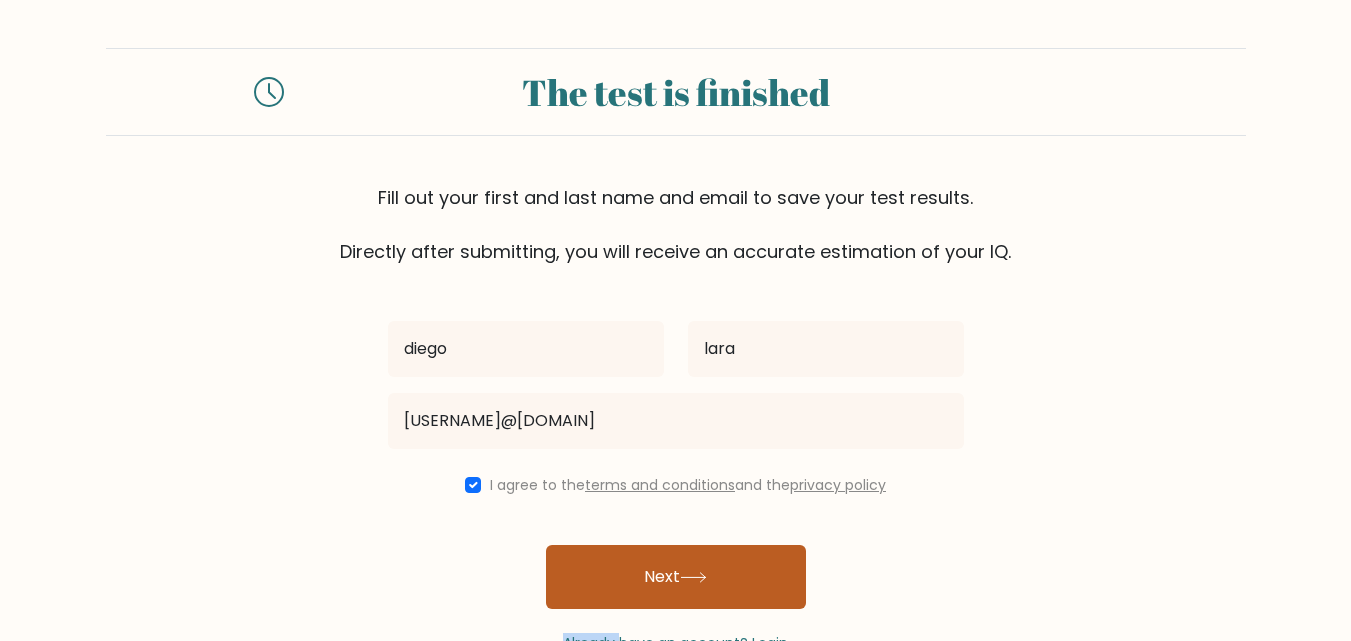 click on "Next" at bounding box center (676, 577) 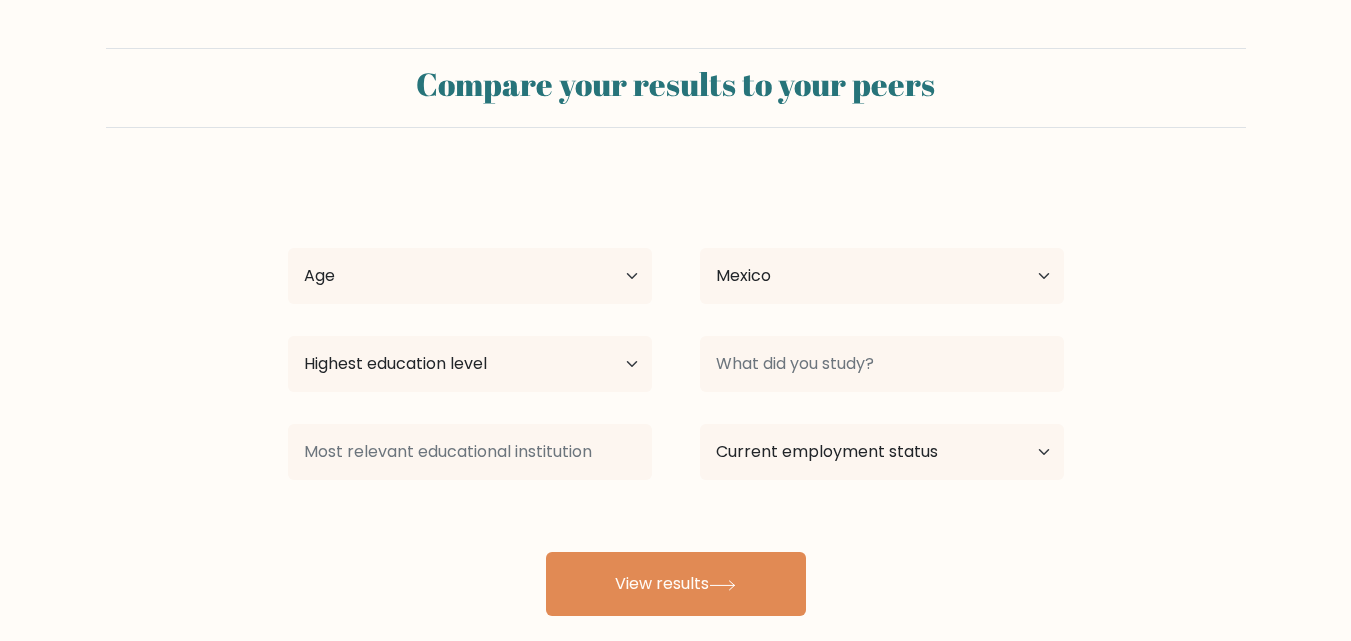 select on "MX" 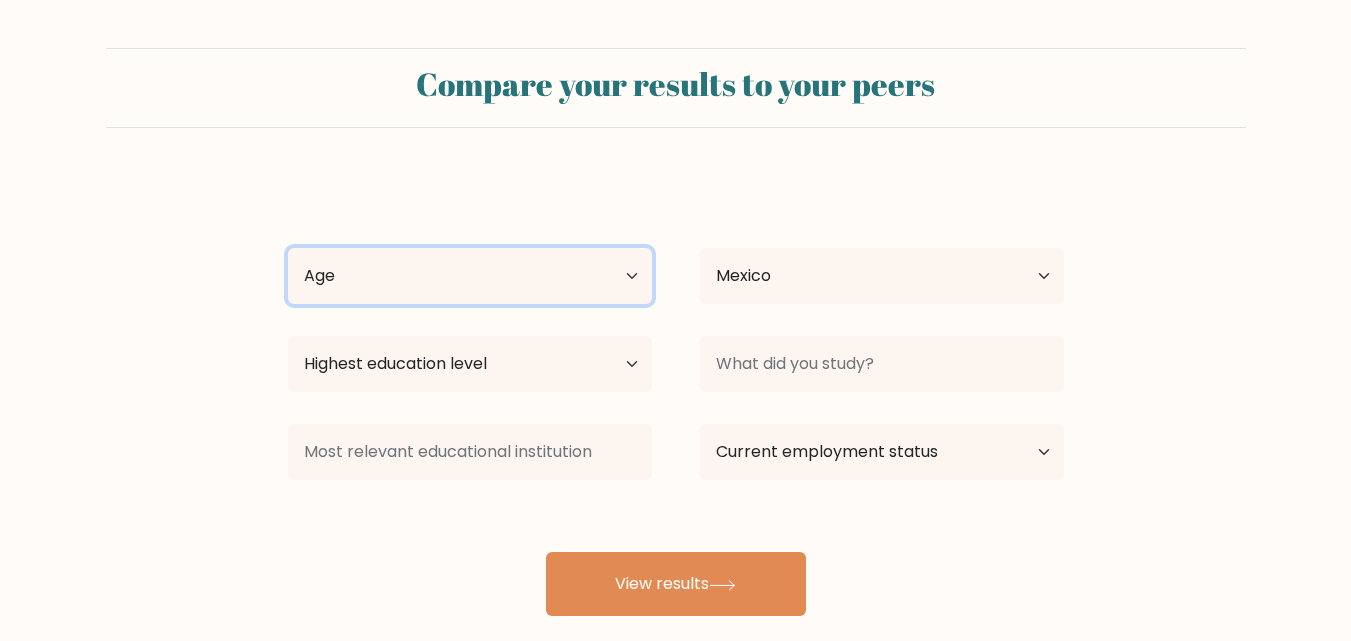click on "Age
Under 18 years old
18-24 years old
25-34 years old
35-44 years old
45-54 years old
55-64 years old
65 years old and above" at bounding box center (470, 276) 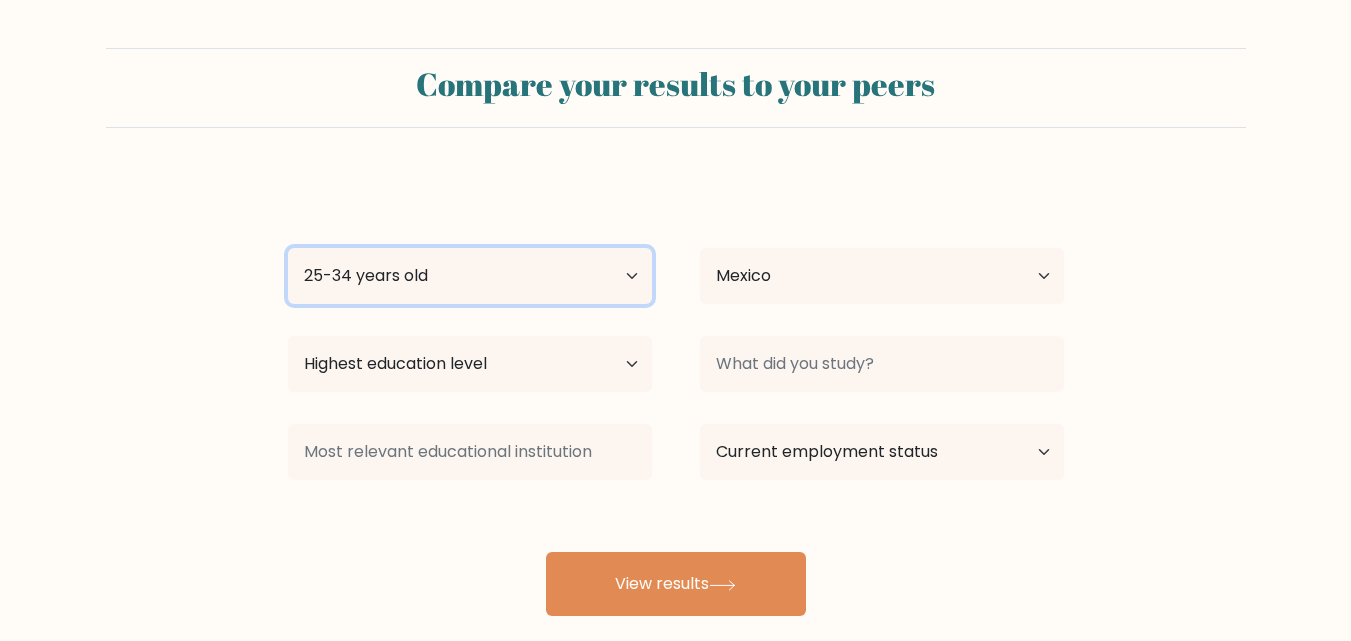 click on "Age
Under 18 years old
18-24 years old
25-34 years old
35-44 years old
45-54 years old
55-64 years old
65 years old and above" at bounding box center (470, 276) 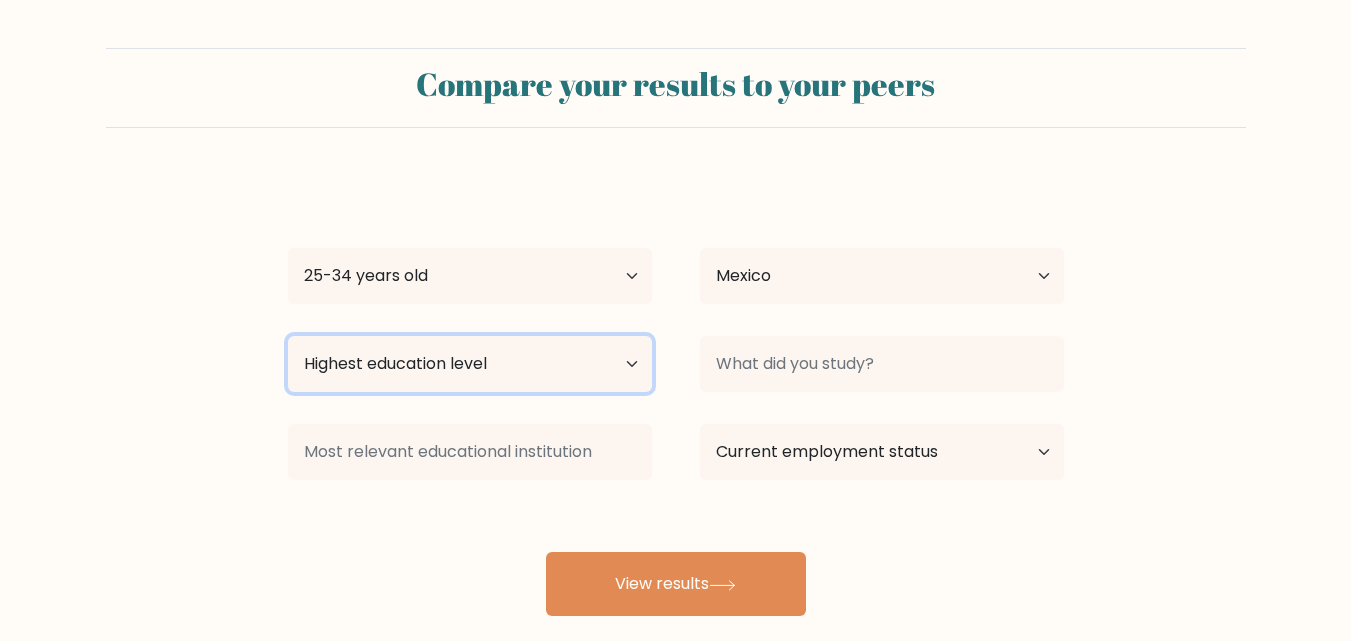 click on "Highest education level
No schooling
Primary
Lower Secondary
Upper Secondary
Occupation Specific
Bachelor's degree
Master's degree
Doctoral degree" at bounding box center (470, 364) 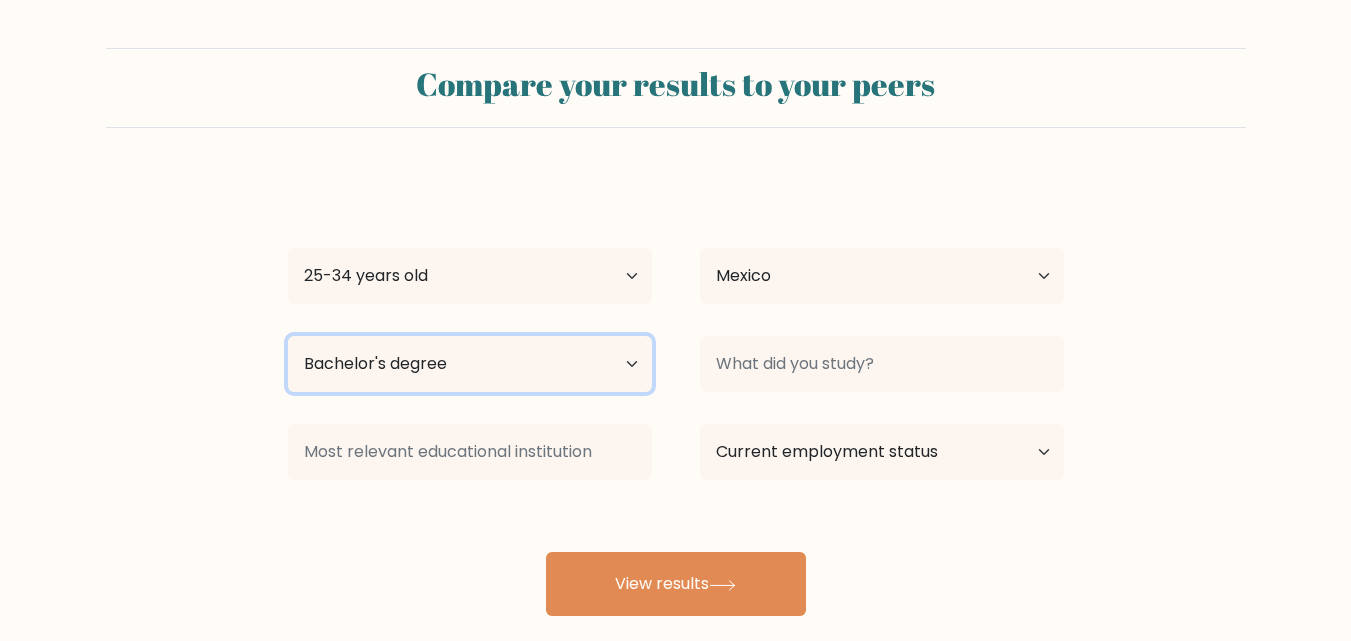click on "Highest education level
No schooling
Primary
Lower Secondary
Upper Secondary
Occupation Specific
Bachelor's degree
Master's degree
Doctoral degree" at bounding box center [470, 364] 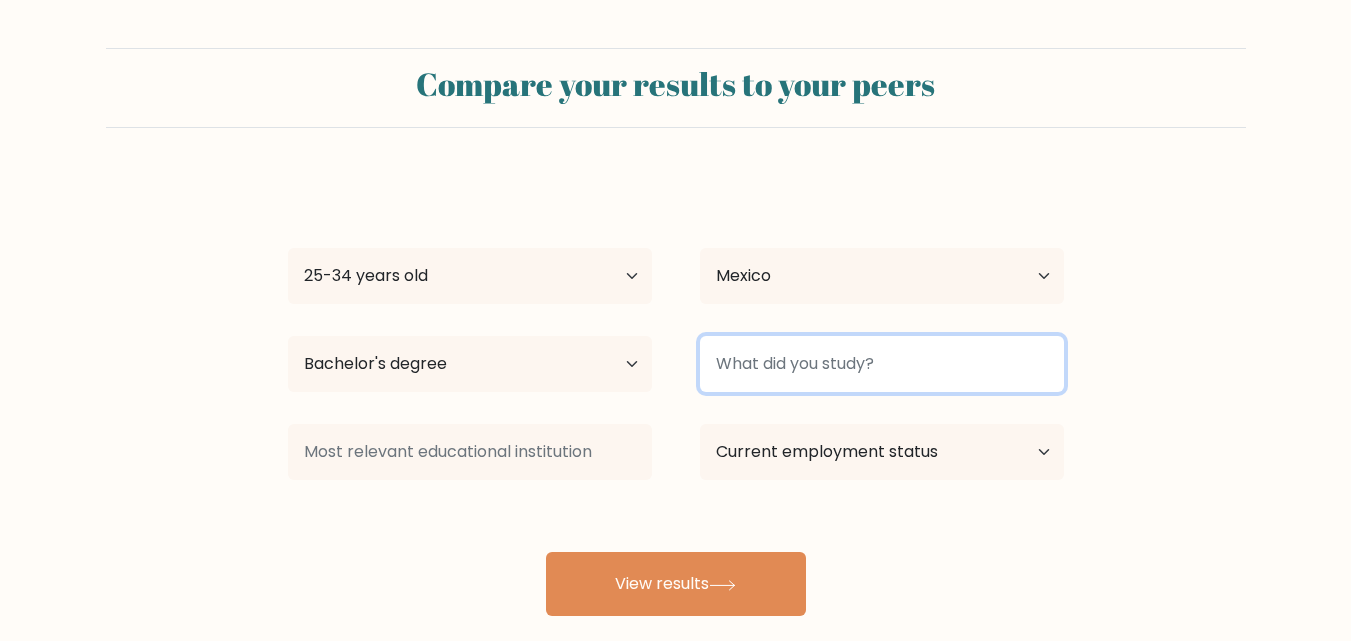 click at bounding box center [882, 364] 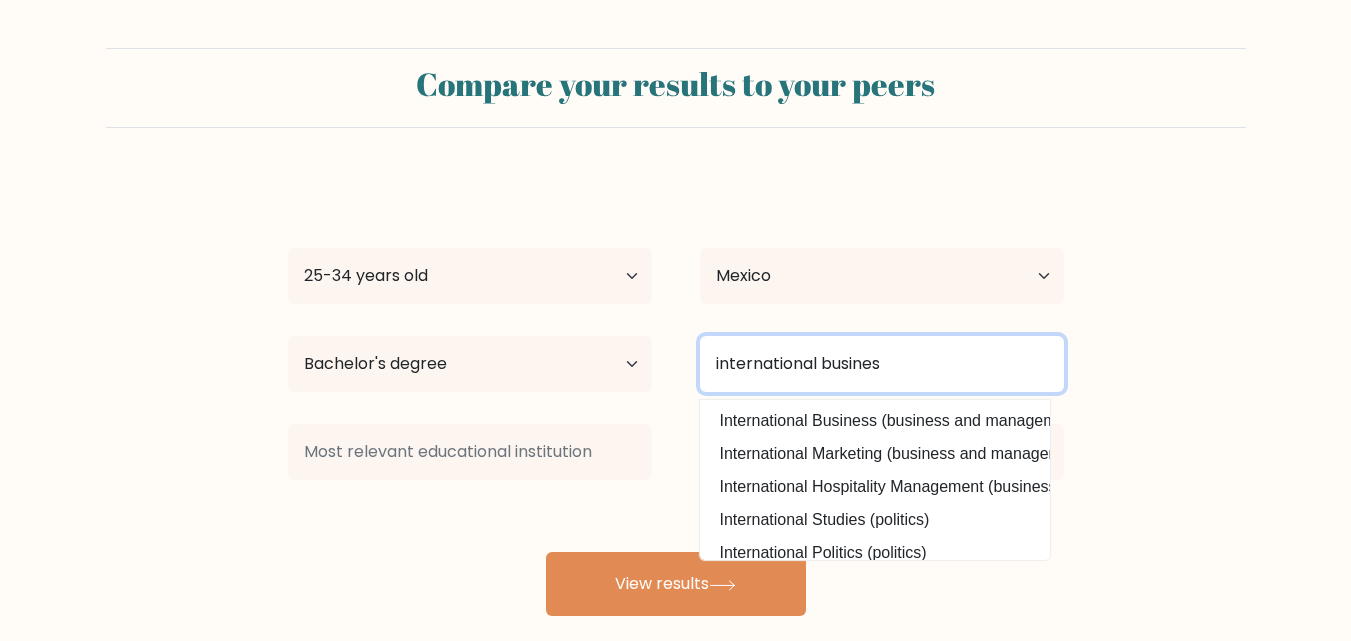 type on "international busines" 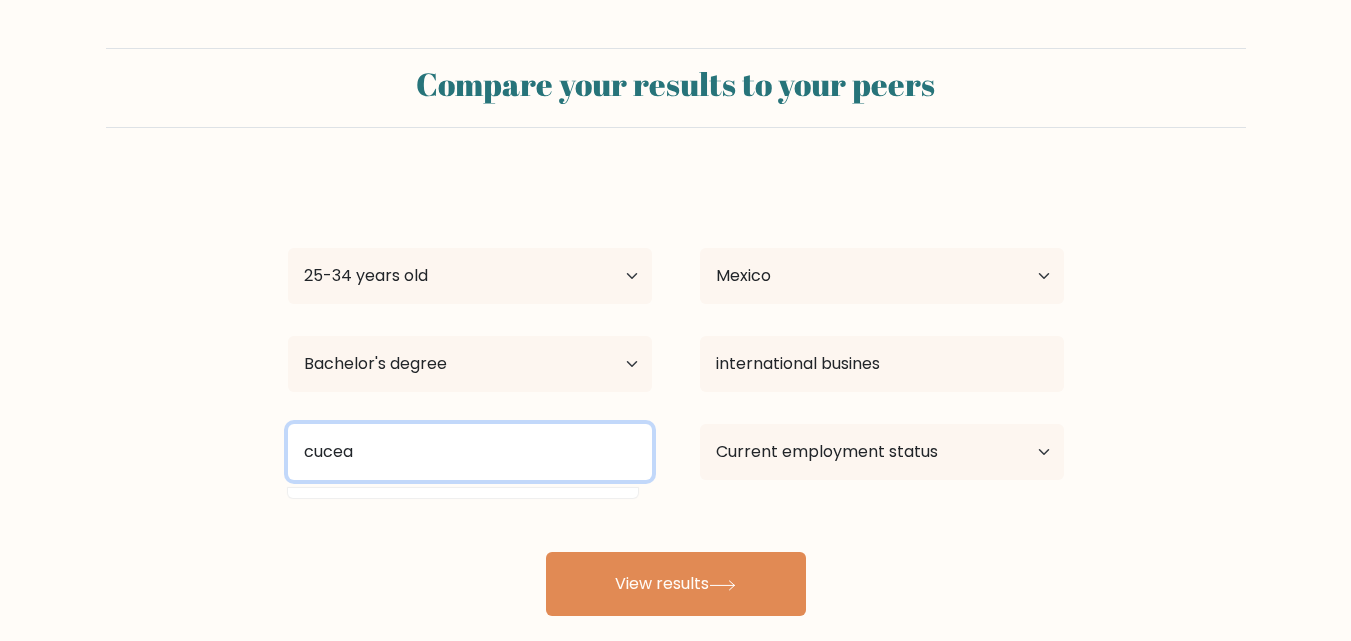 type on "cucea" 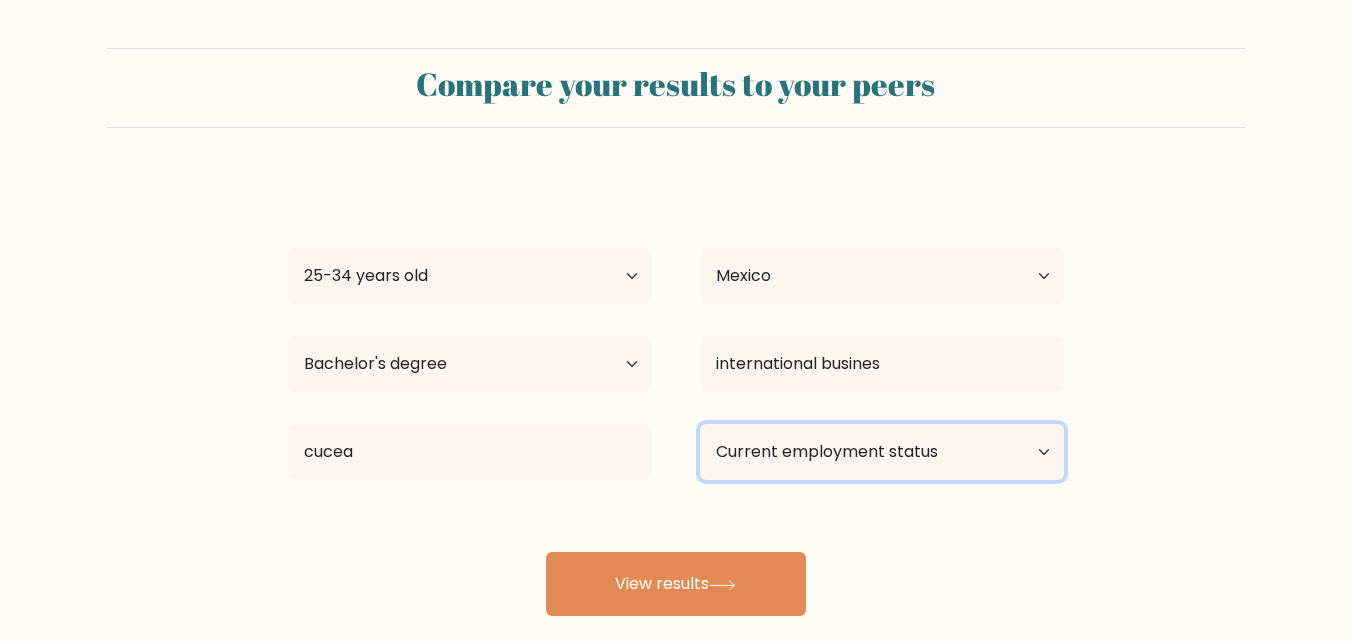 click on "Current employment status
Employed
Student
Retired
Other / prefer not to answer" at bounding box center [882, 452] 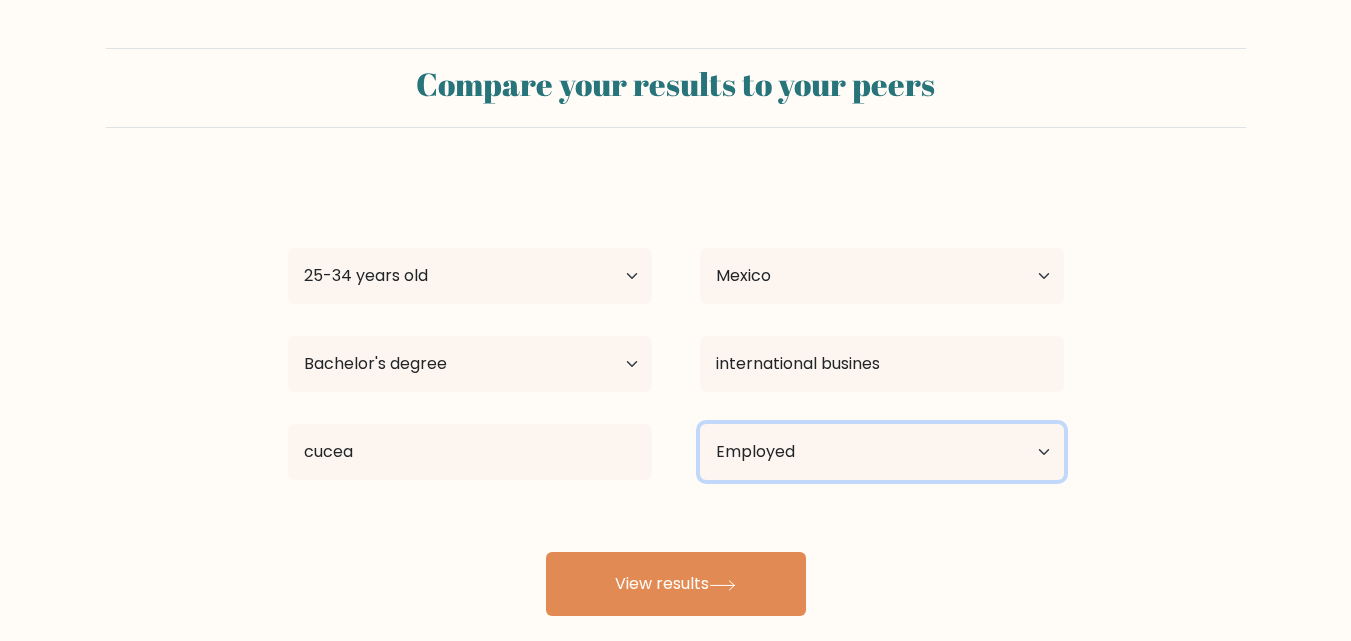 click on "Current employment status
Employed
Student
Retired
Other / prefer not to answer" at bounding box center [882, 452] 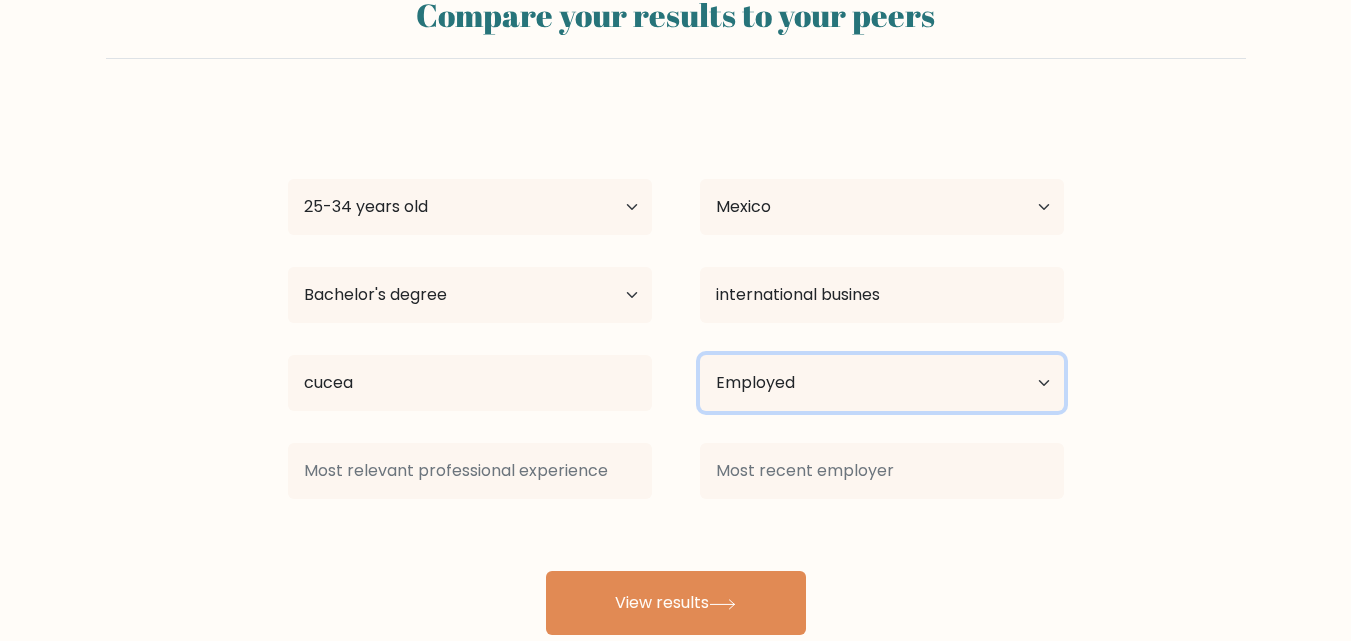 scroll, scrollTop: 117, scrollLeft: 0, axis: vertical 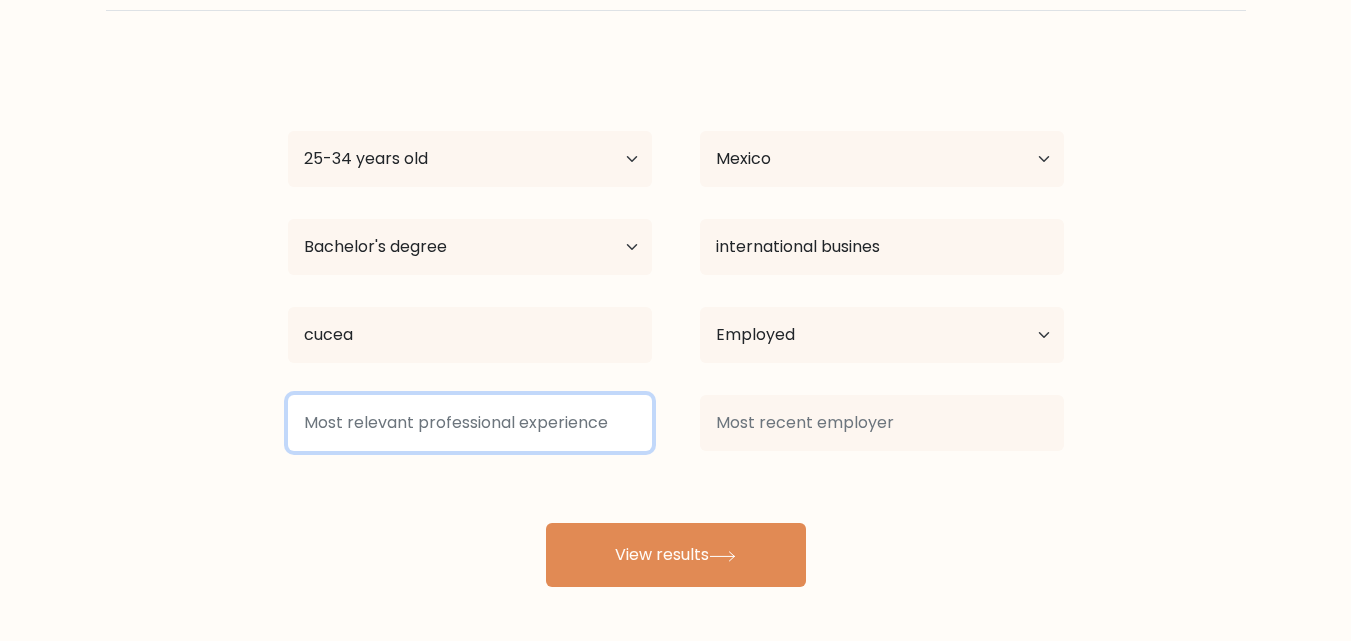 click at bounding box center (470, 423) 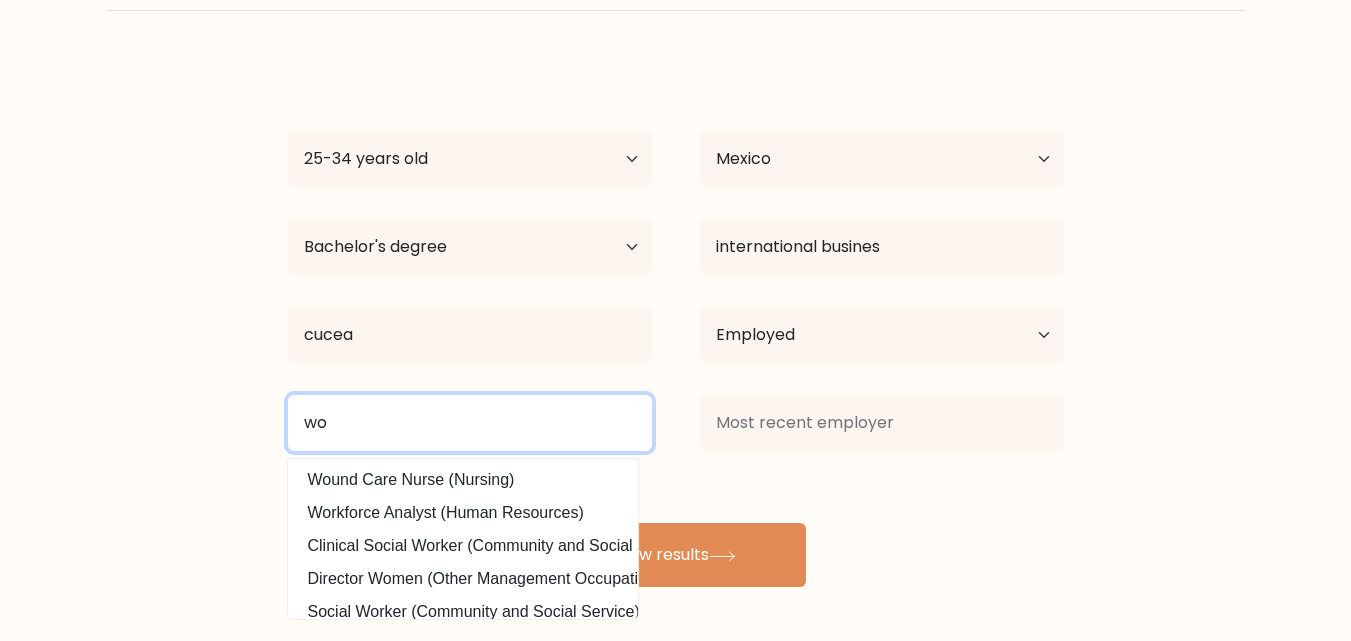 type on "w" 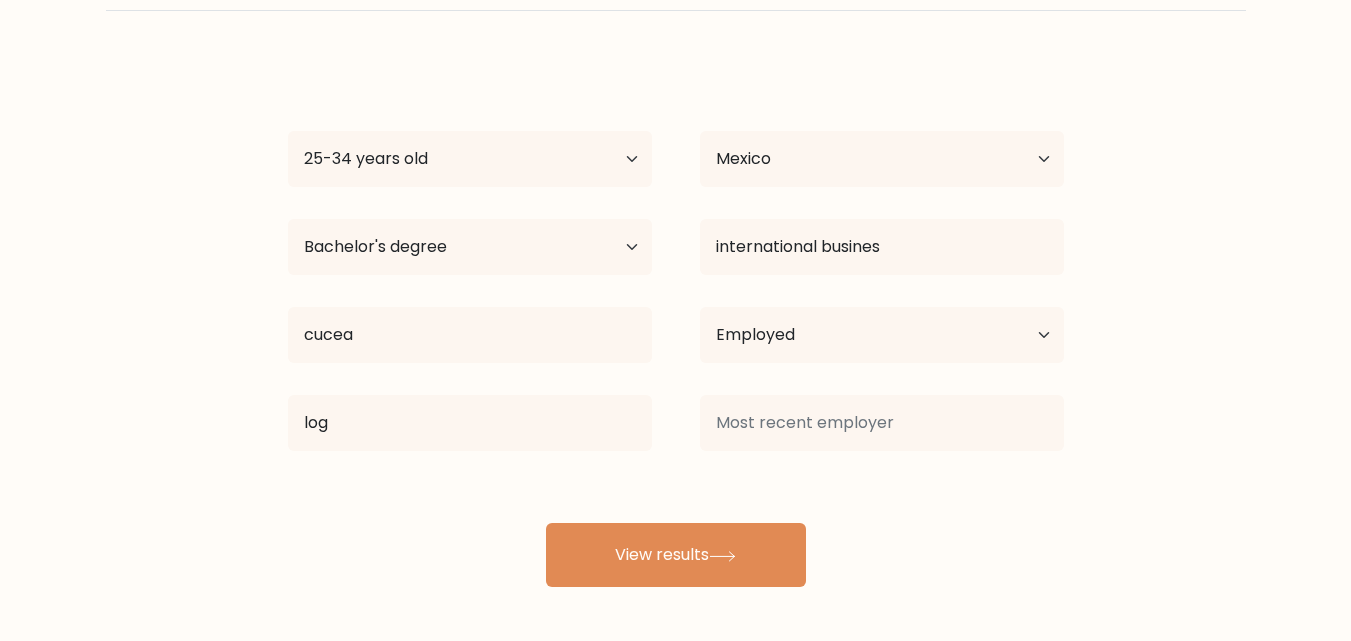 click on "diego
lara
Age
Under 18 years old
18-24 years old
25-34 years old
35-44 years old
45-54 years old
55-64 years old
65 years old and above
Country
Afghanistan
Albania
Algeria
American Samoa
Andorra
Angola
Anguilla
Antarctica
Antigua and Barbuda
Argentina
Armenia
Aruba
Australia
Austria
Azerbaijan
Bahamas
Bahrain
Bangladesh
Barbados
Belarus
Belgium
Belize
Benin
Bermuda
Bhutan
Bolivia
Bonaire, Sint Eustatius and Saba
Bosnia and Herzegovina
Botswana
Bouvet Island
Brazil
Brunei" at bounding box center (676, 323) 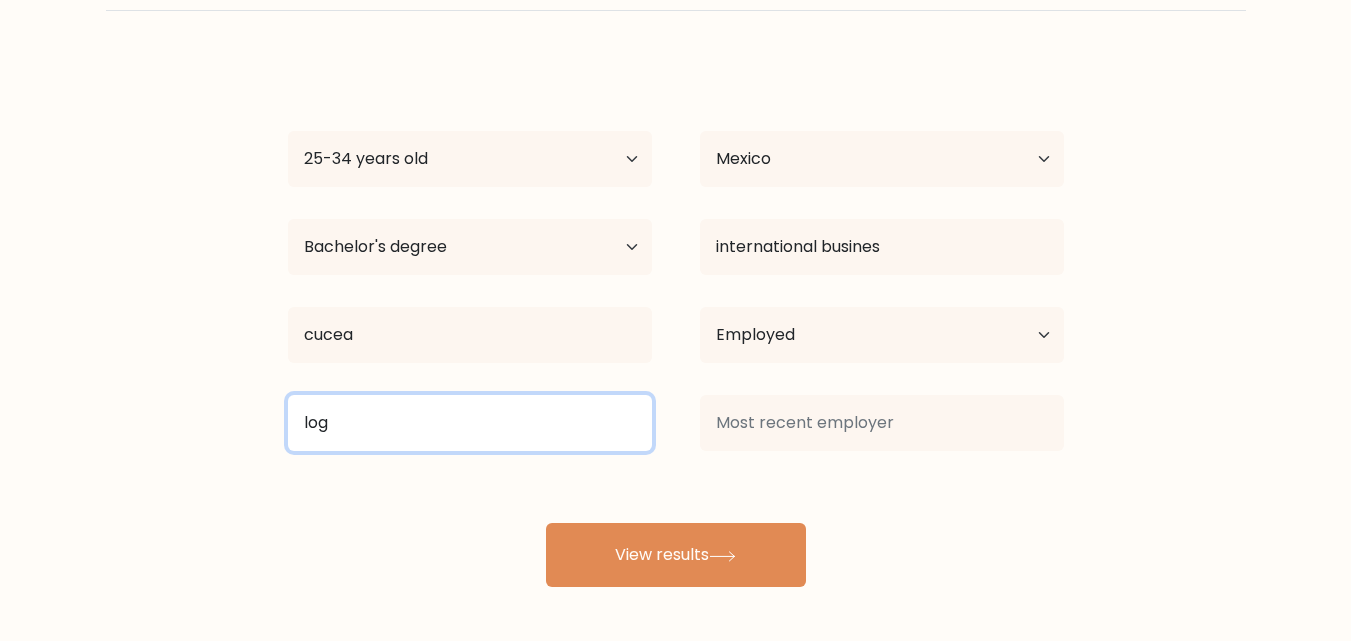 click on "log" at bounding box center [470, 423] 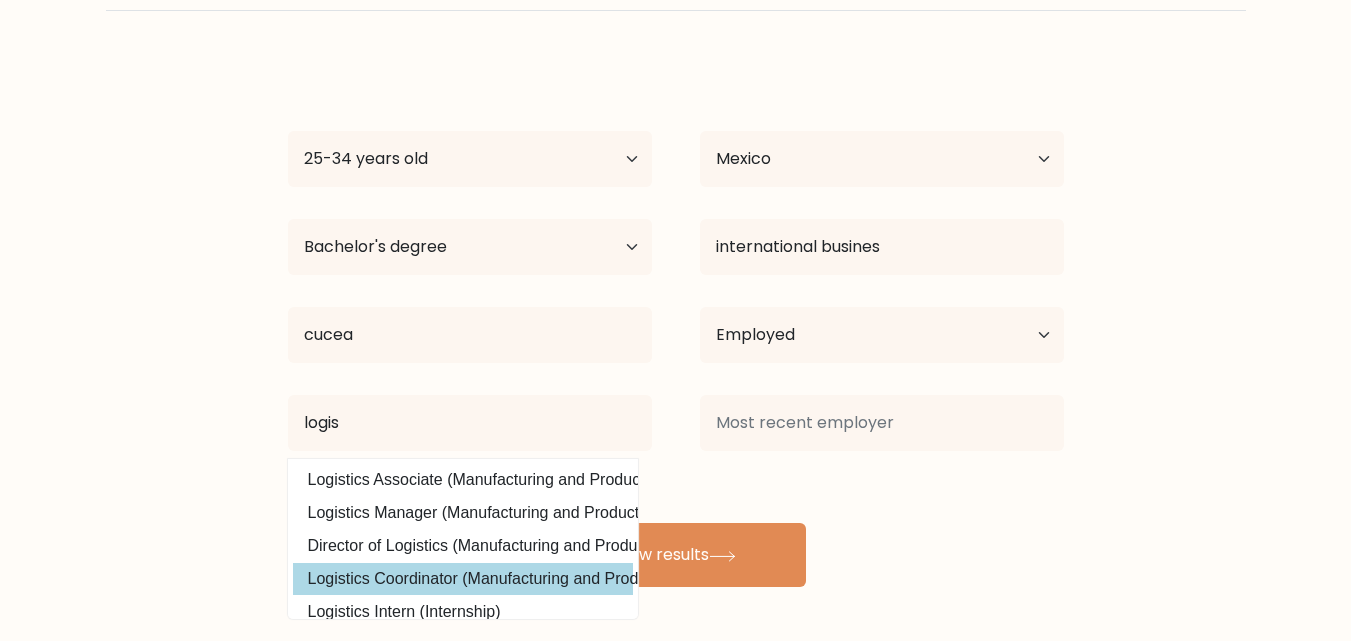 click on "diego
lara
Age
Under 18 years old
18-24 years old
25-34 years old
35-44 years old
45-54 years old
55-64 years old
65 years old and above
Country
Afghanistan
Albania
Algeria
American Samoa
Andorra
Angola
Anguilla
Antarctica
Antigua and Barbuda
Argentina
Armenia
Aruba
Australia
Austria
Azerbaijan
Bahamas
Bahrain
Bangladesh
Barbados
Belarus
Belgium
Belize
Benin
Bermuda
Bhutan
Bolivia
Bonaire, Sint Eustatius and Saba
Bosnia and Herzegovina
Botswana
Bouvet Island
Brazil
Brunei" at bounding box center [676, 323] 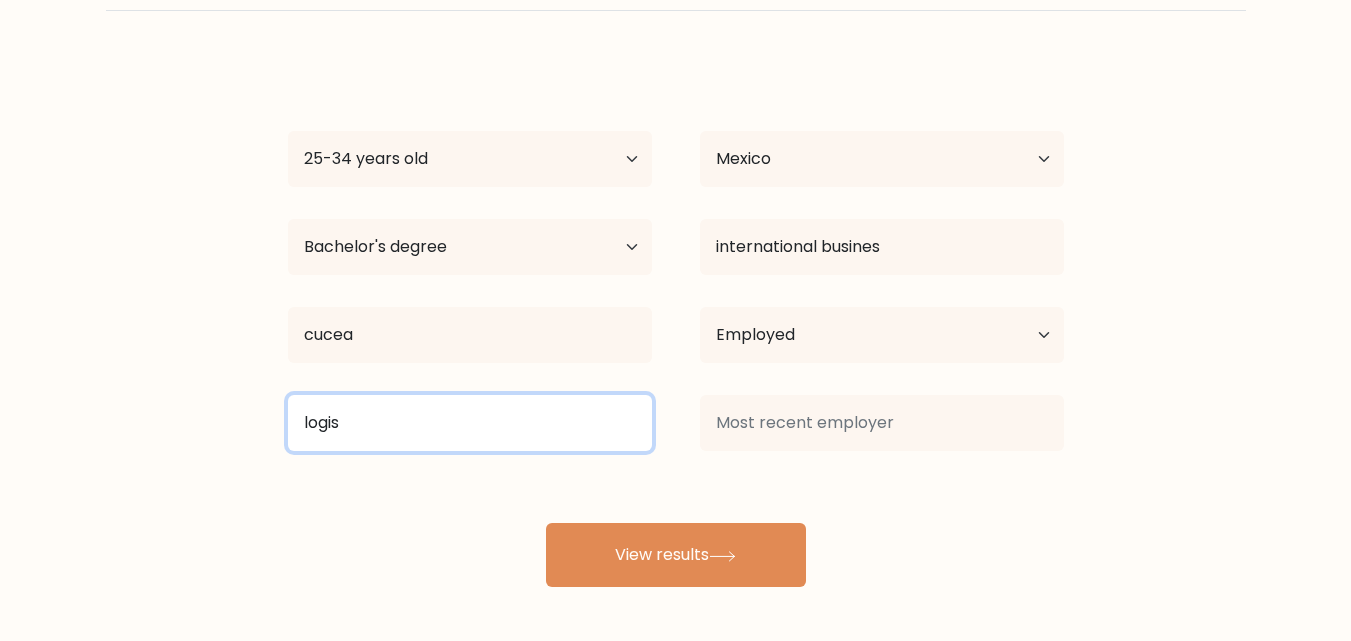click on "logis" at bounding box center [470, 423] 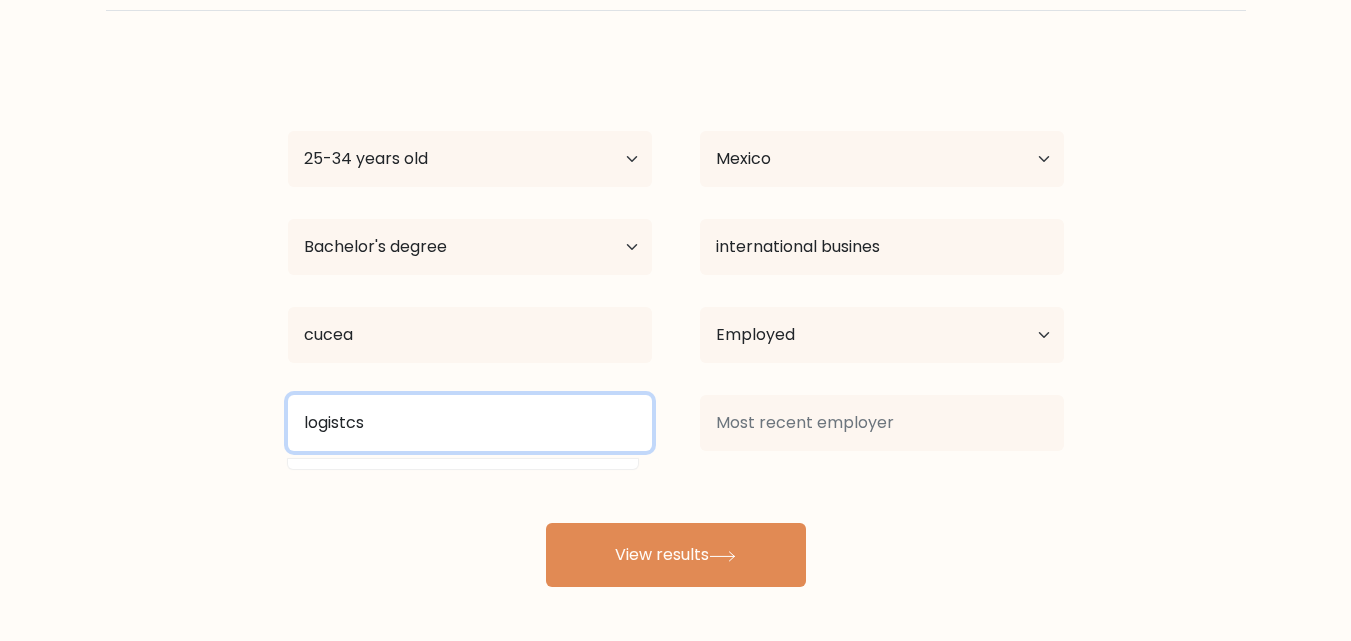 type on "logistcs" 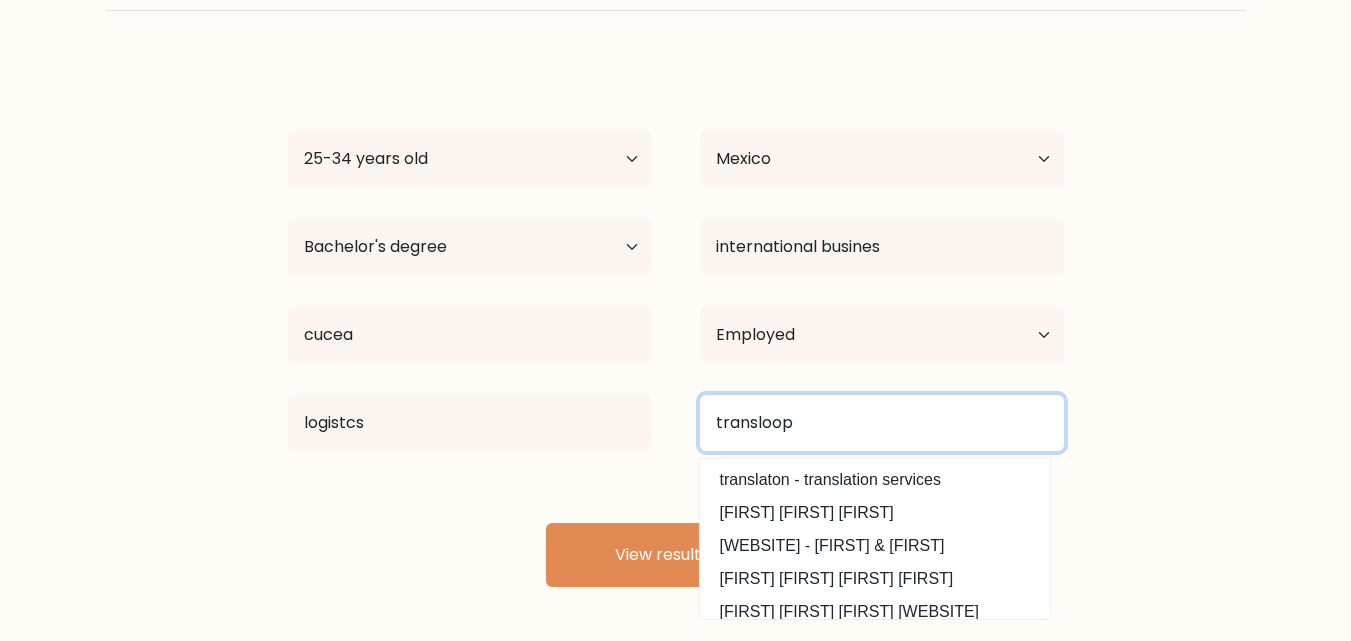 type on "transloop" 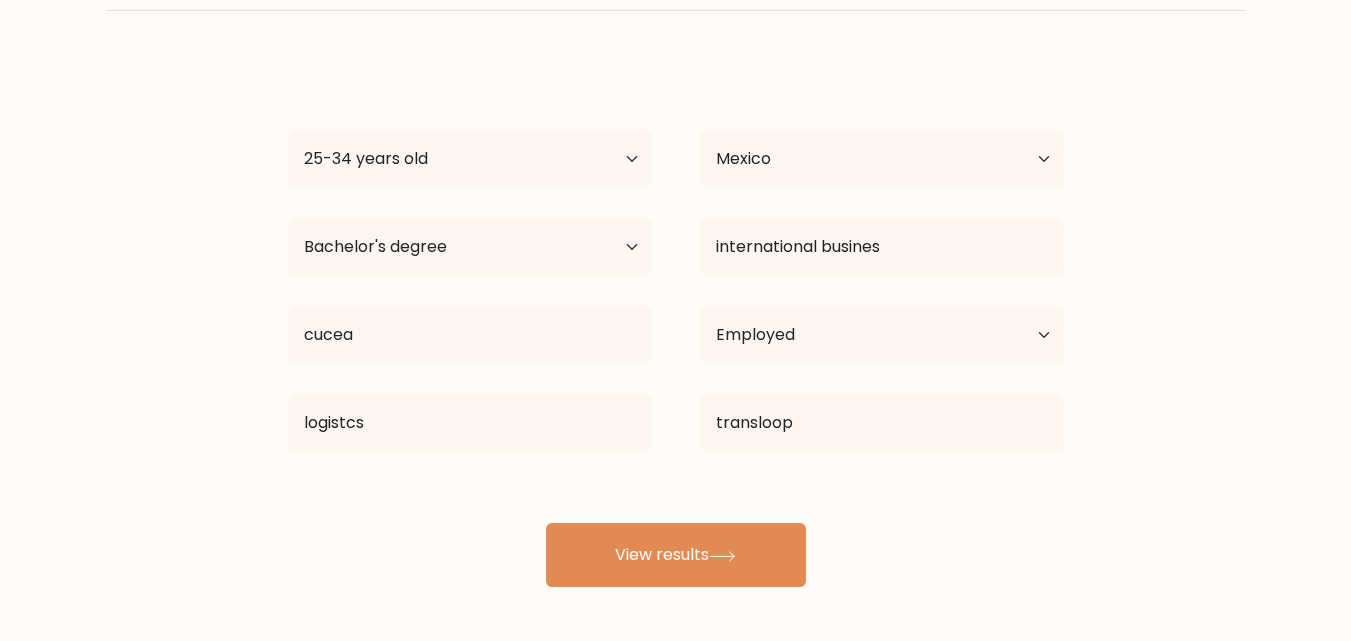 click on "diego
lara
Age
Under 18 years old
18-24 years old
25-34 years old
35-44 years old
45-54 years old
55-64 years old
65 years old and above
Country
Afghanistan
Albania
Algeria
American Samoa
Andorra
Angola
Anguilla
Antarctica
Antigua and Barbuda
Argentina
Armenia
Aruba
Australia
Austria
Azerbaijan
Bahamas
Bahrain
Bangladesh
Barbados
Belarus
Belgium
Belize
Benin
Bermuda
Bhutan
Bolivia
Bonaire, Sint Eustatius and Saba
Bosnia and Herzegovina
Botswana
Bouvet Island
Brazil
Brunei" at bounding box center (676, 323) 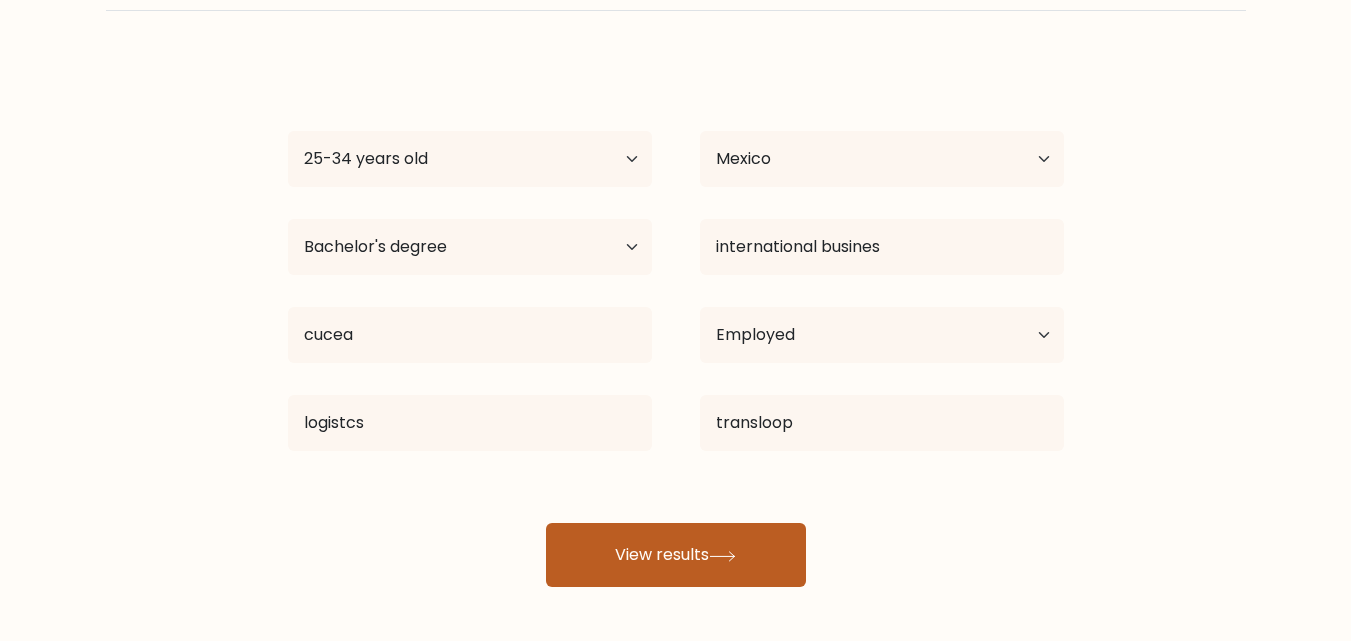 click on "View results" at bounding box center [676, 555] 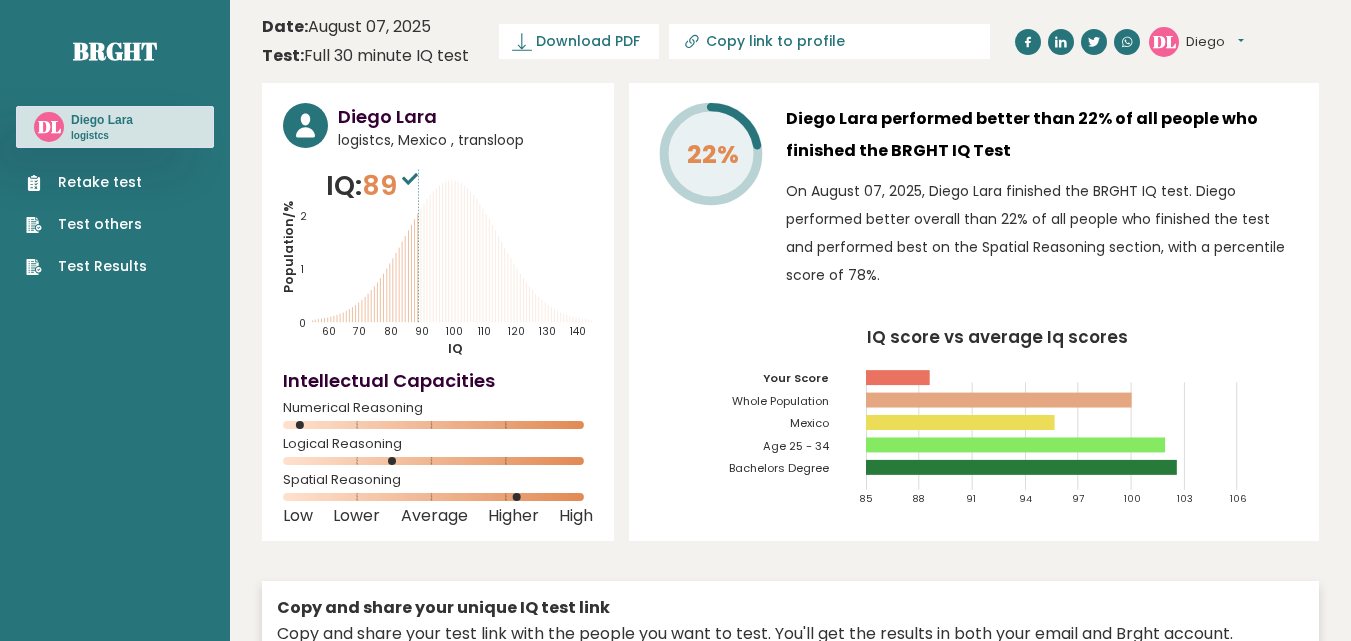 scroll, scrollTop: 0, scrollLeft: 0, axis: both 